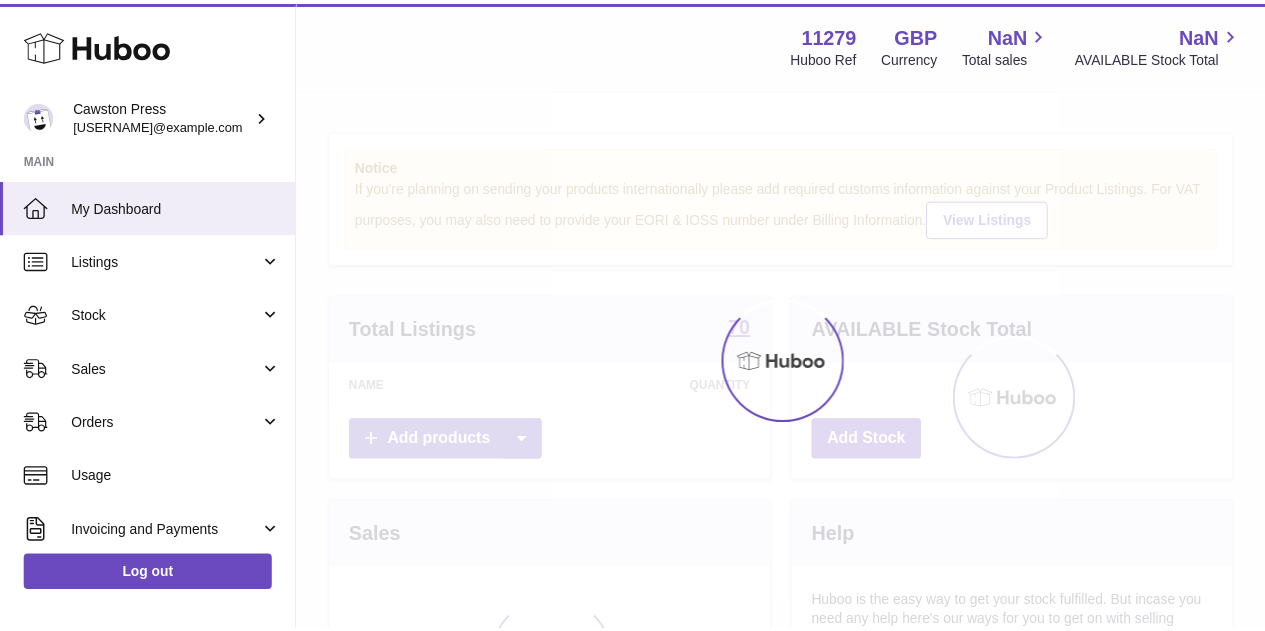 scroll, scrollTop: 0, scrollLeft: 0, axis: both 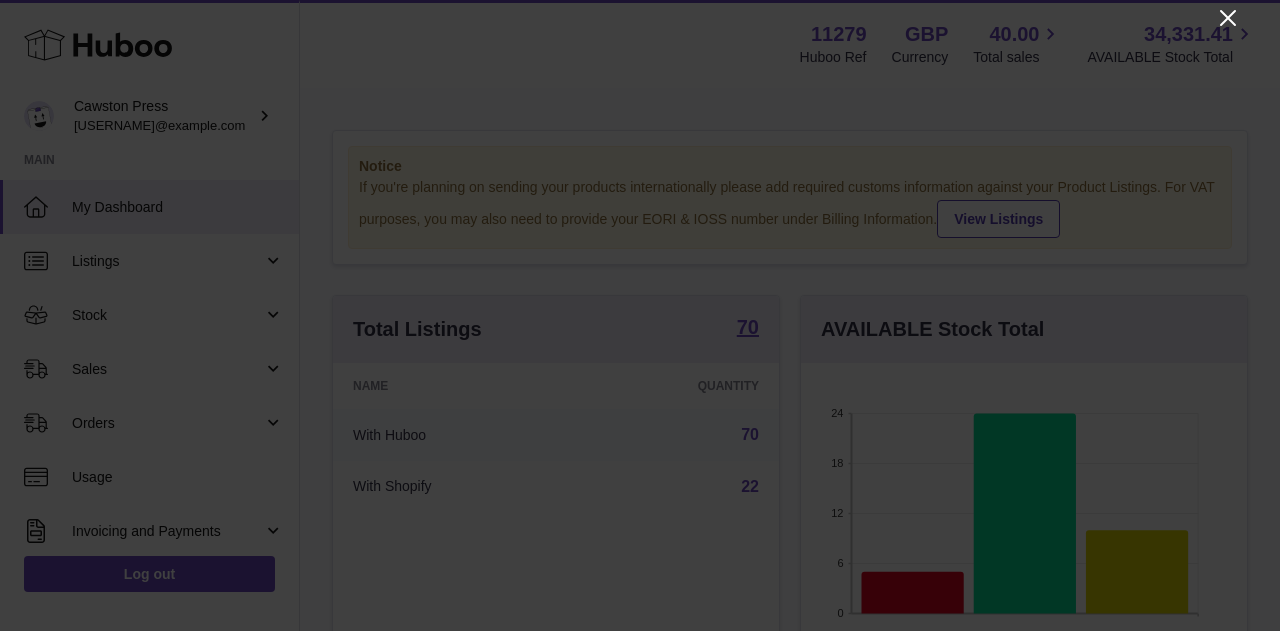 click 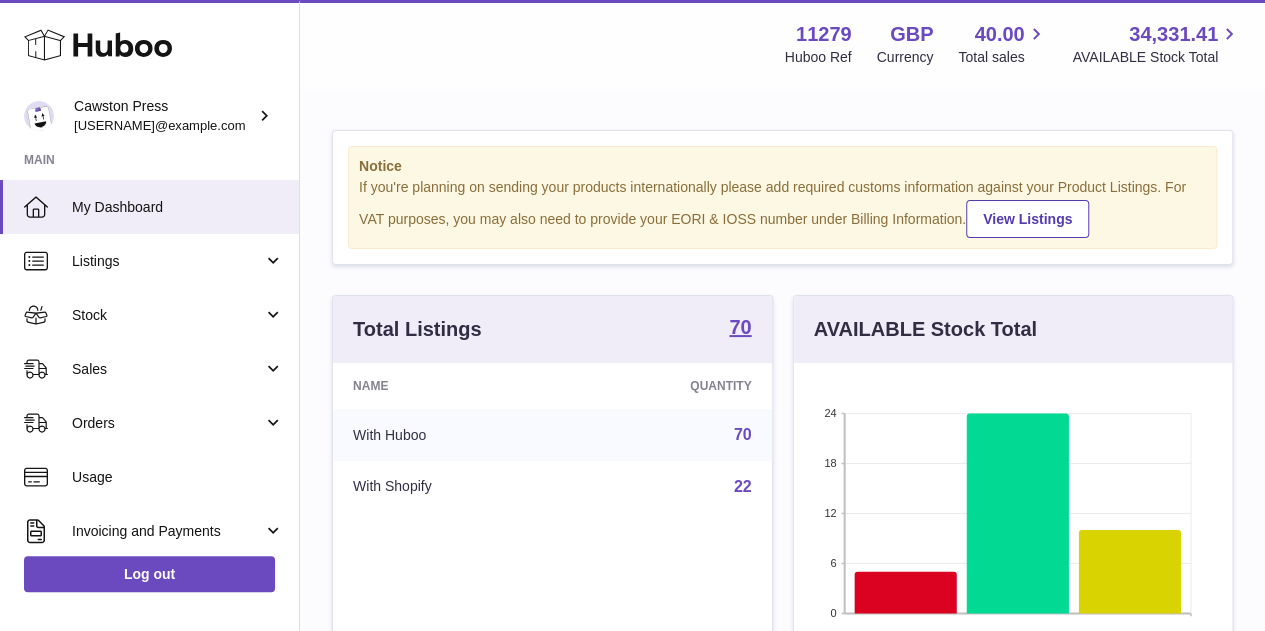 scroll, scrollTop: 312, scrollLeft: 438, axis: both 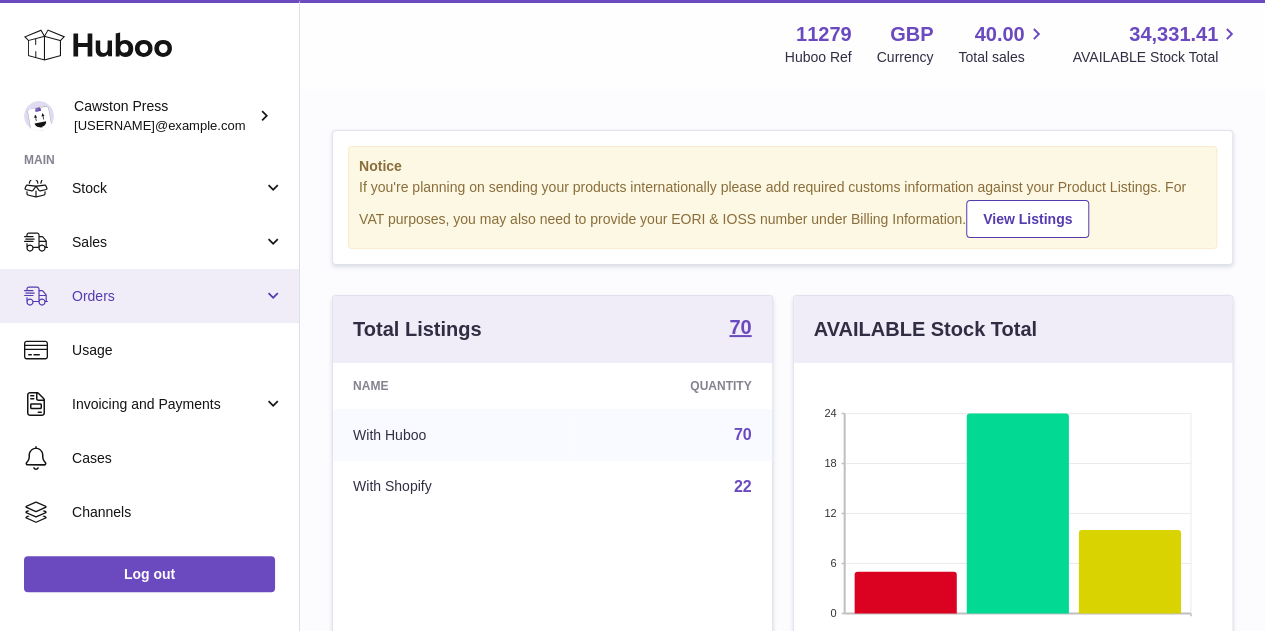click on "Orders" at bounding box center (149, 296) 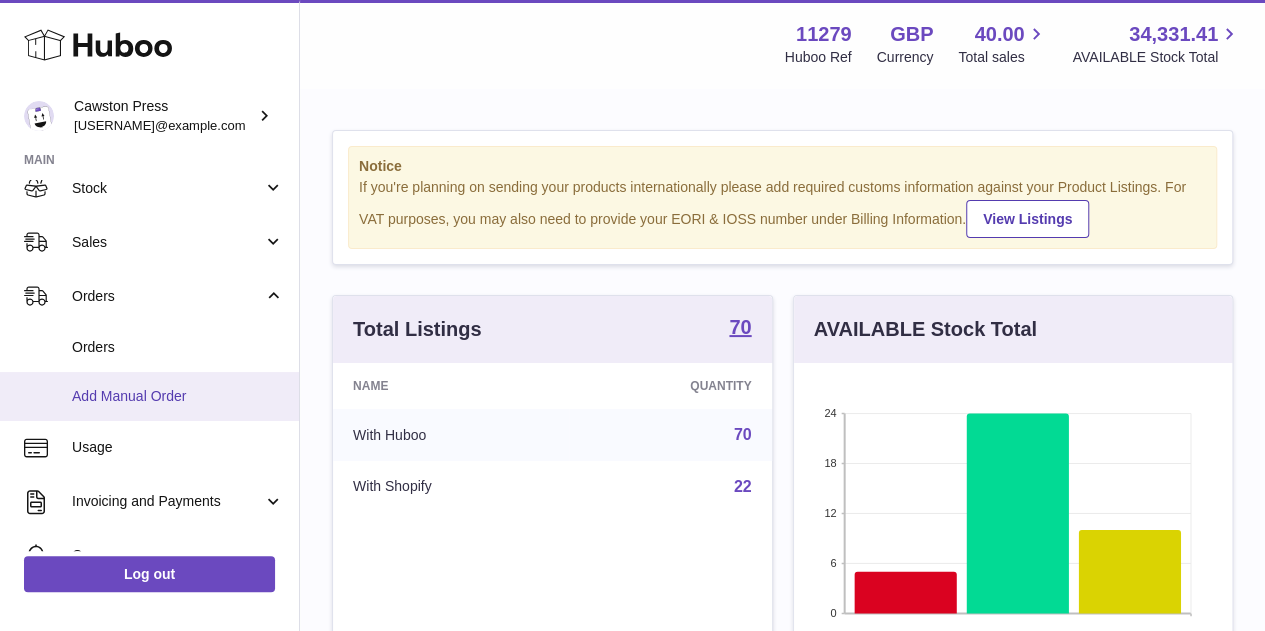click on "Add Manual Order" at bounding box center [178, 396] 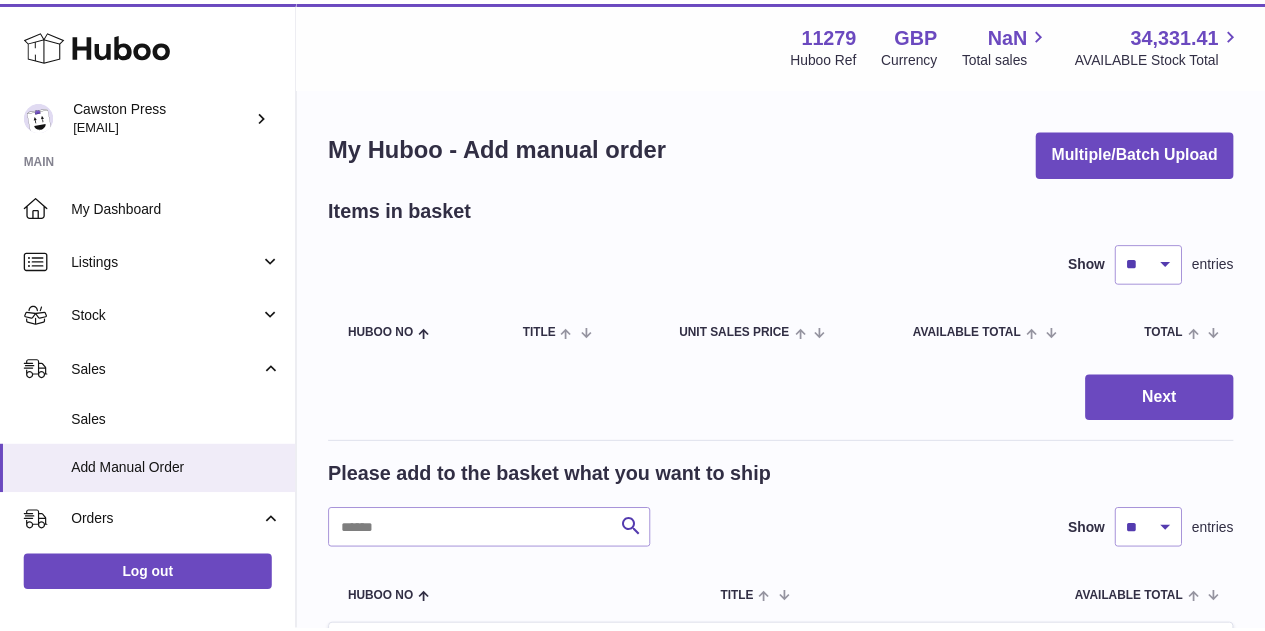 scroll, scrollTop: 0, scrollLeft: 0, axis: both 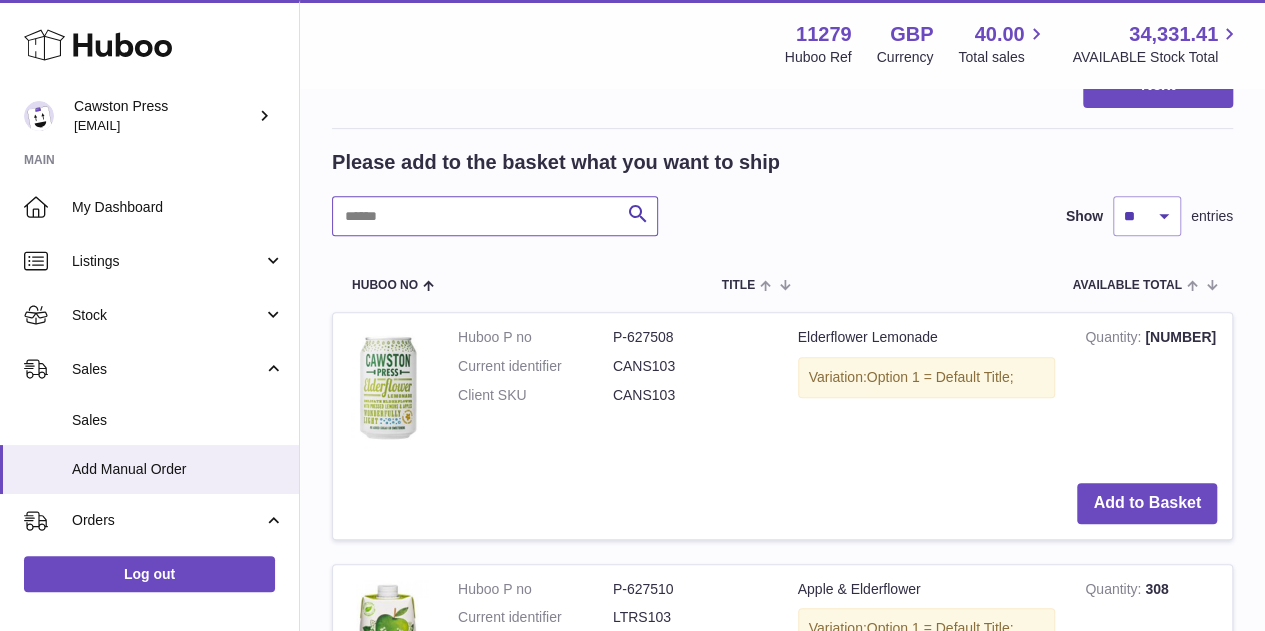 click at bounding box center (495, 216) 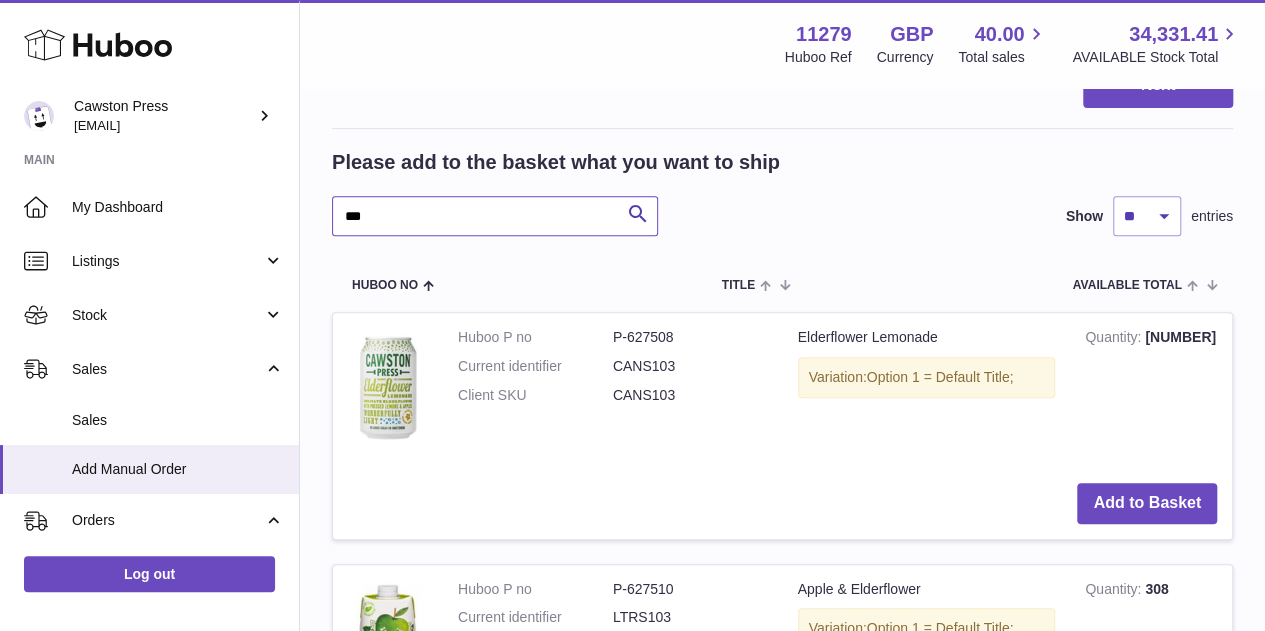 type on "***" 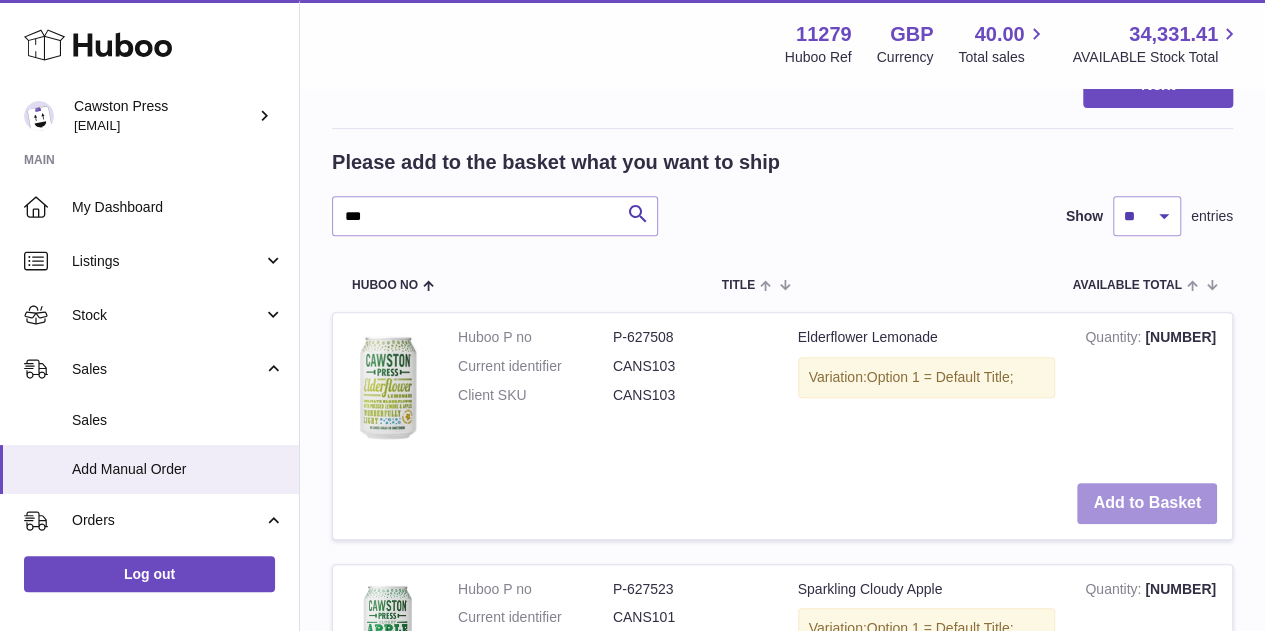 click on "Add to Basket" at bounding box center [1147, 503] 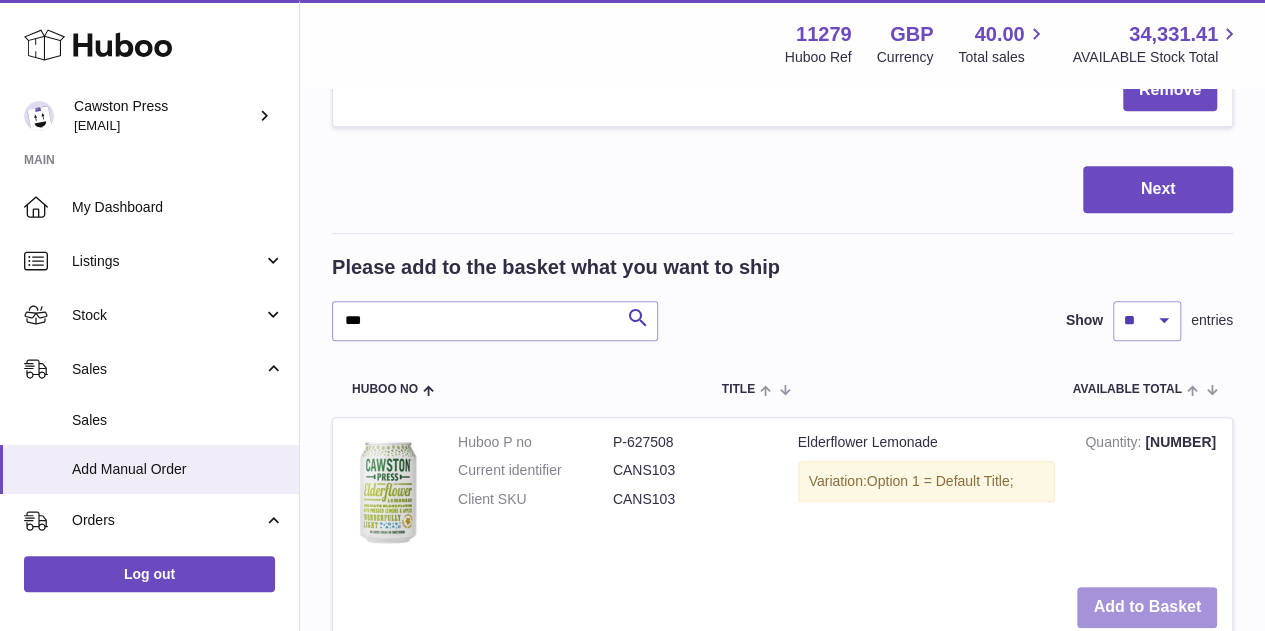 scroll, scrollTop: 465, scrollLeft: 0, axis: vertical 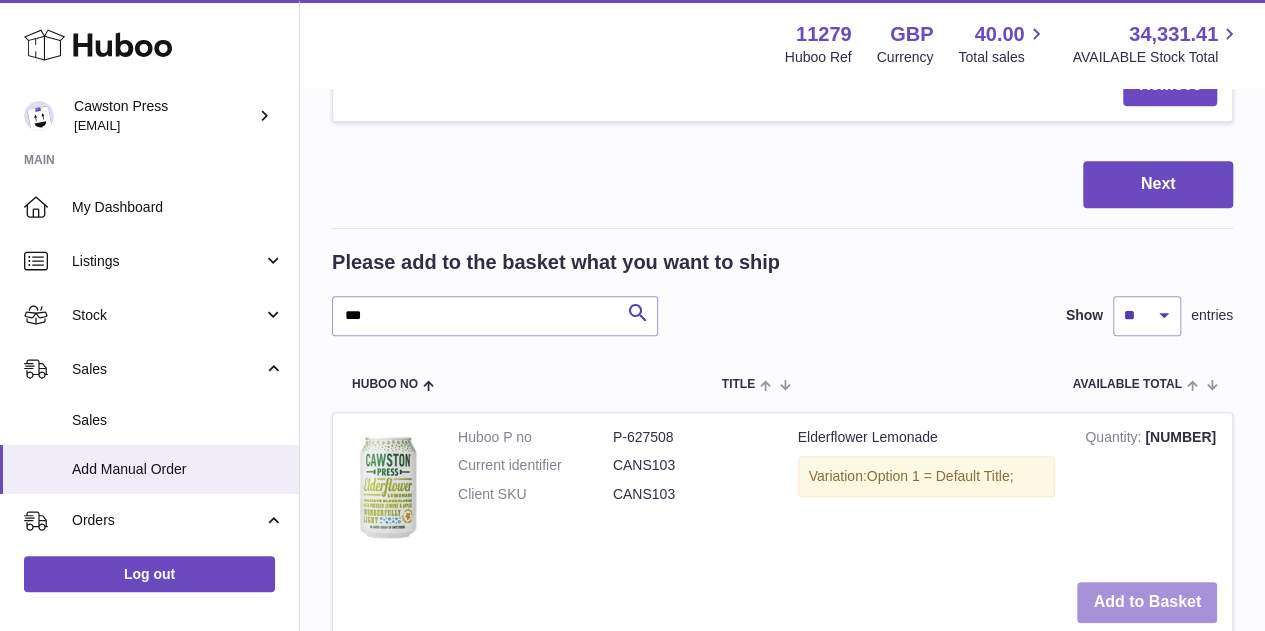 click on "Add to Basket" at bounding box center (1147, 602) 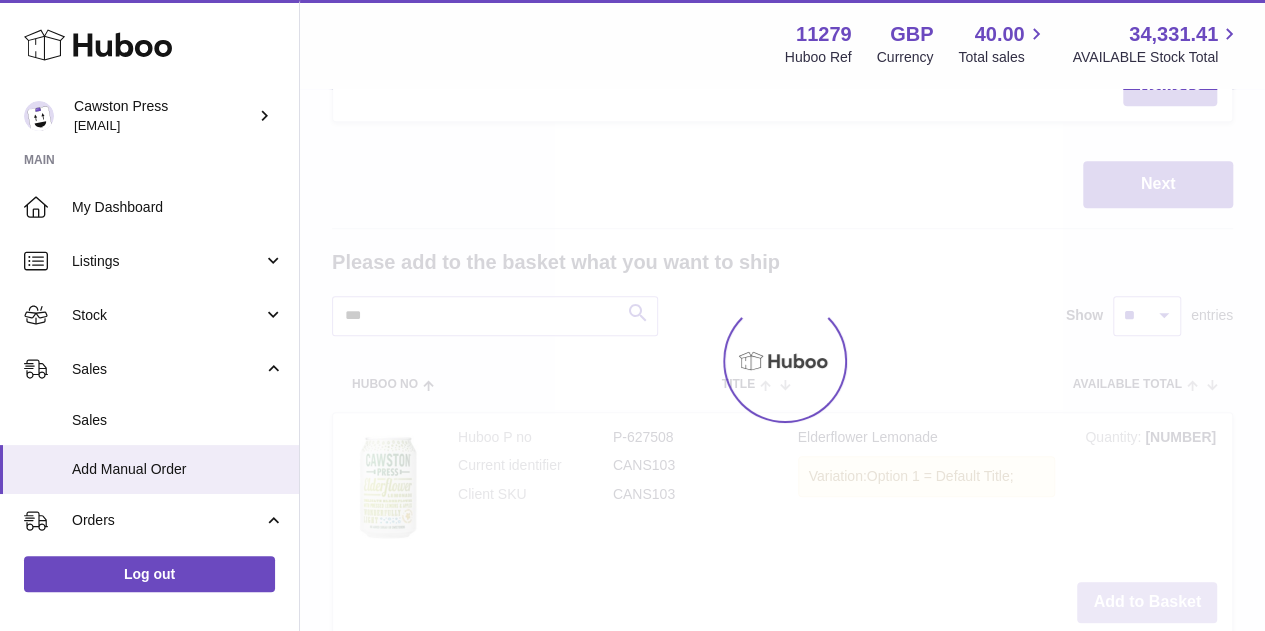 type on "*" 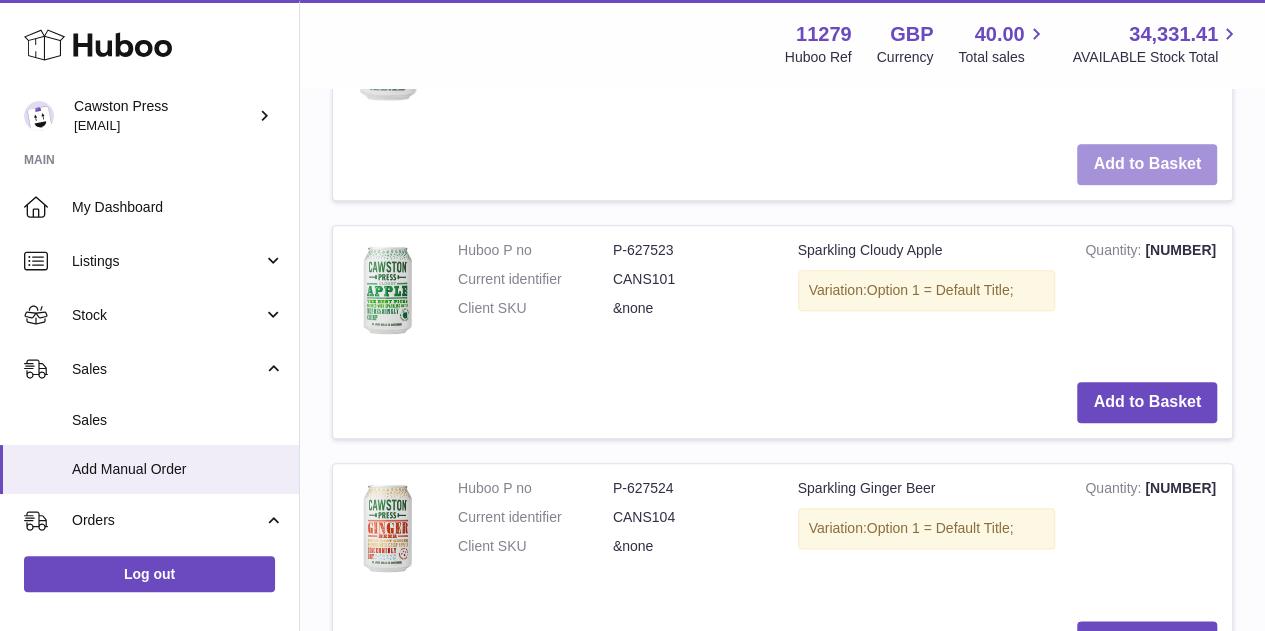 scroll, scrollTop: 906, scrollLeft: 0, axis: vertical 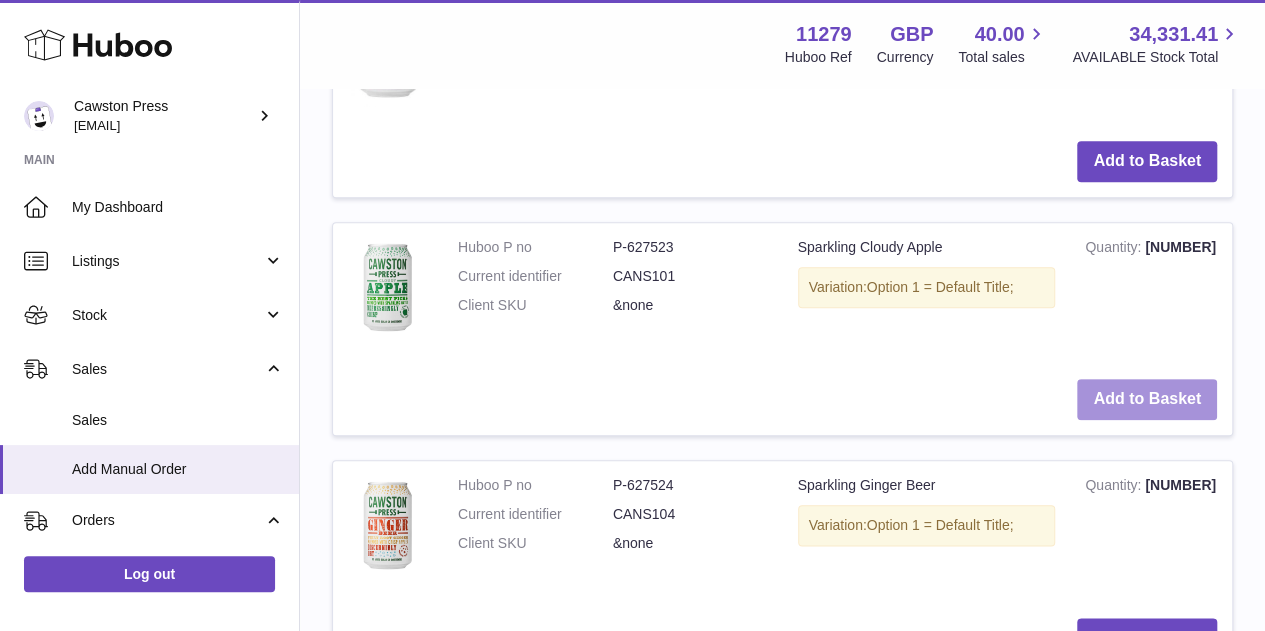 click on "Add to Basket" at bounding box center [1147, 399] 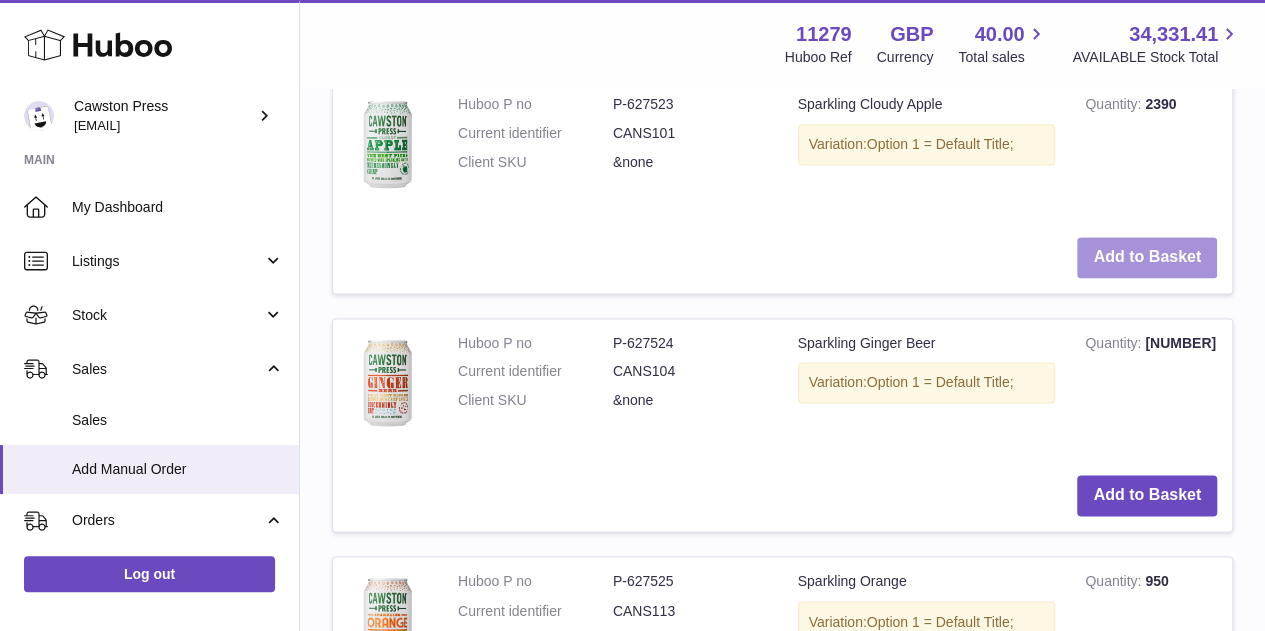 scroll, scrollTop: 1289, scrollLeft: 0, axis: vertical 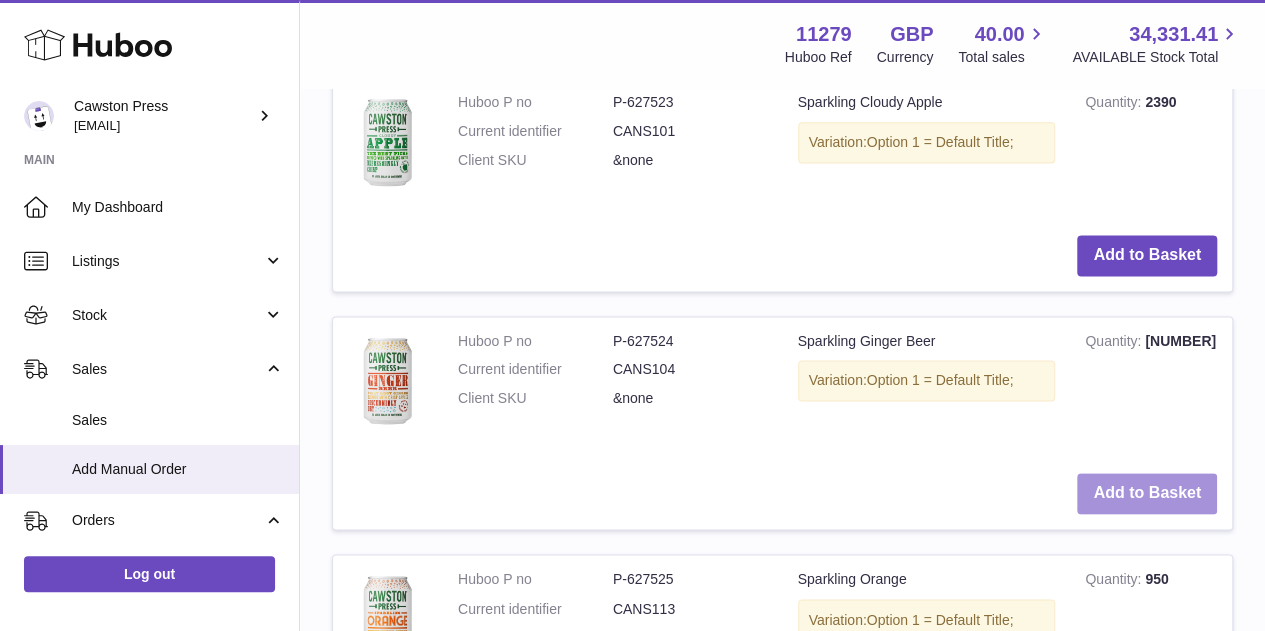 click on "Add to Basket" at bounding box center (1147, 493) 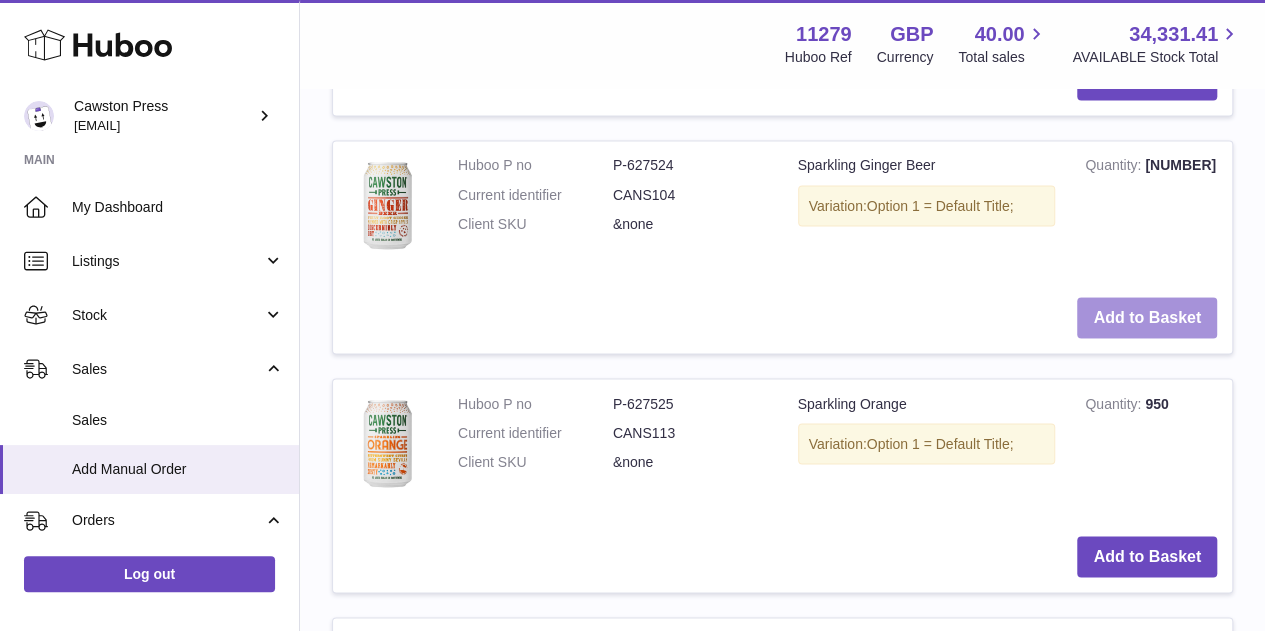 scroll, scrollTop: 1704, scrollLeft: 0, axis: vertical 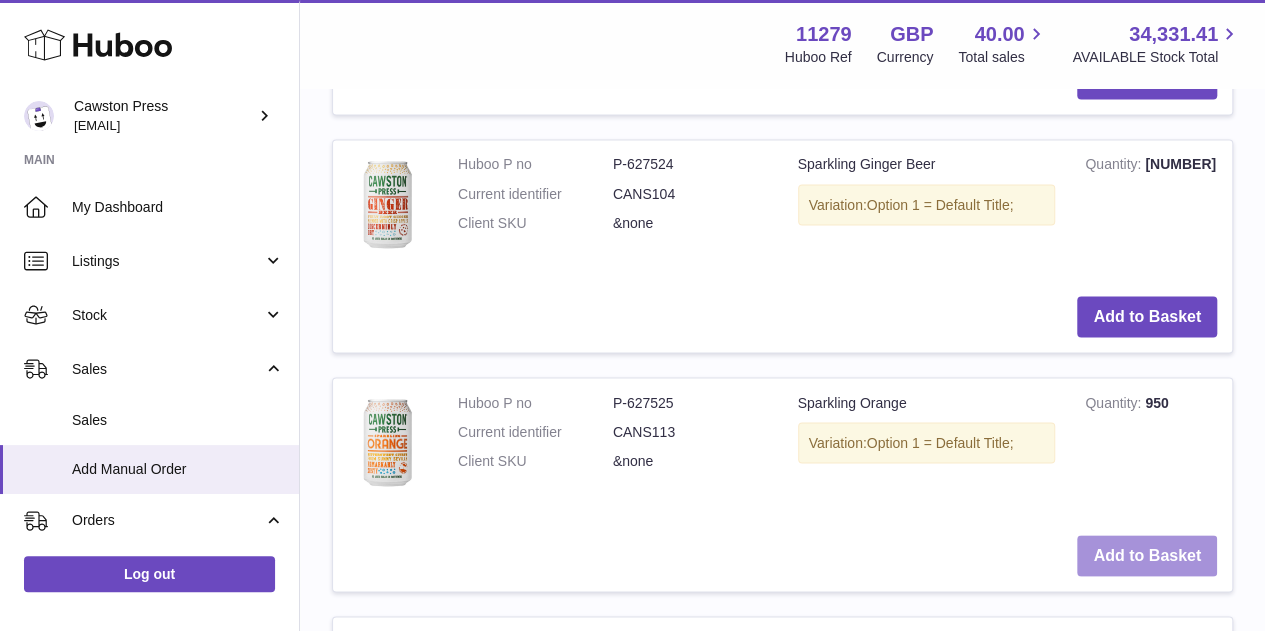 click on "Add to Basket" at bounding box center (1147, 555) 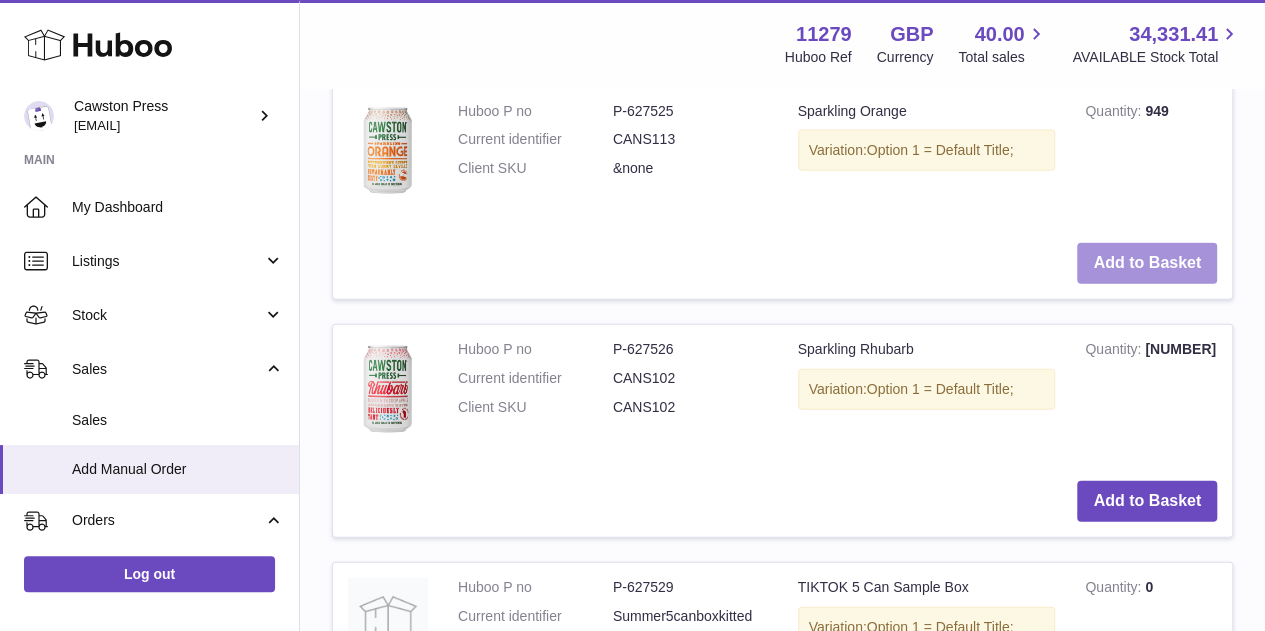 scroll, scrollTop: 2236, scrollLeft: 0, axis: vertical 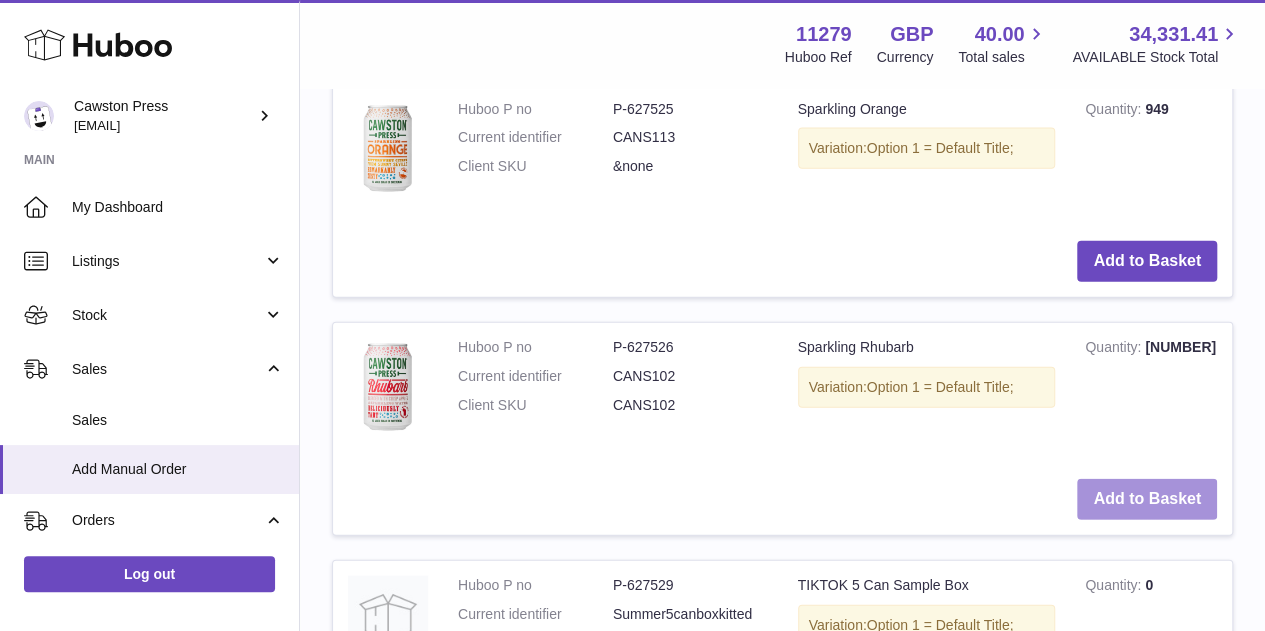 click on "Add to Basket" at bounding box center (1147, 499) 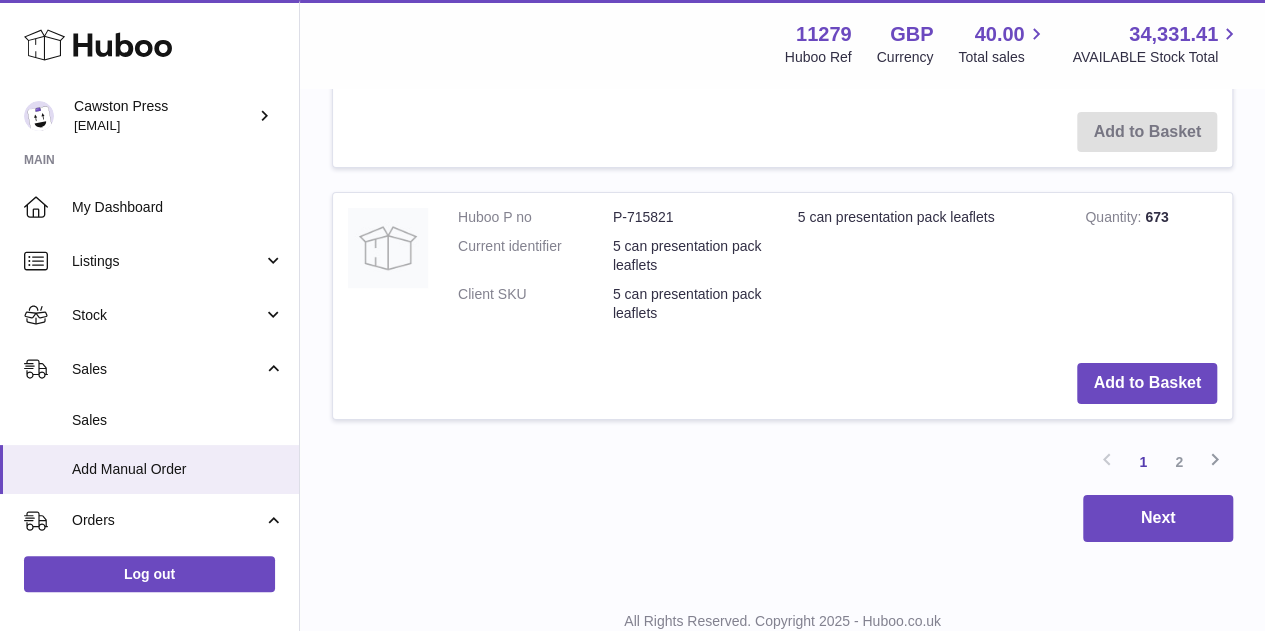scroll, scrollTop: 3754, scrollLeft: 0, axis: vertical 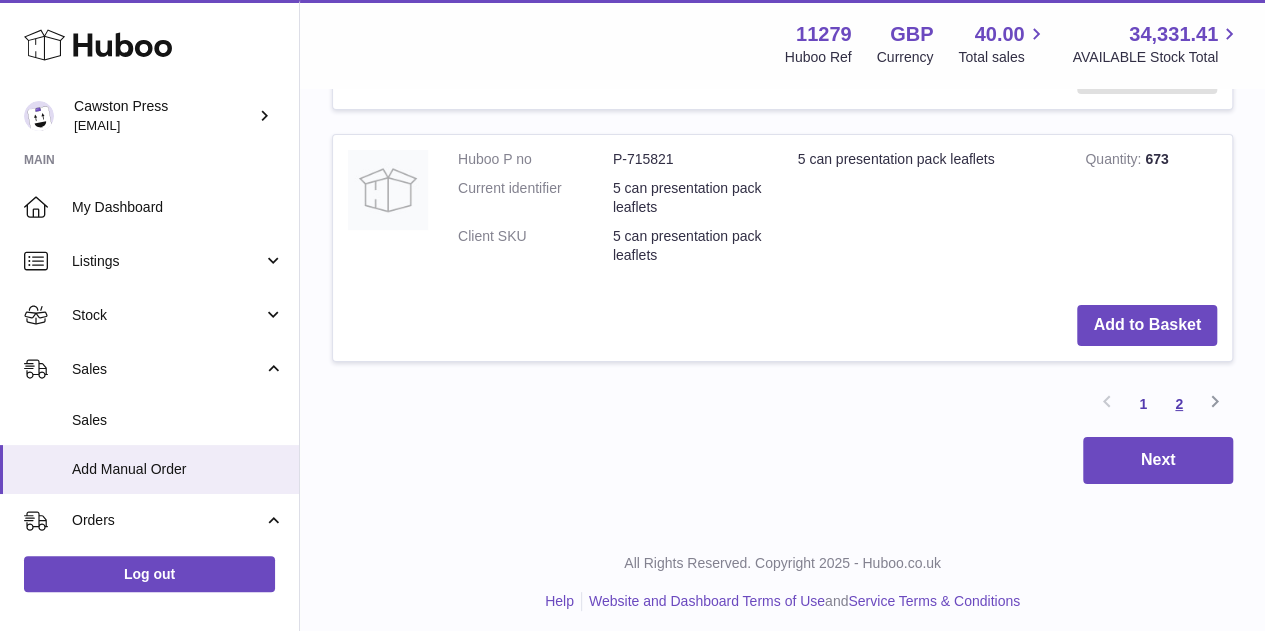 click on "2" at bounding box center (1179, 404) 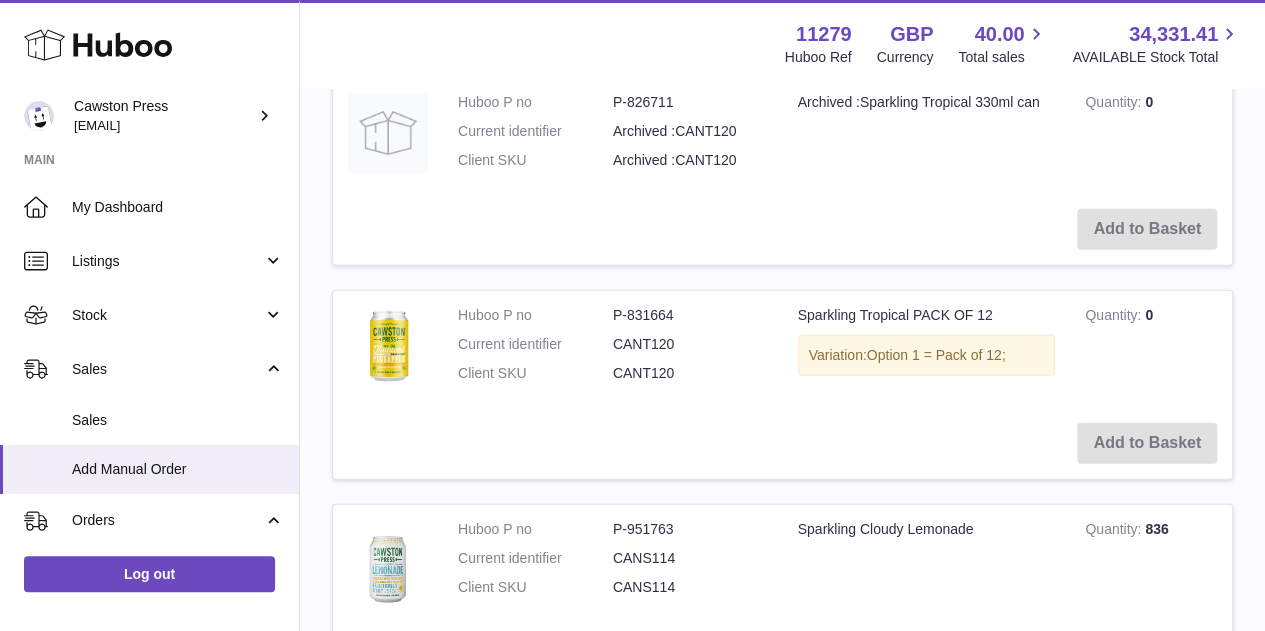 scroll, scrollTop: 2916, scrollLeft: 0, axis: vertical 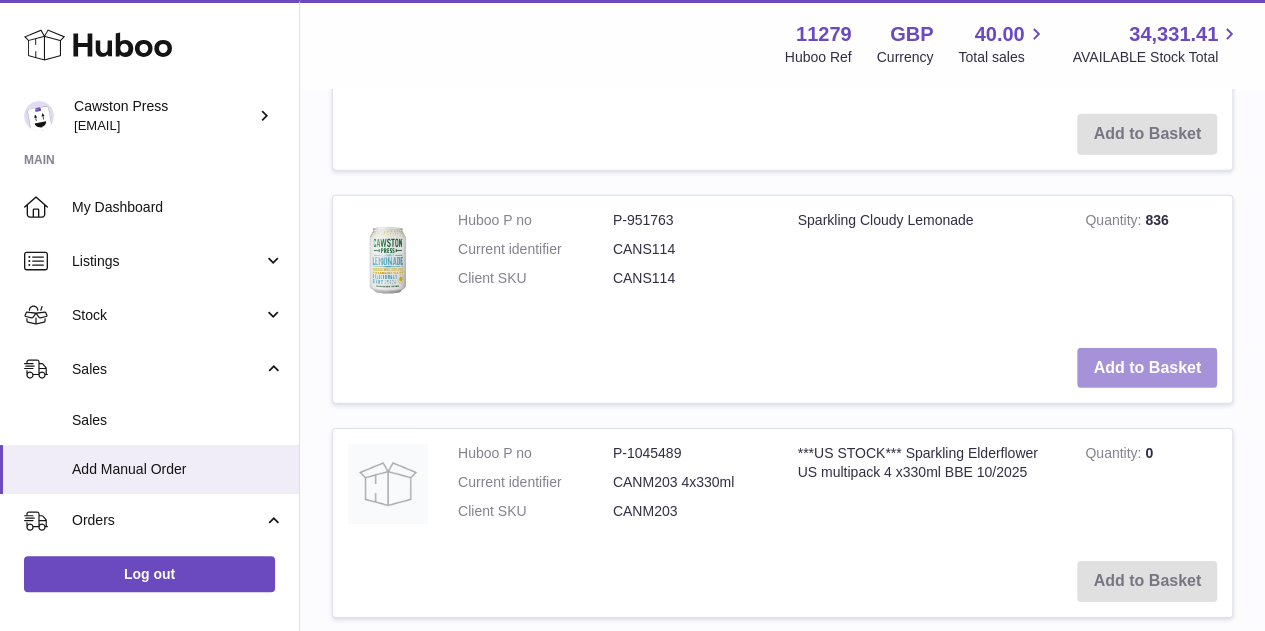 click on "Add to Basket" at bounding box center (1147, 368) 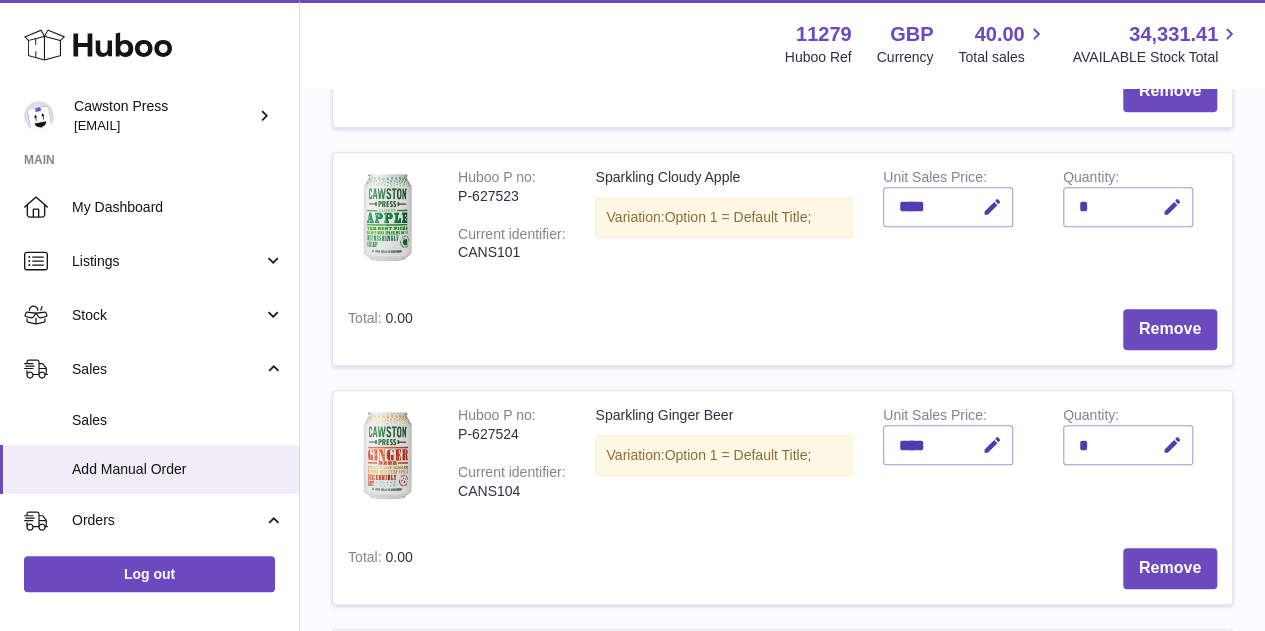 scroll, scrollTop: 0, scrollLeft: 0, axis: both 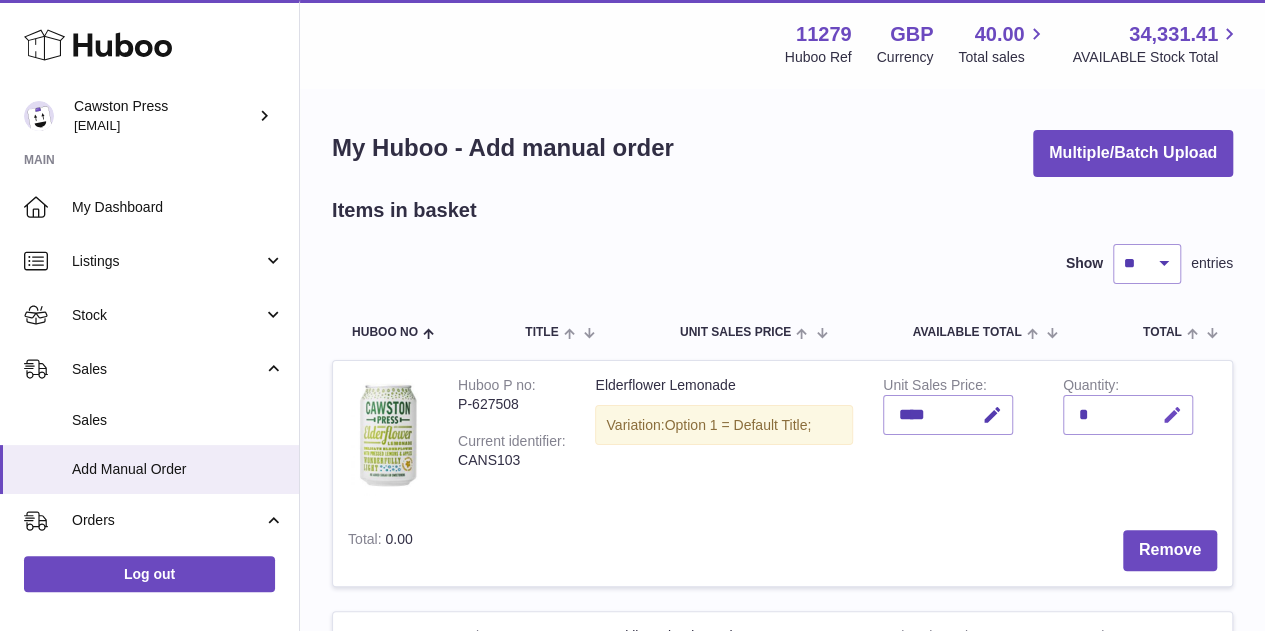 click at bounding box center (1172, 415) 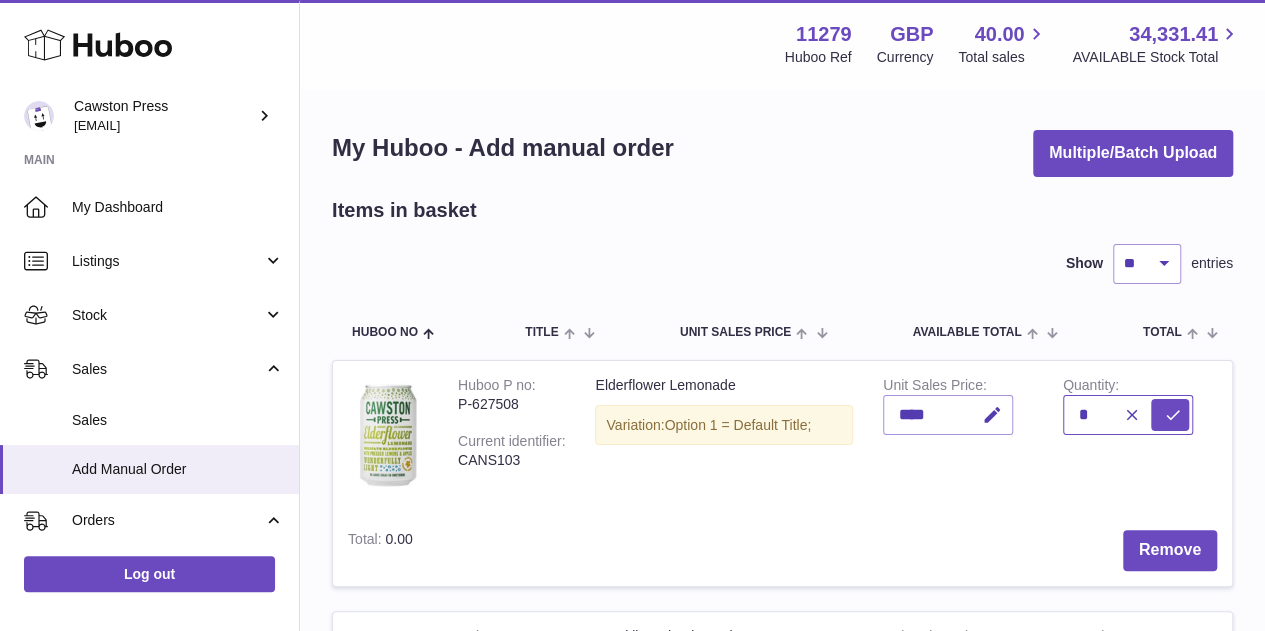 type on "*" 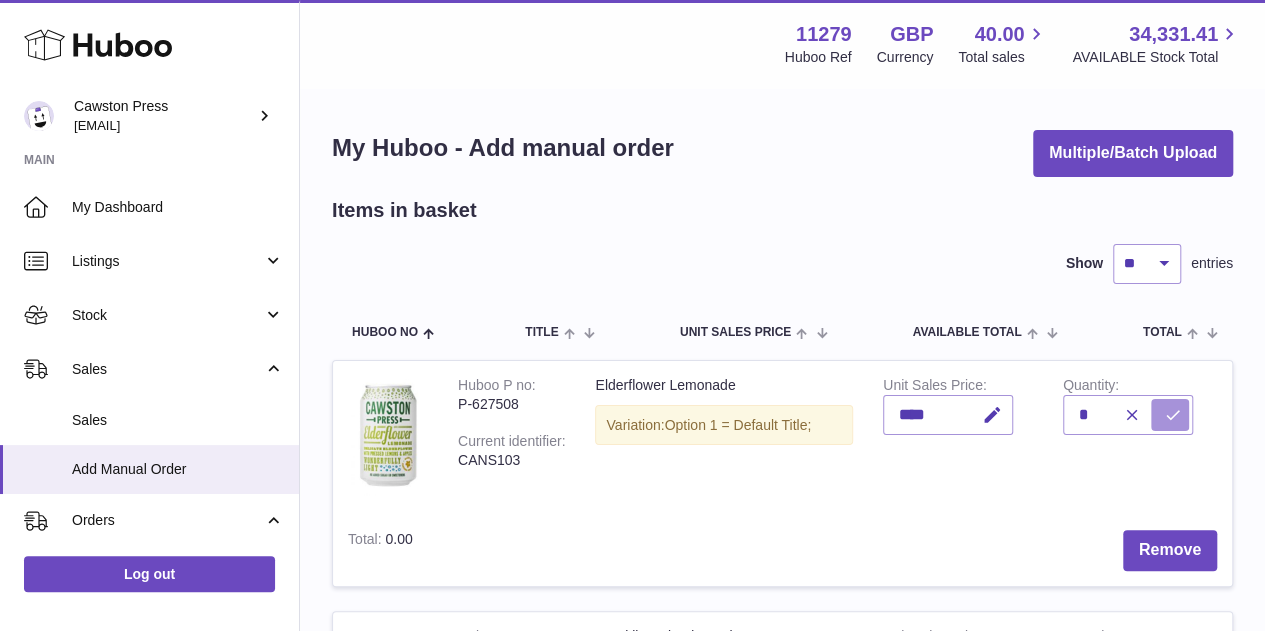 click at bounding box center [1173, 415] 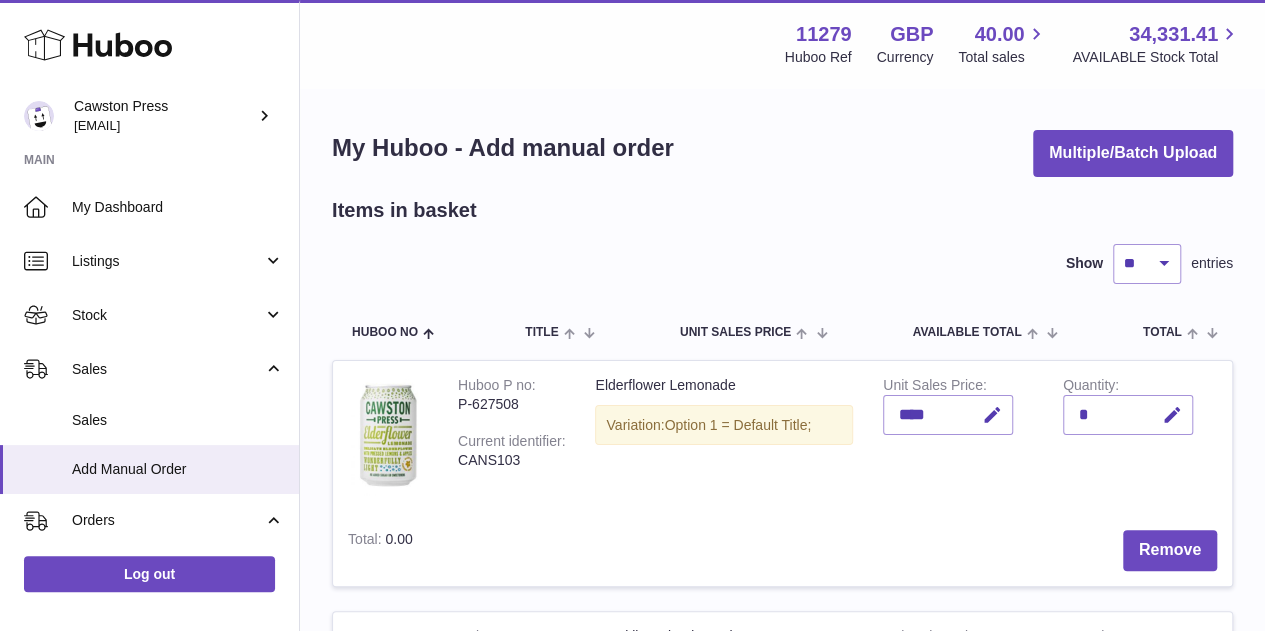 scroll, scrollTop: 279, scrollLeft: 0, axis: vertical 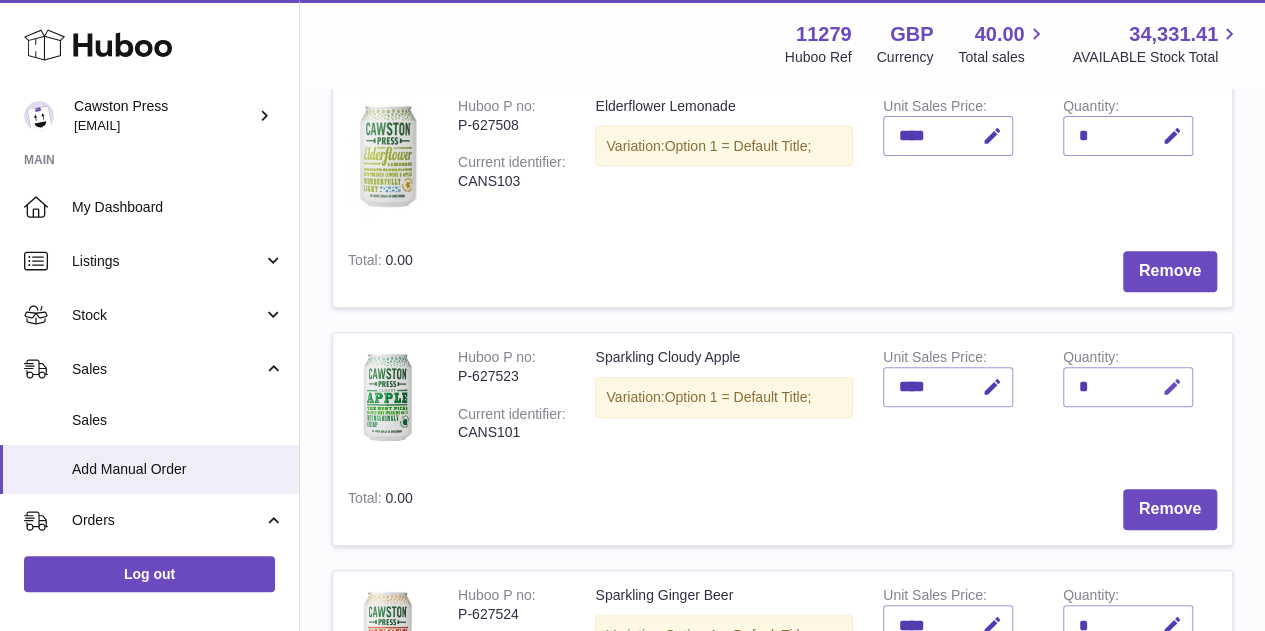 click at bounding box center (1172, 387) 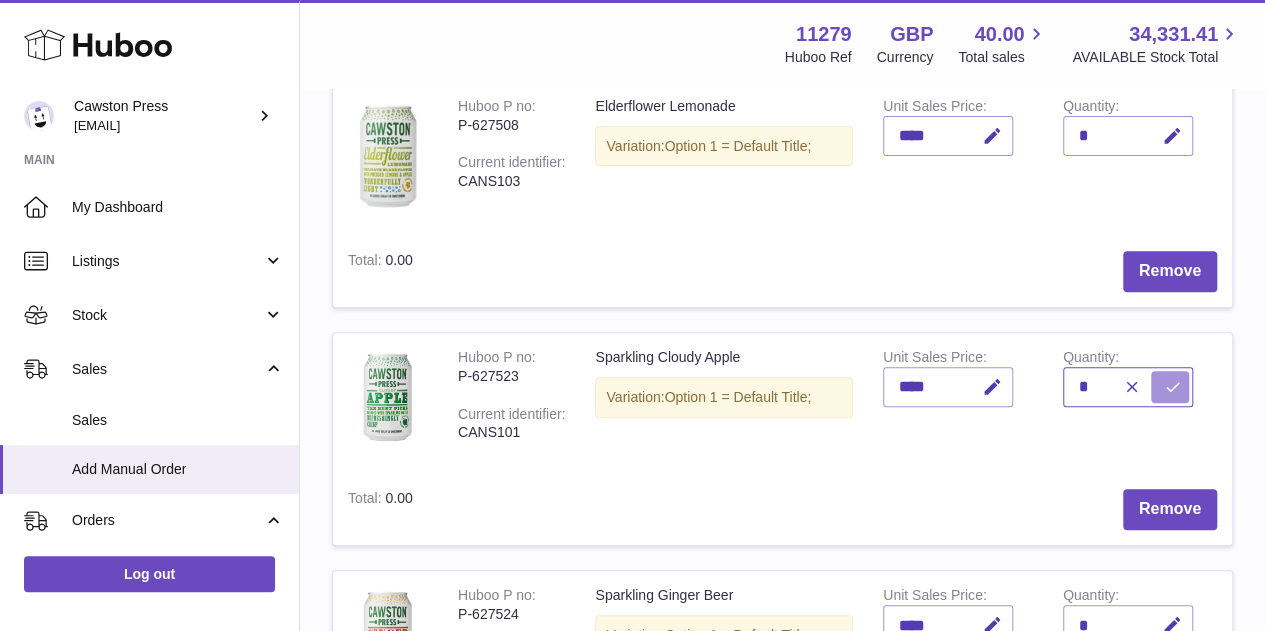 type on "*" 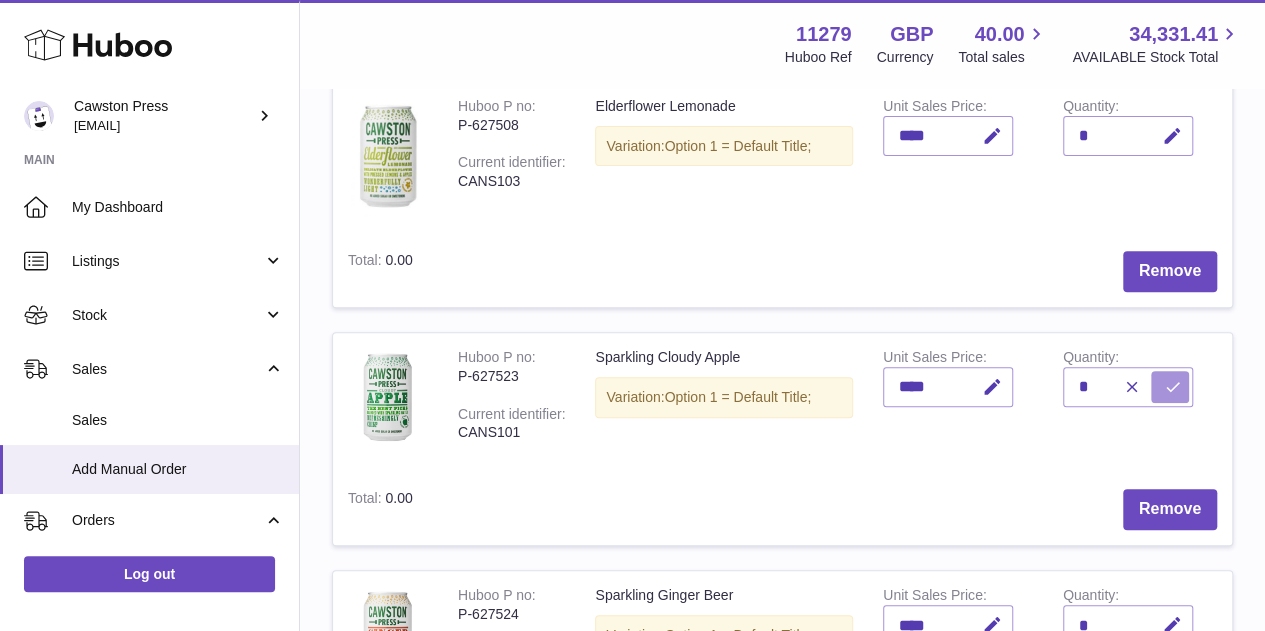 click at bounding box center (1170, 387) 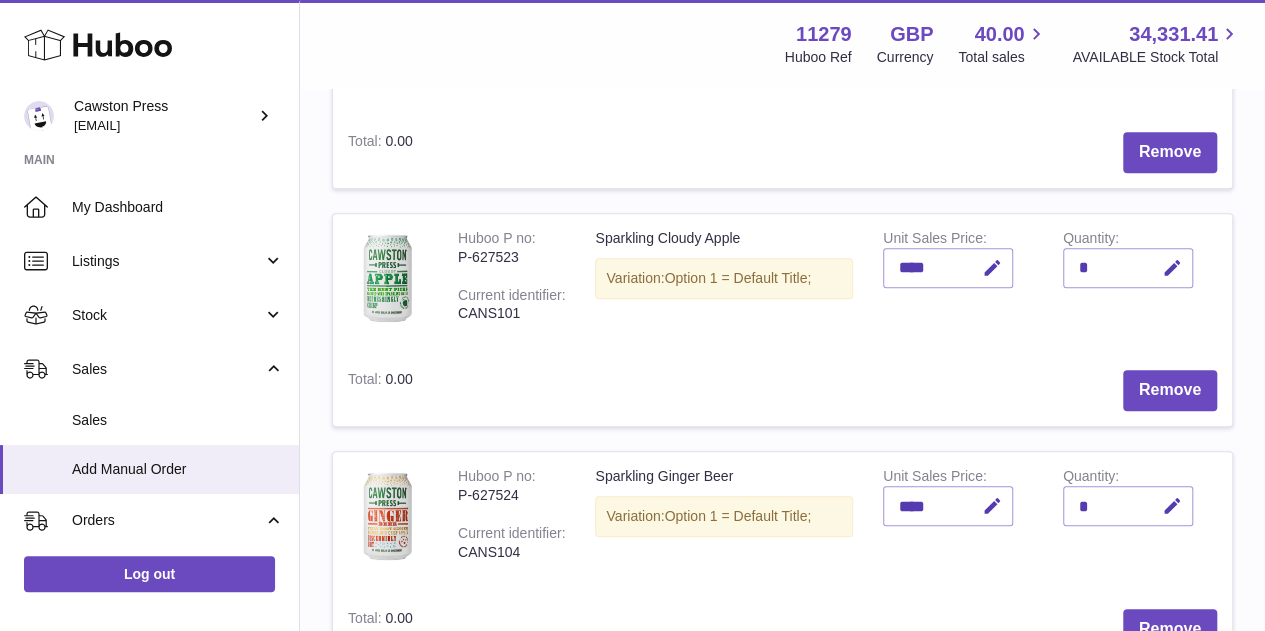 scroll, scrollTop: 408, scrollLeft: 0, axis: vertical 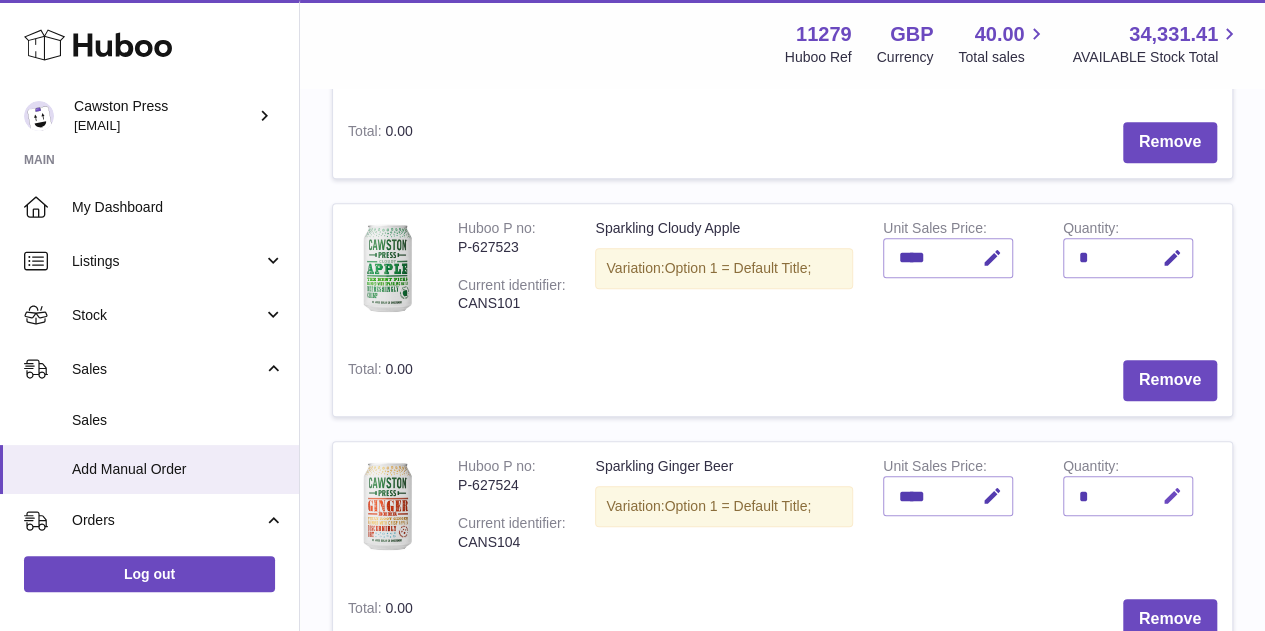 click at bounding box center (1172, 496) 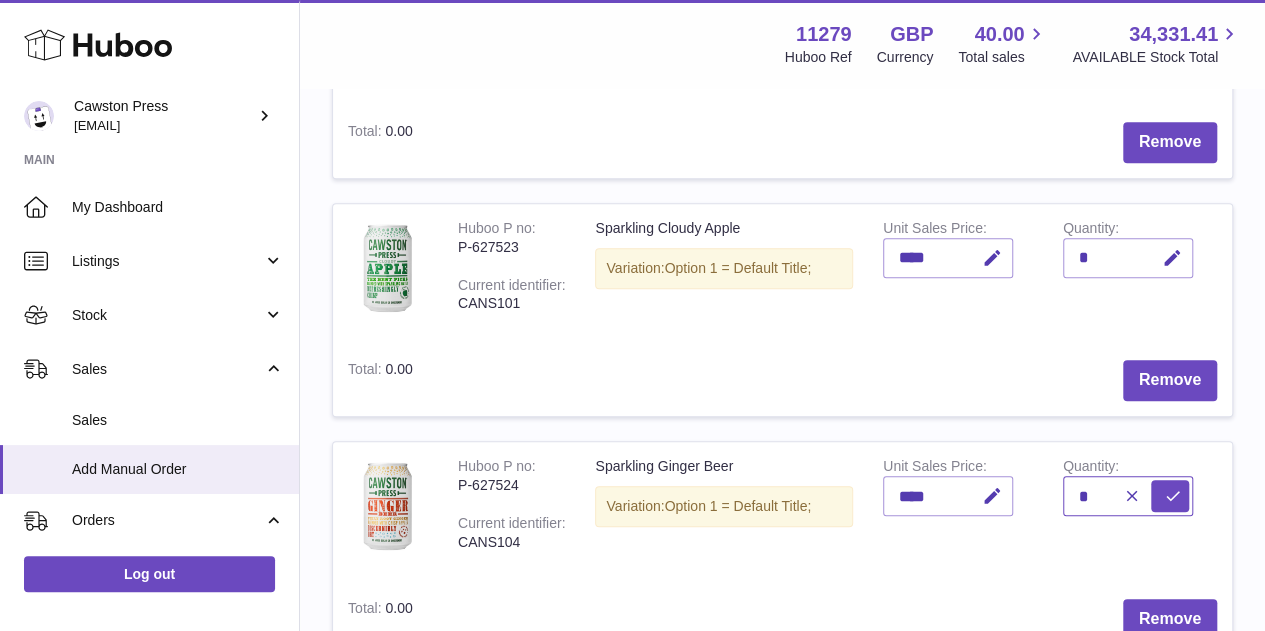 type on "*" 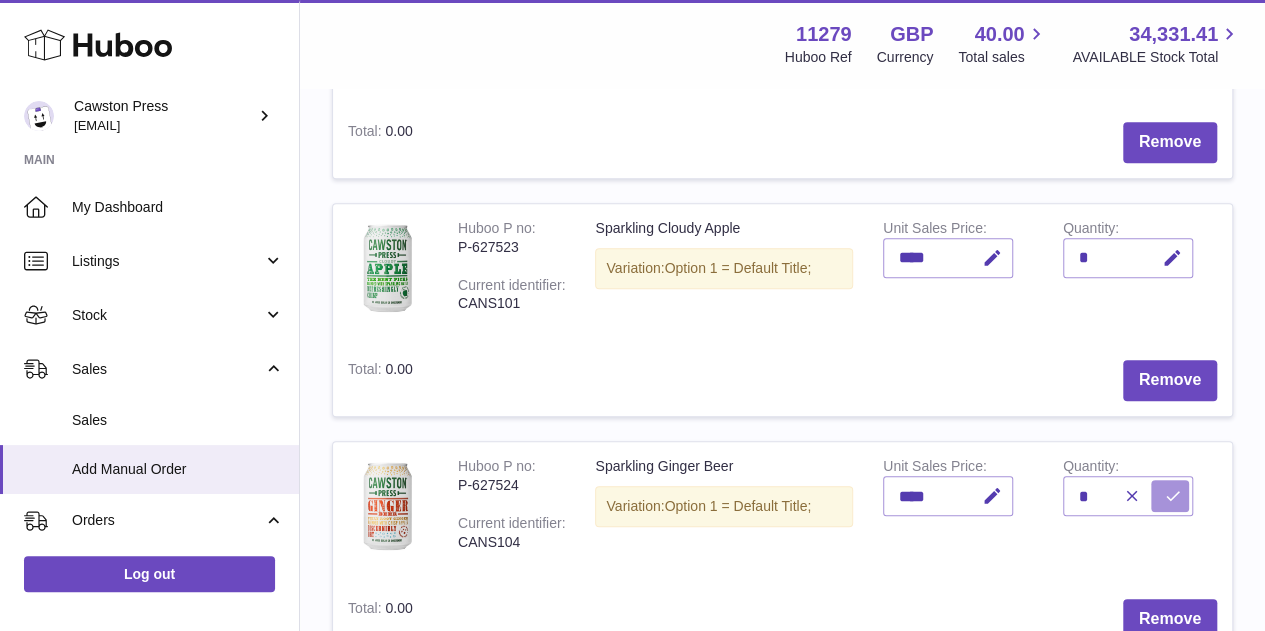 click at bounding box center (1173, 496) 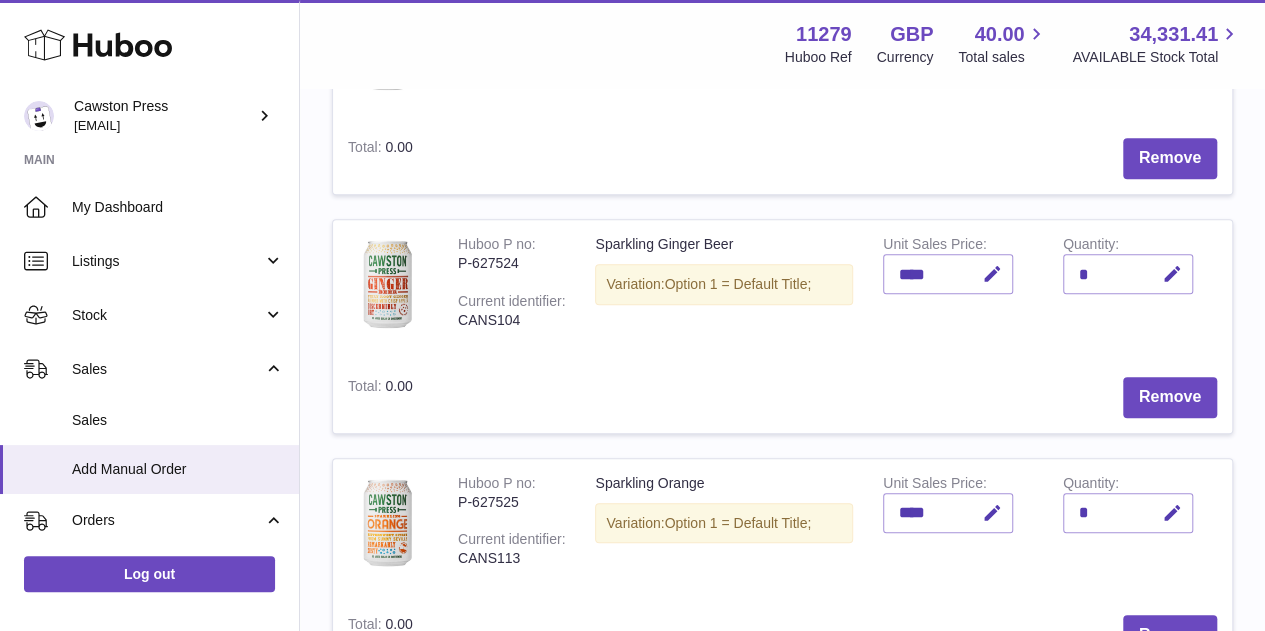 scroll, scrollTop: 665, scrollLeft: 0, axis: vertical 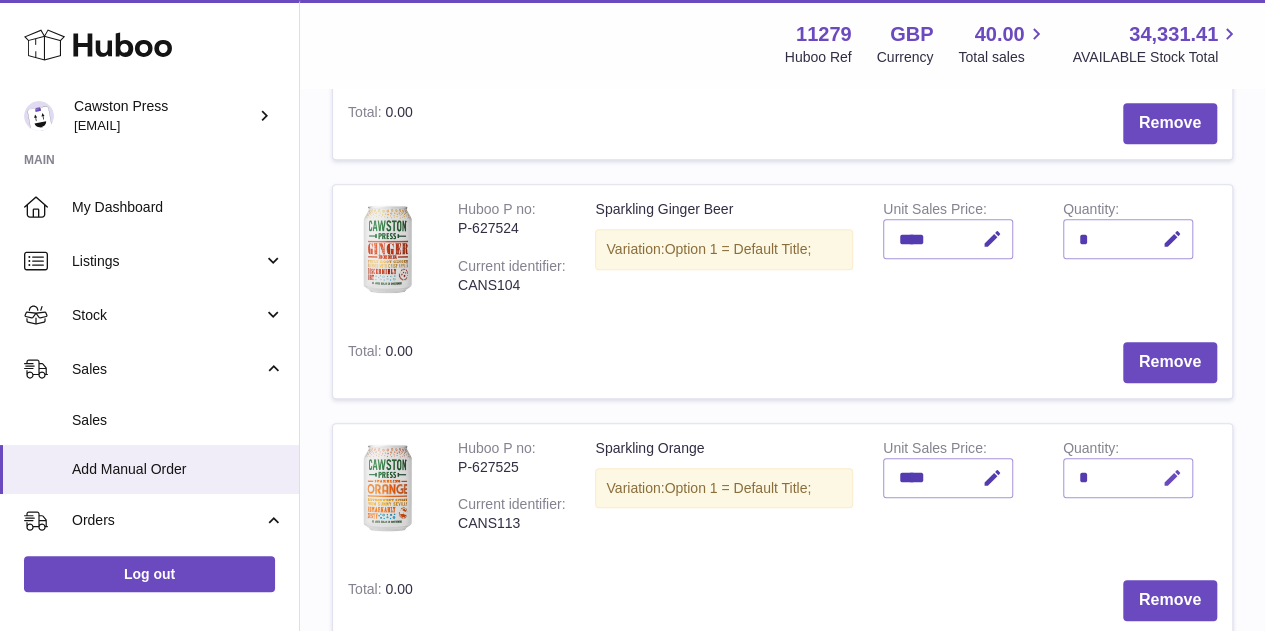 click at bounding box center [1172, 478] 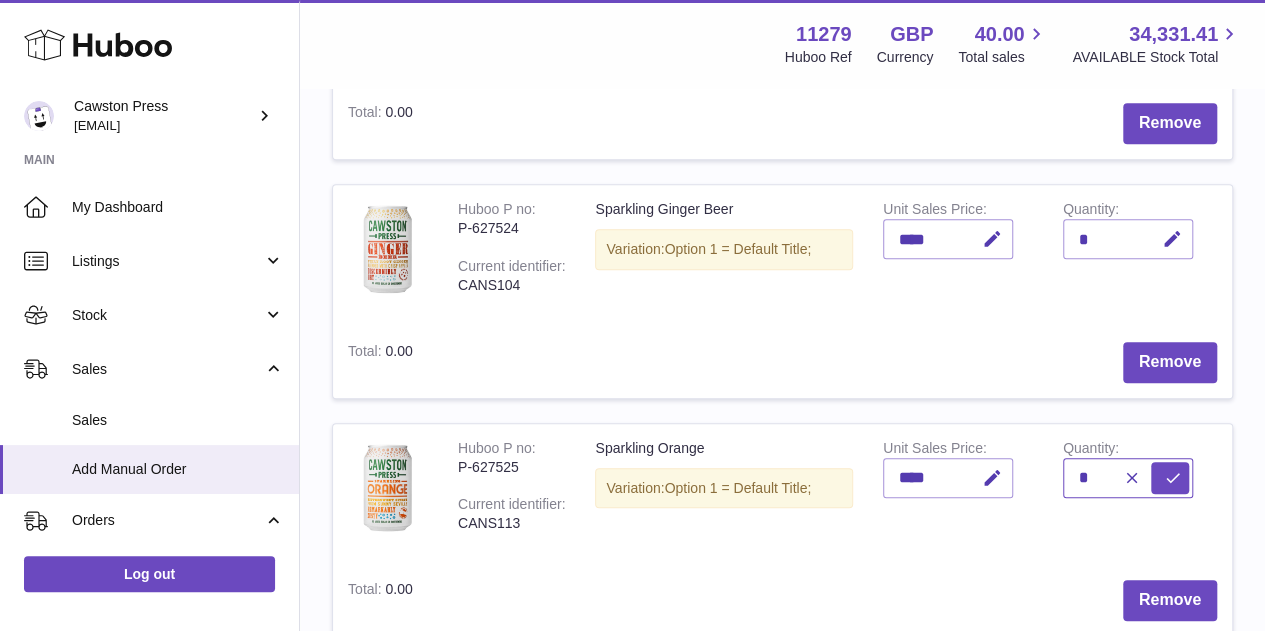 type on "*" 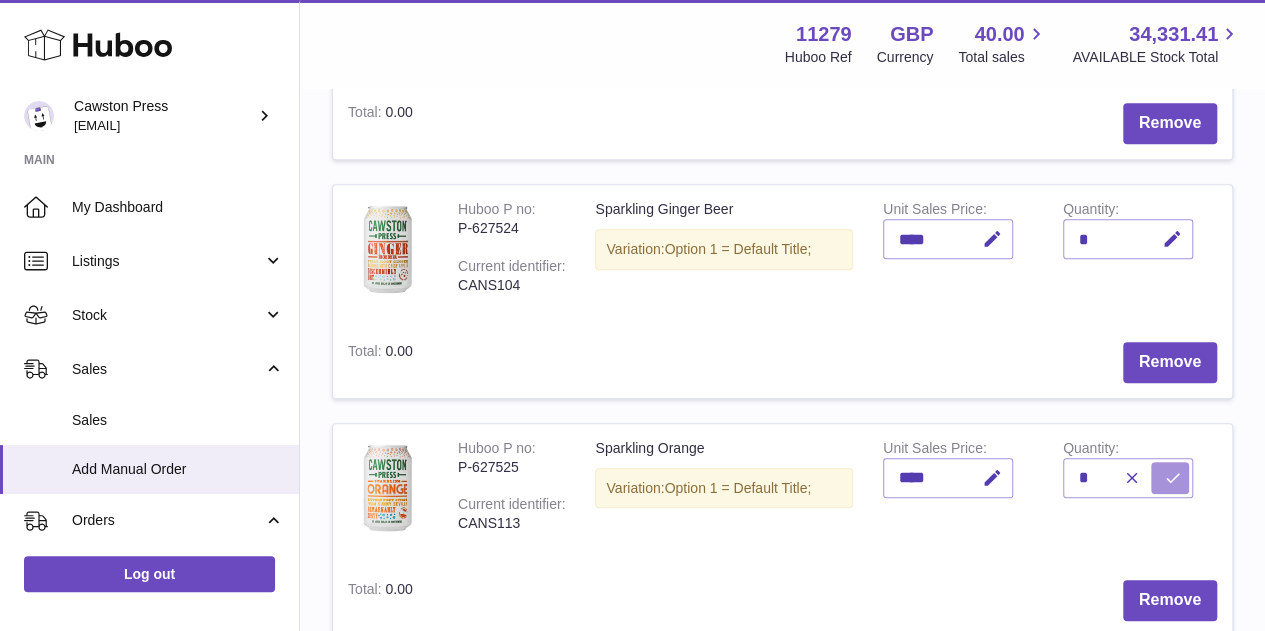 click at bounding box center [1173, 478] 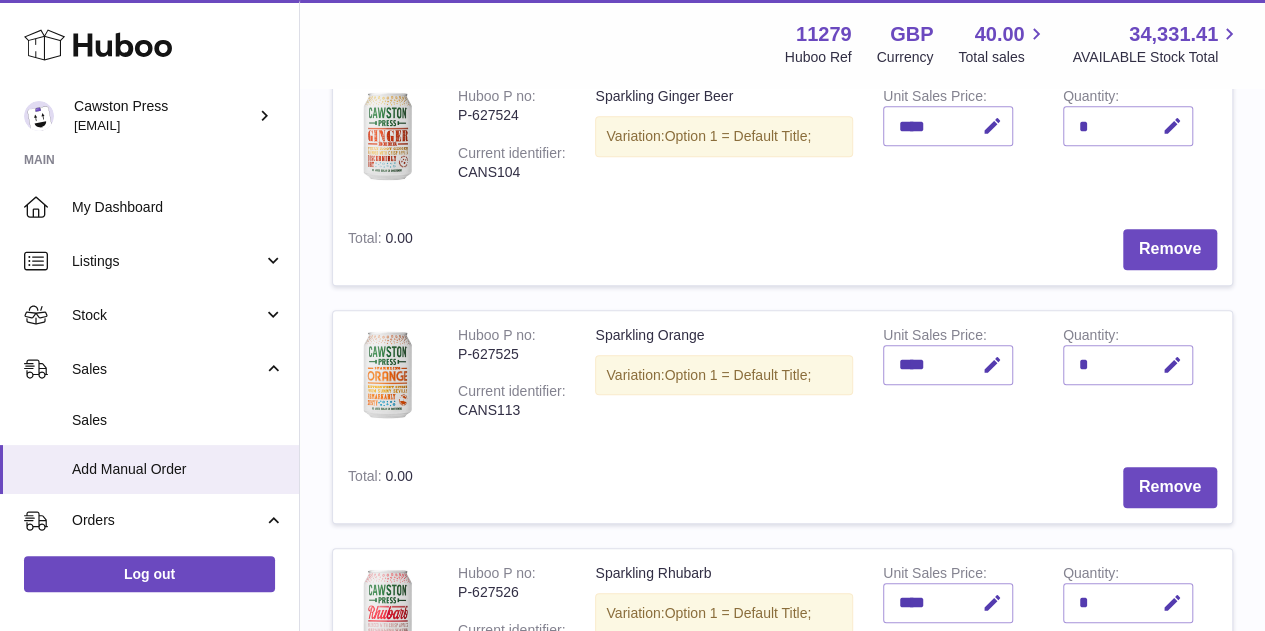 scroll, scrollTop: 779, scrollLeft: 0, axis: vertical 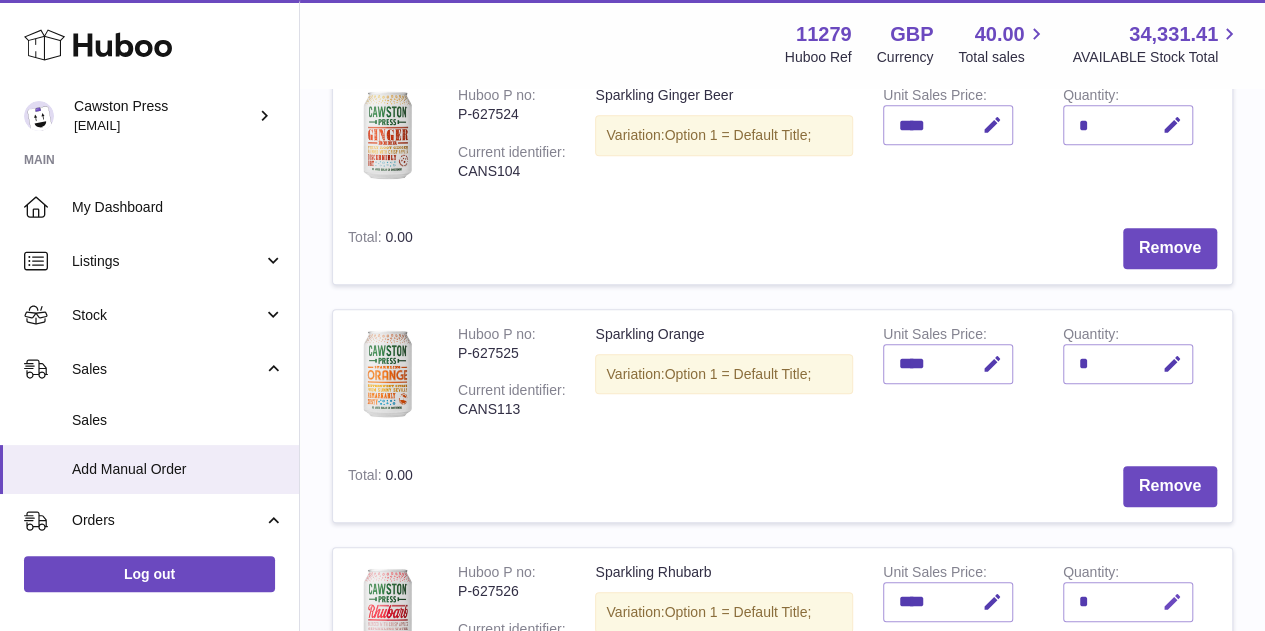 click at bounding box center [1172, 602] 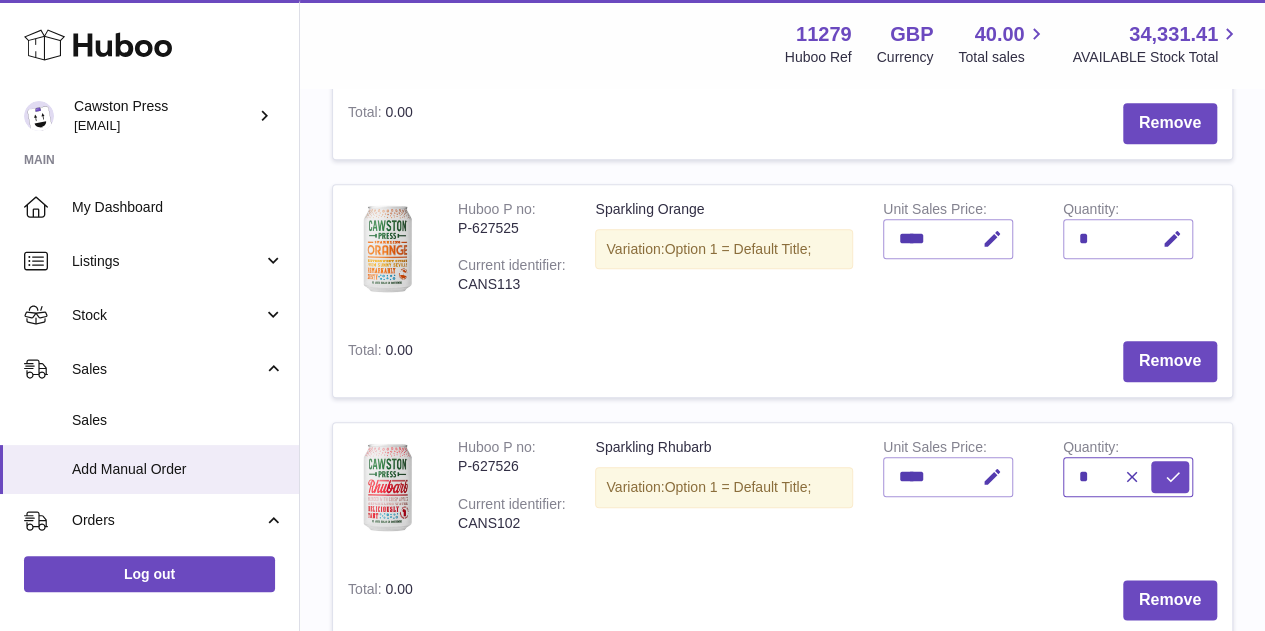 scroll, scrollTop: 906, scrollLeft: 0, axis: vertical 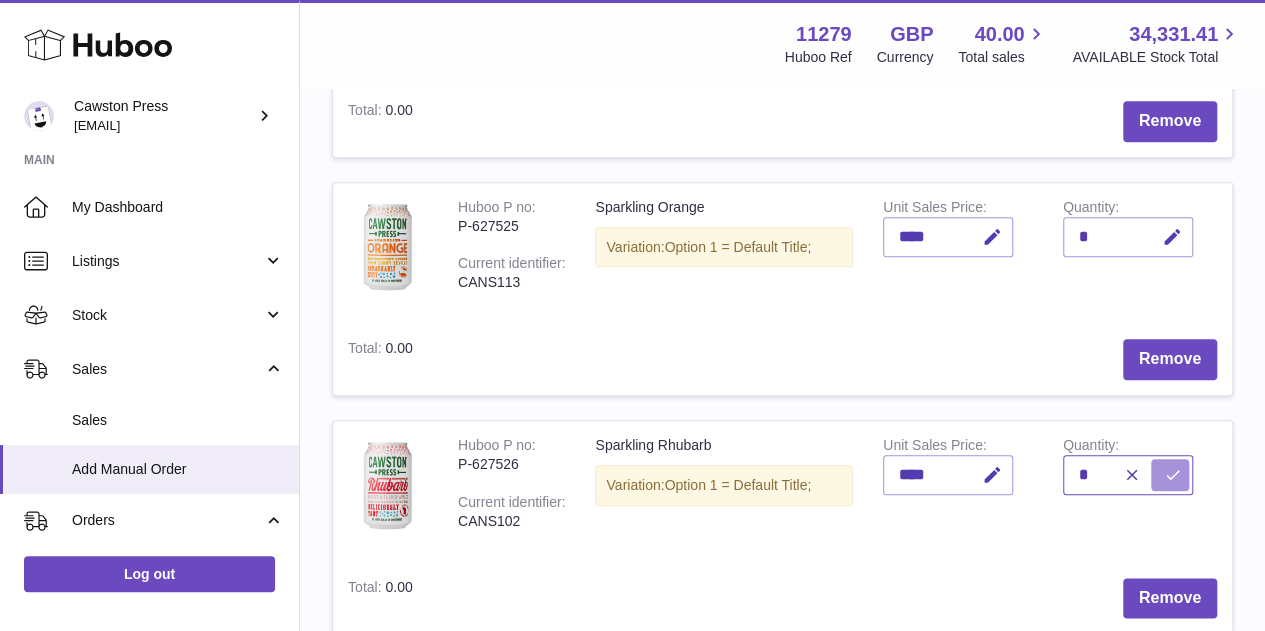 type on "*" 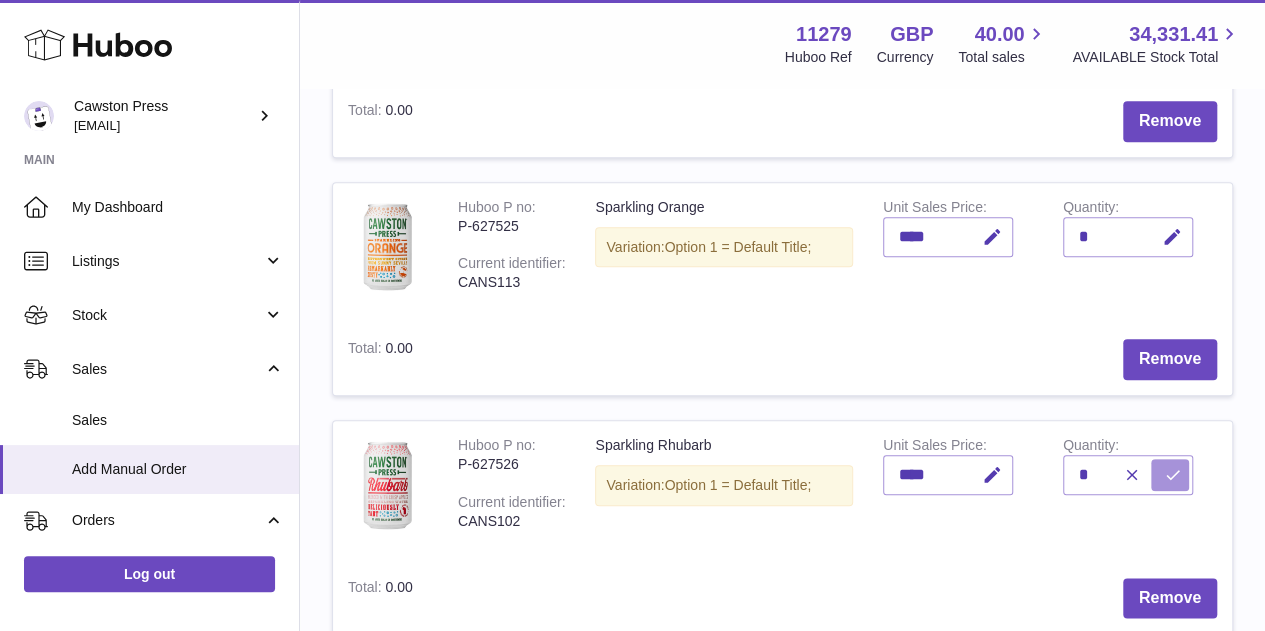 click at bounding box center [1173, 475] 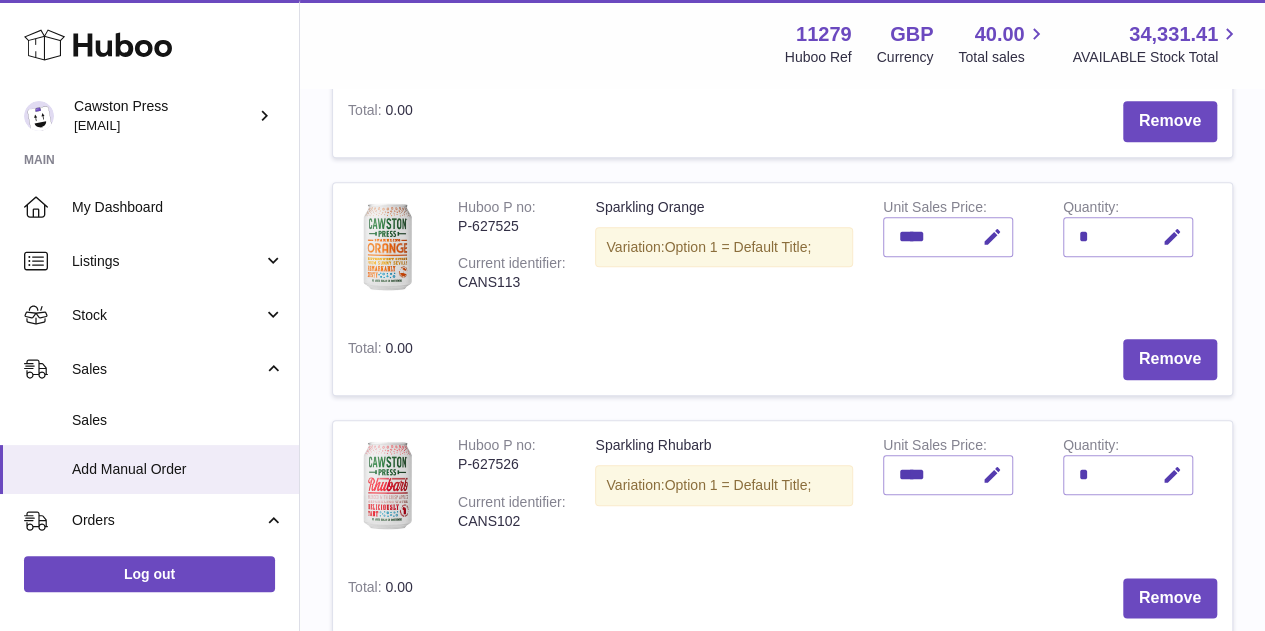 scroll, scrollTop: 1169, scrollLeft: 0, axis: vertical 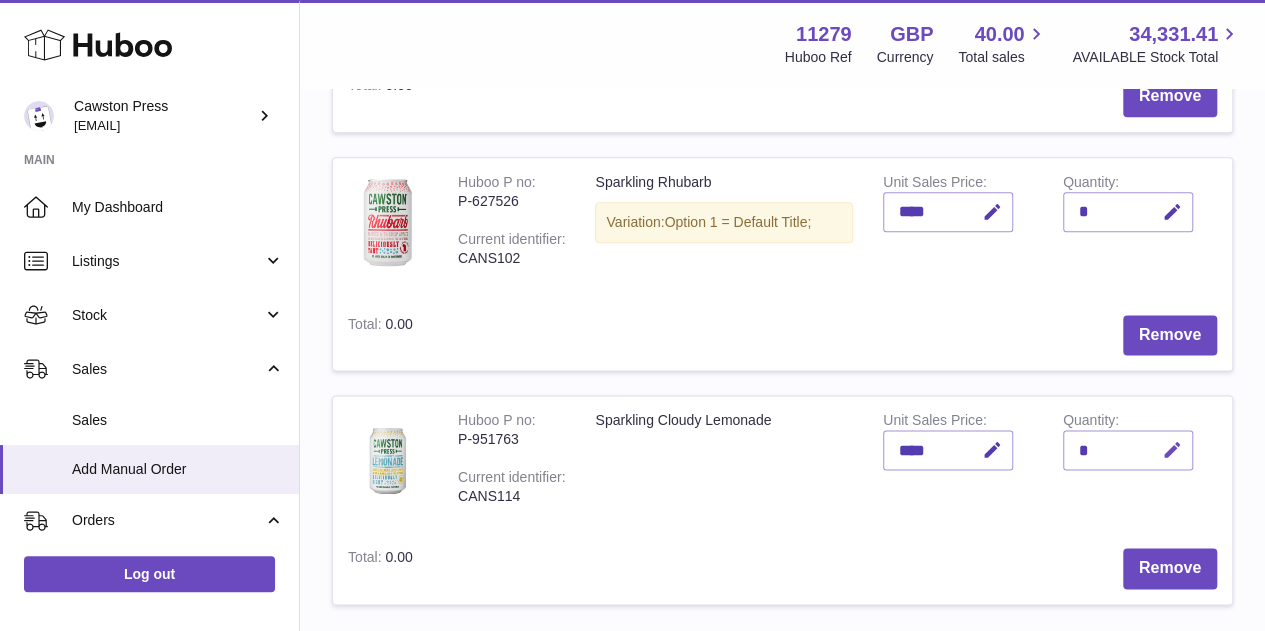 click at bounding box center (1172, 450) 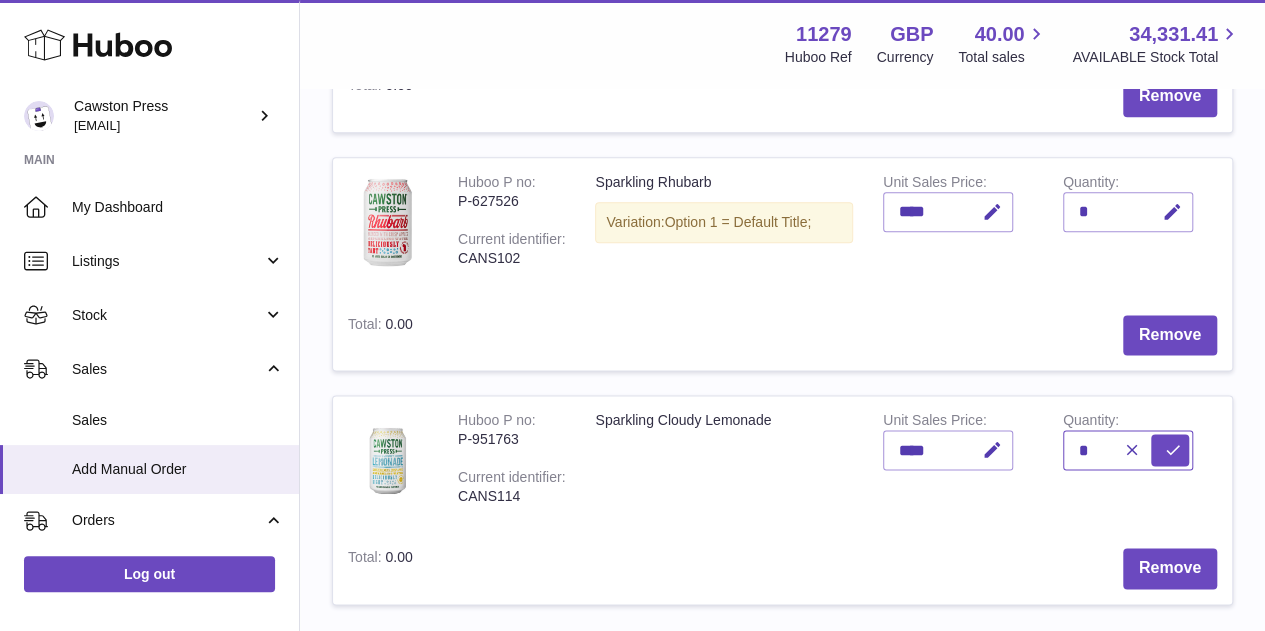 type on "*" 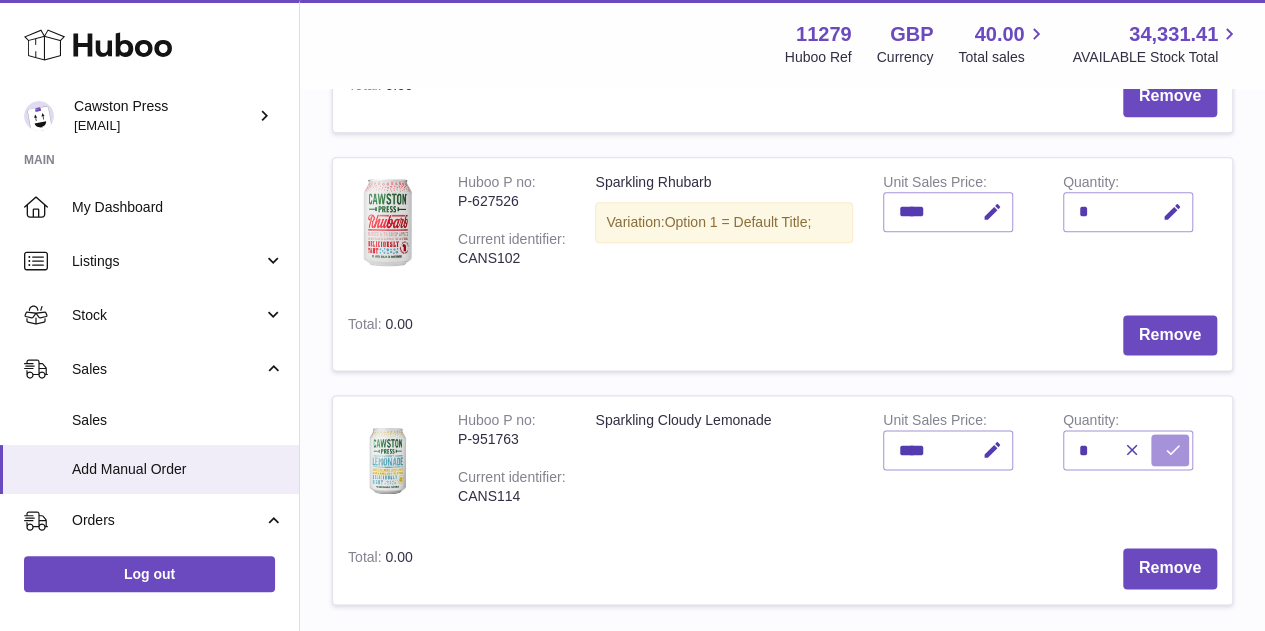 click at bounding box center [1173, 450] 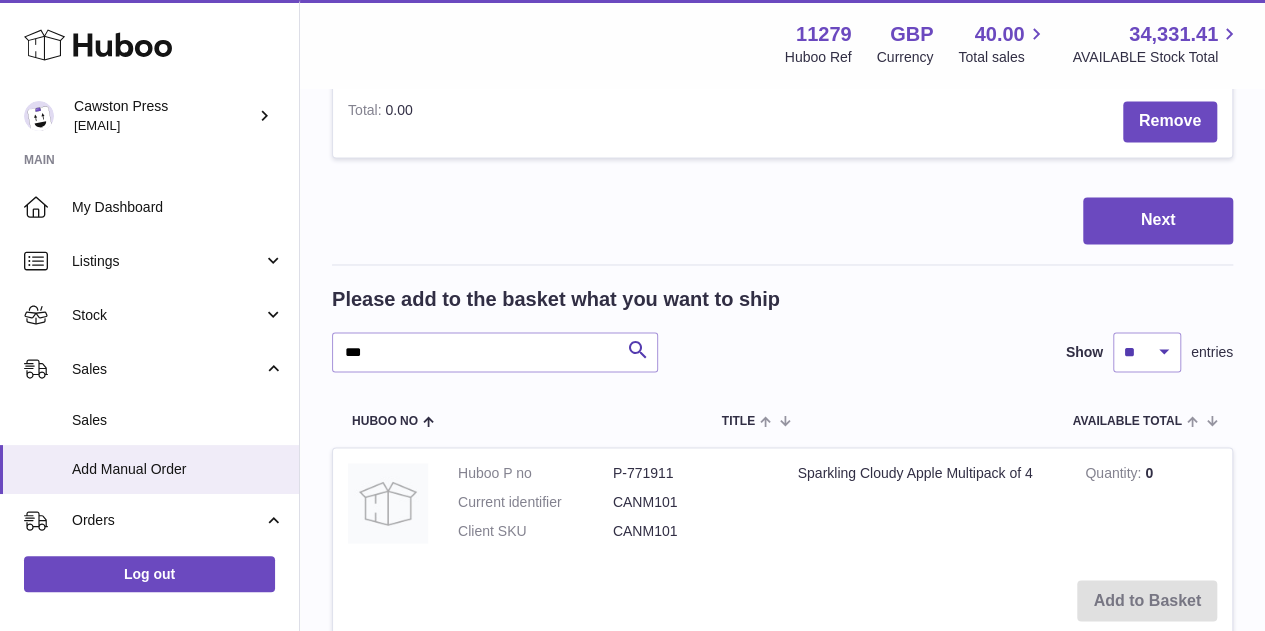 scroll, scrollTop: 1617, scrollLeft: 0, axis: vertical 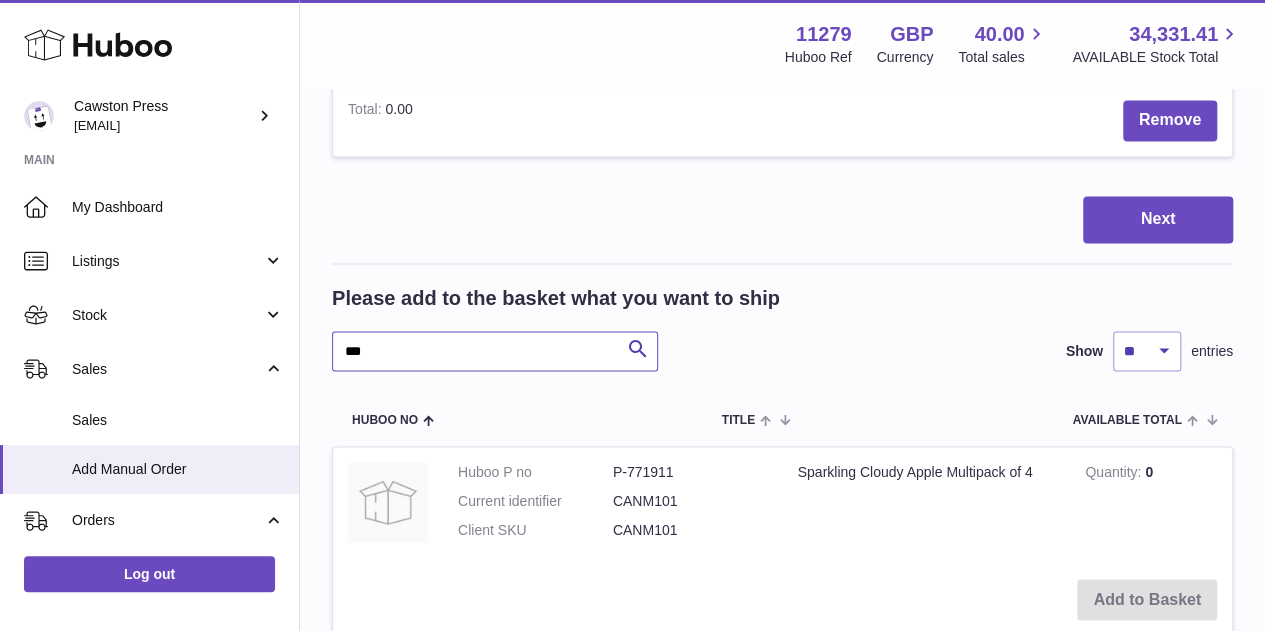click on "***" at bounding box center (495, 351) 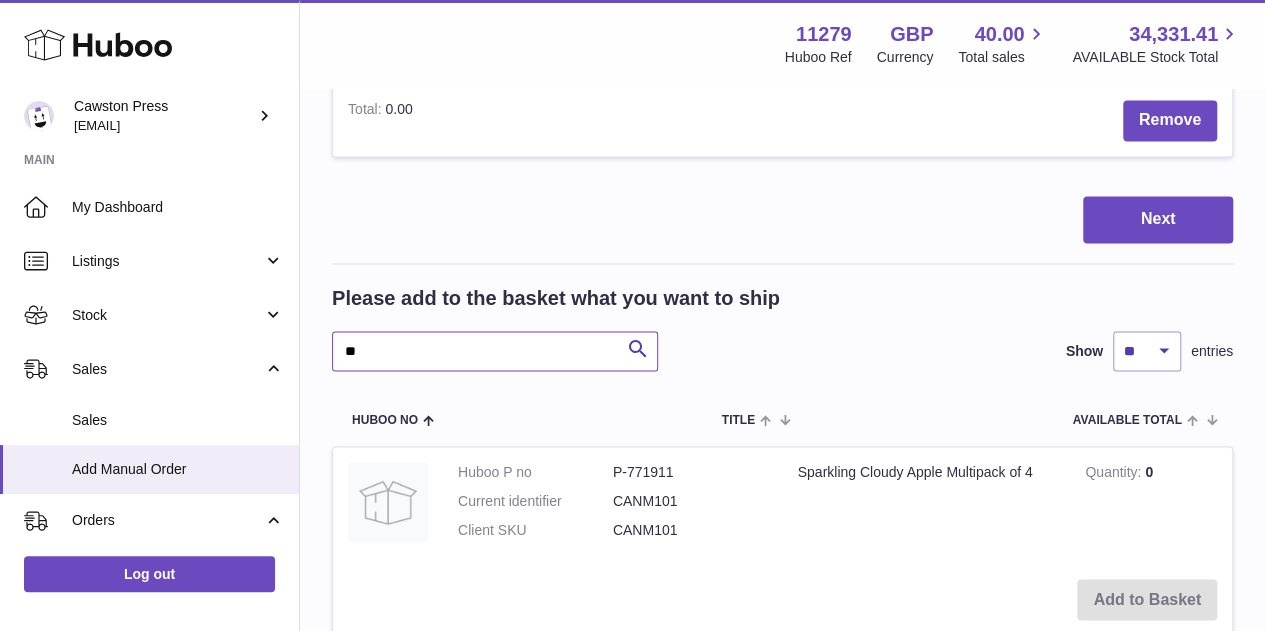 type on "*" 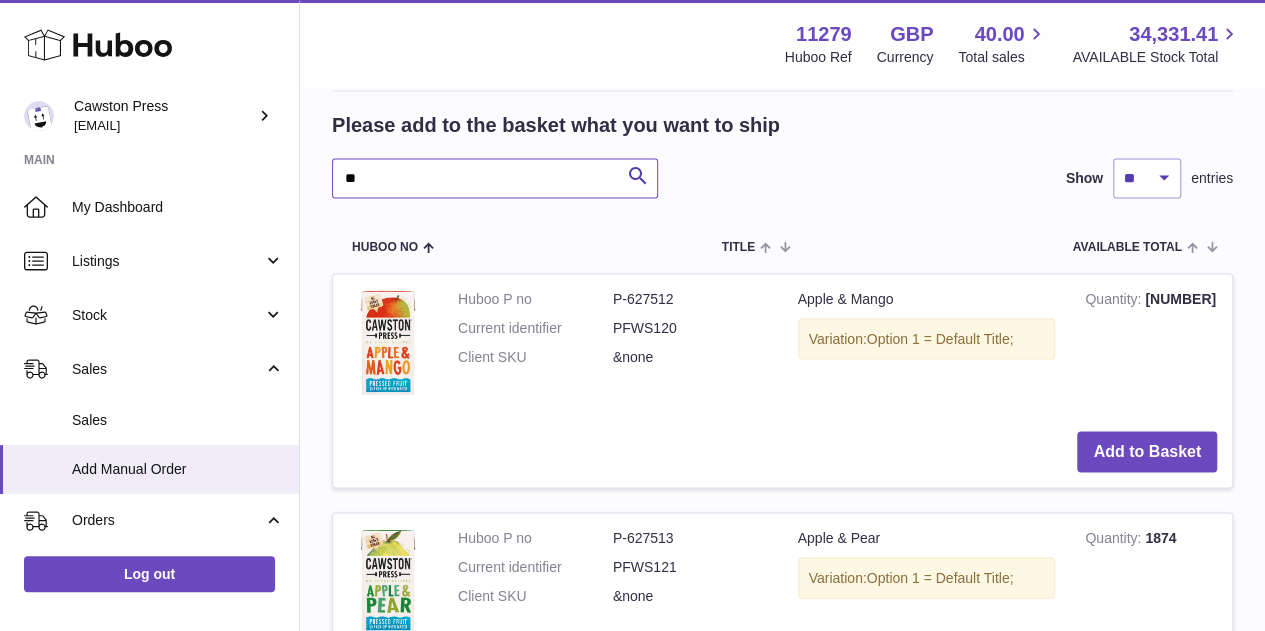 scroll, scrollTop: 1791, scrollLeft: 0, axis: vertical 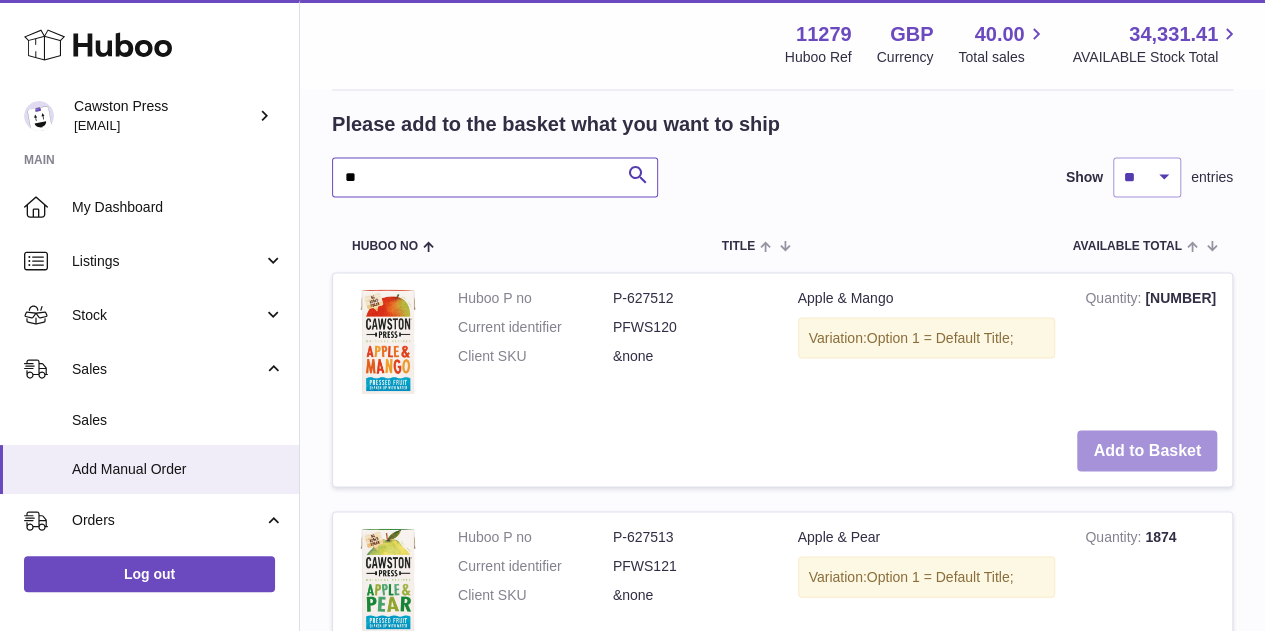 type on "**" 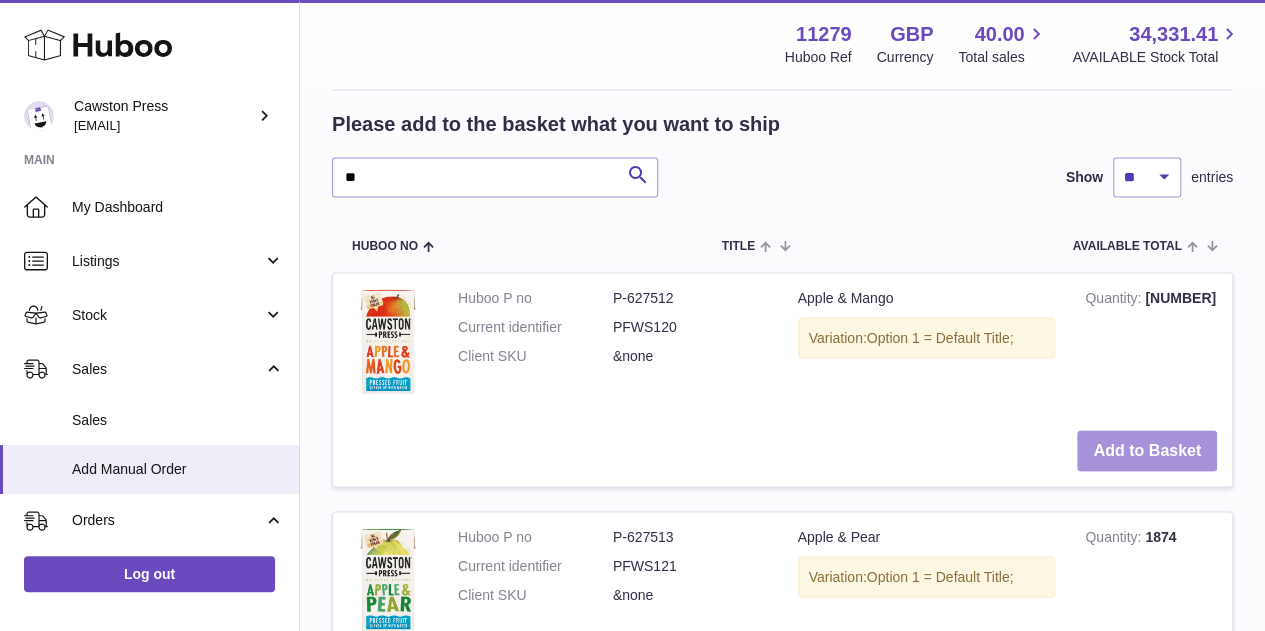 click on "Add to Basket" at bounding box center [1147, 450] 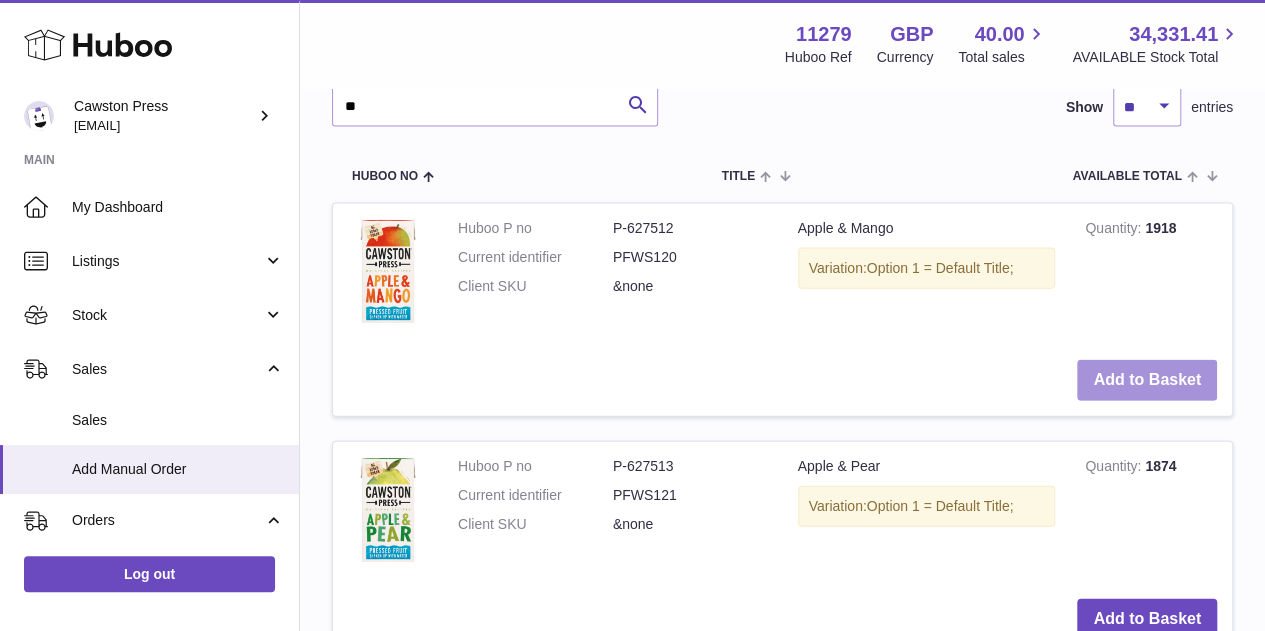 scroll, scrollTop: 2101, scrollLeft: 0, axis: vertical 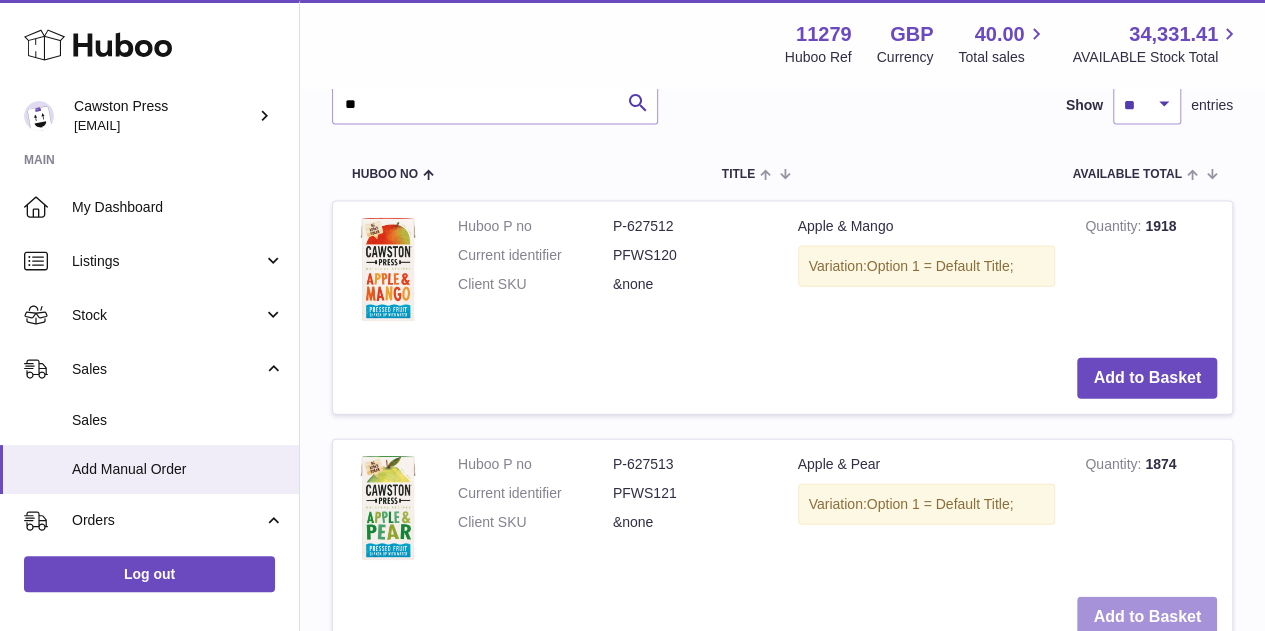 click on "Add to Basket" at bounding box center [1147, 617] 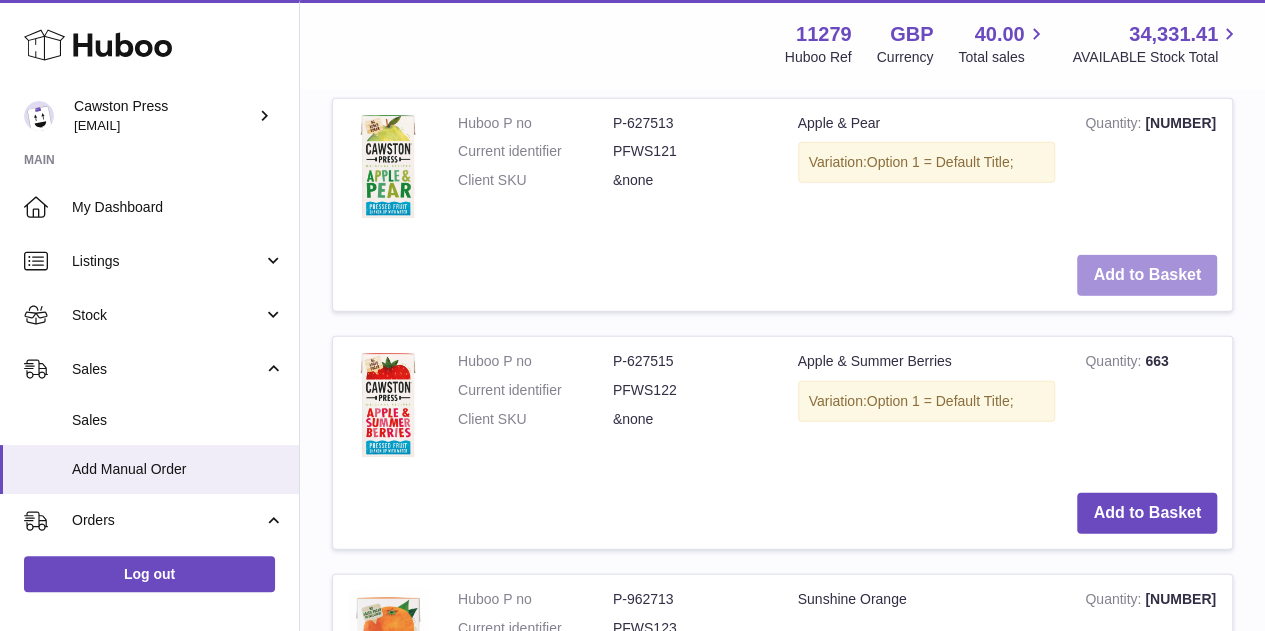 scroll, scrollTop: 2759, scrollLeft: 0, axis: vertical 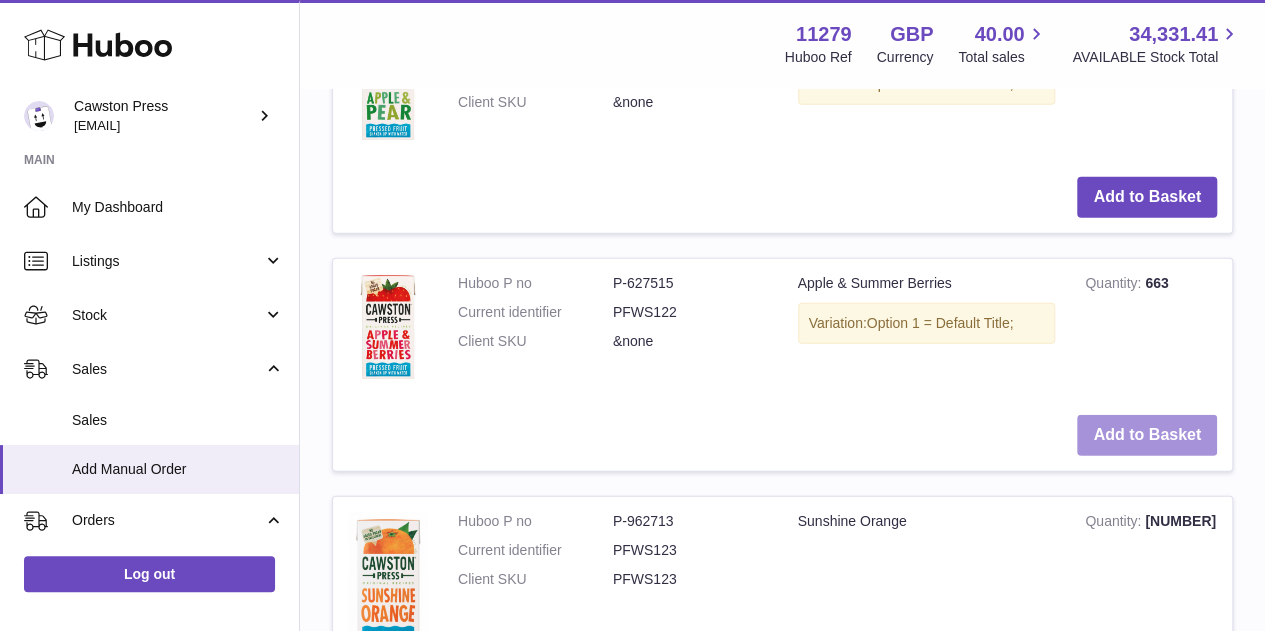click on "Add to Basket" at bounding box center (1147, 435) 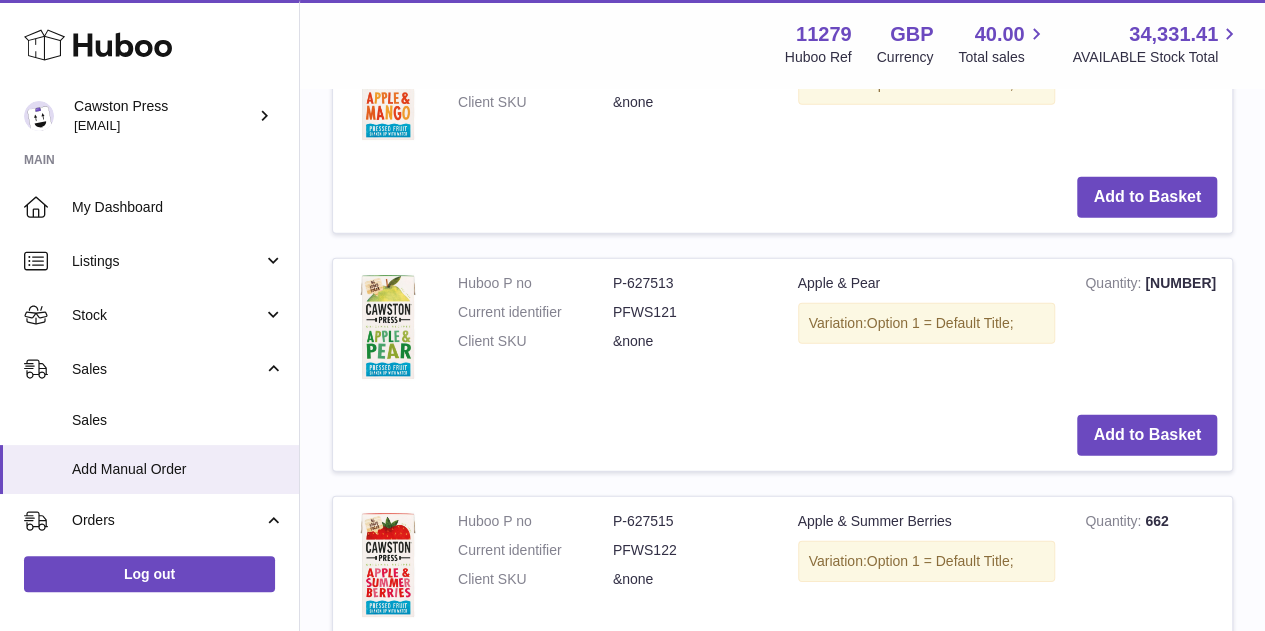 scroll, scrollTop: 2997, scrollLeft: 0, axis: vertical 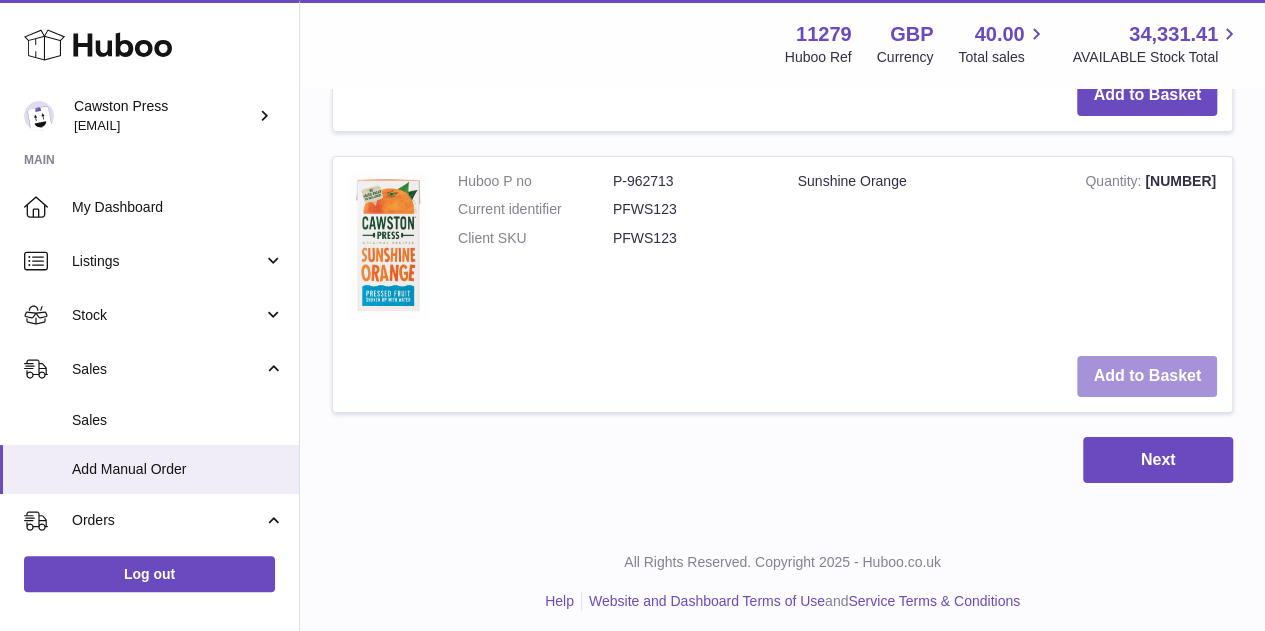 click on "Add to Basket" at bounding box center (1147, 376) 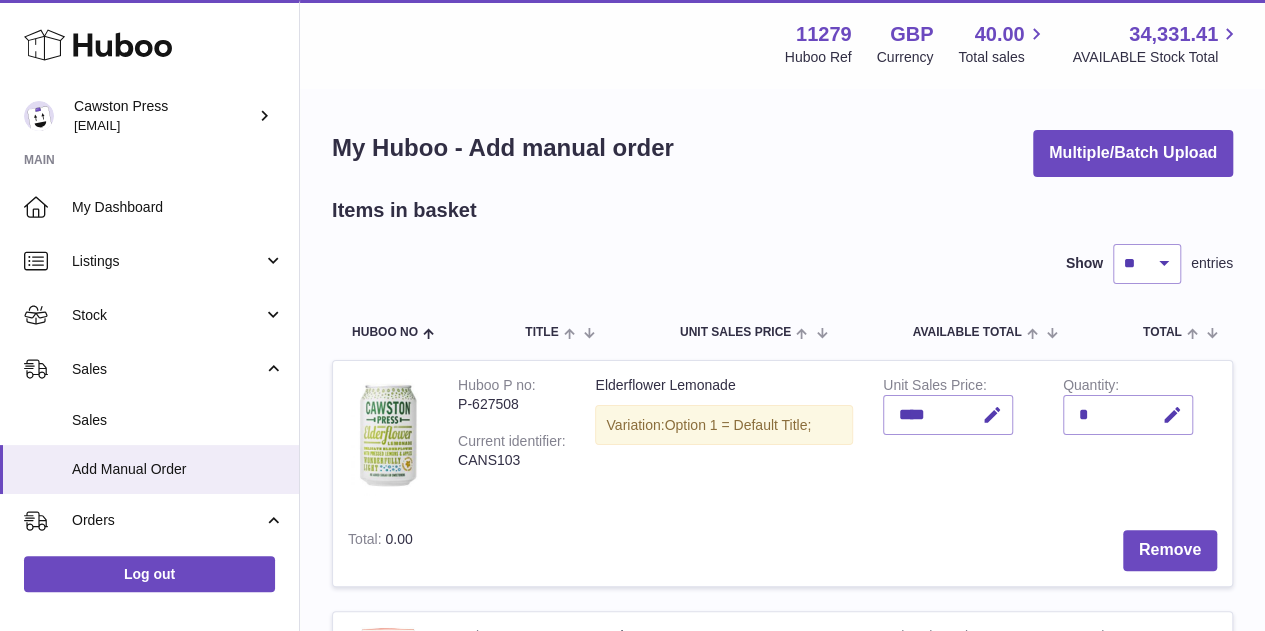 scroll, scrollTop: 300, scrollLeft: 0, axis: vertical 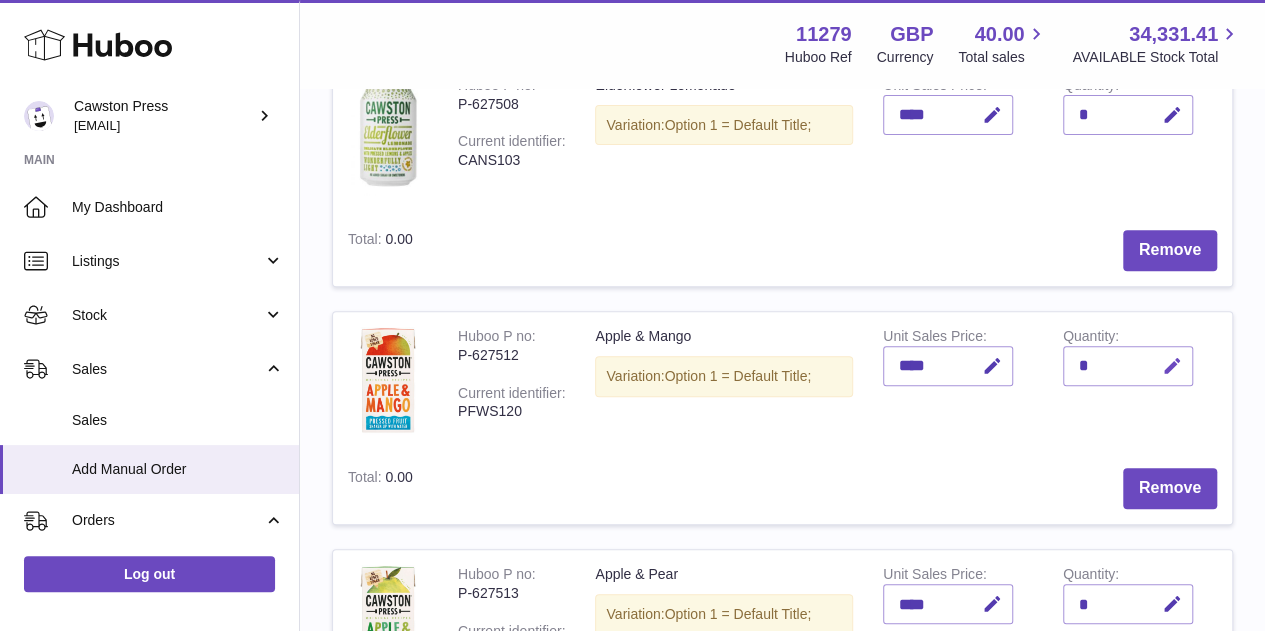 click at bounding box center [1172, 366] 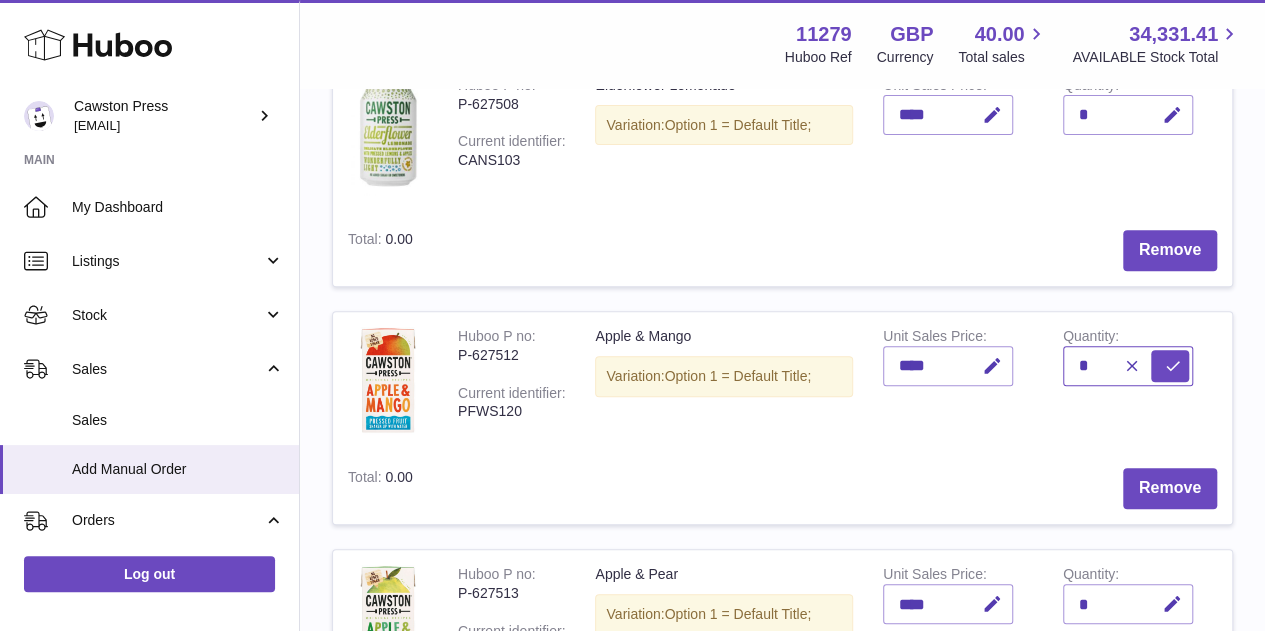 type on "*" 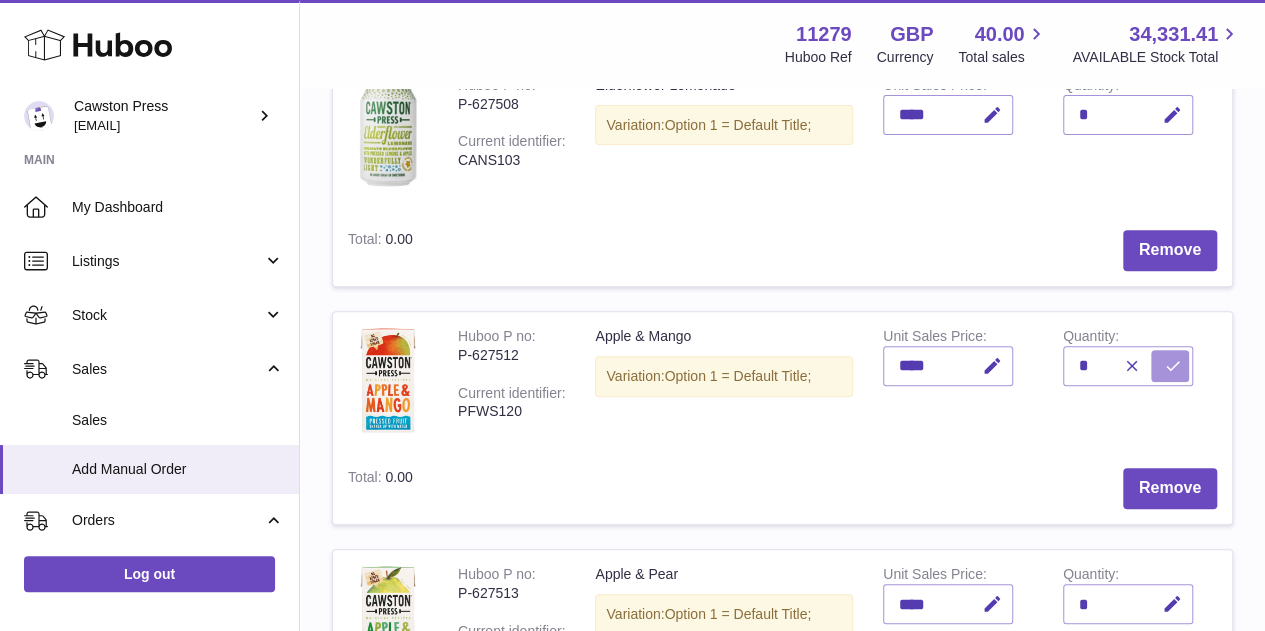 click at bounding box center [1170, 366] 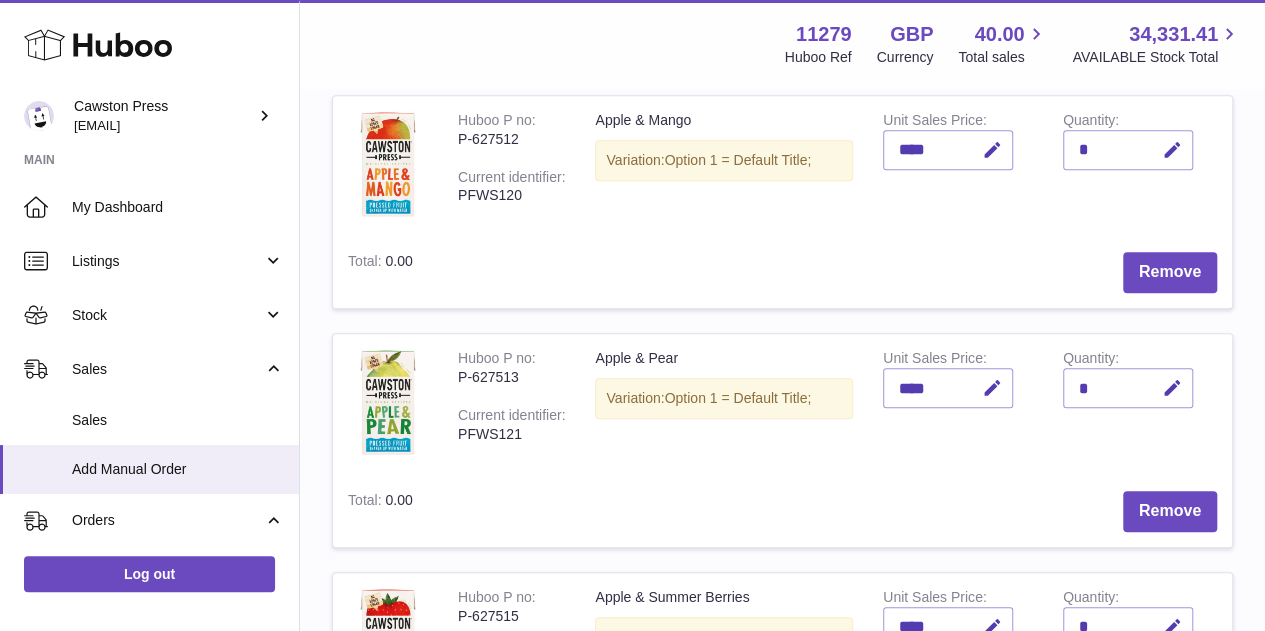 scroll, scrollTop: 533, scrollLeft: 0, axis: vertical 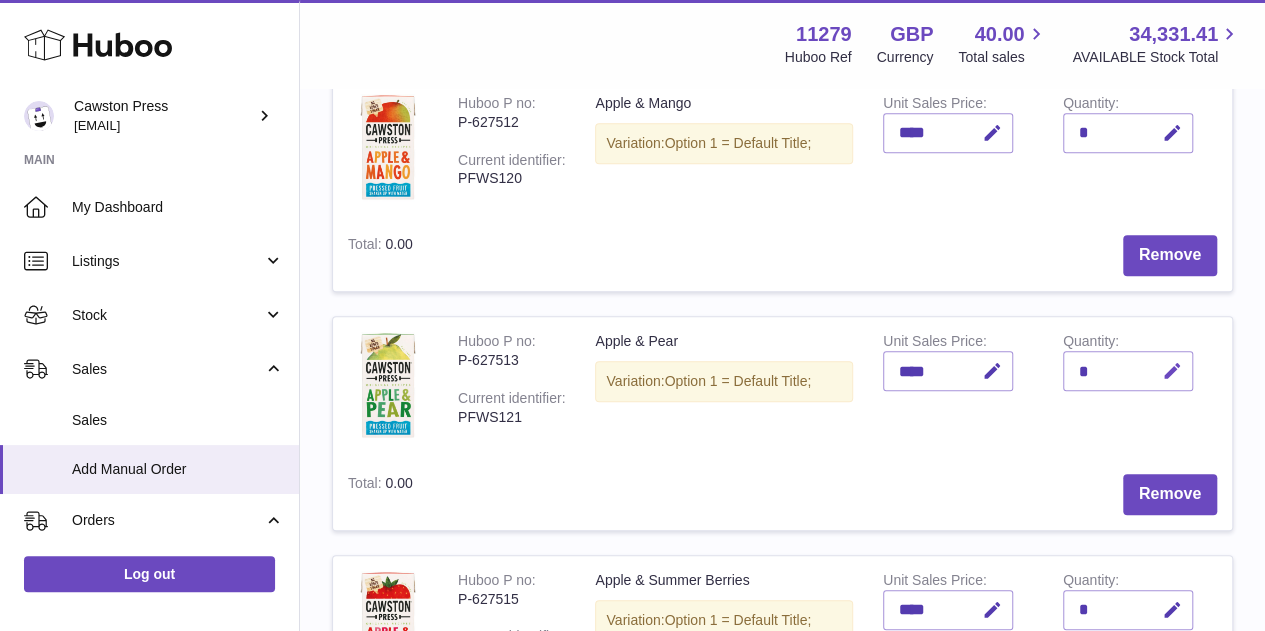 click at bounding box center [1172, 371] 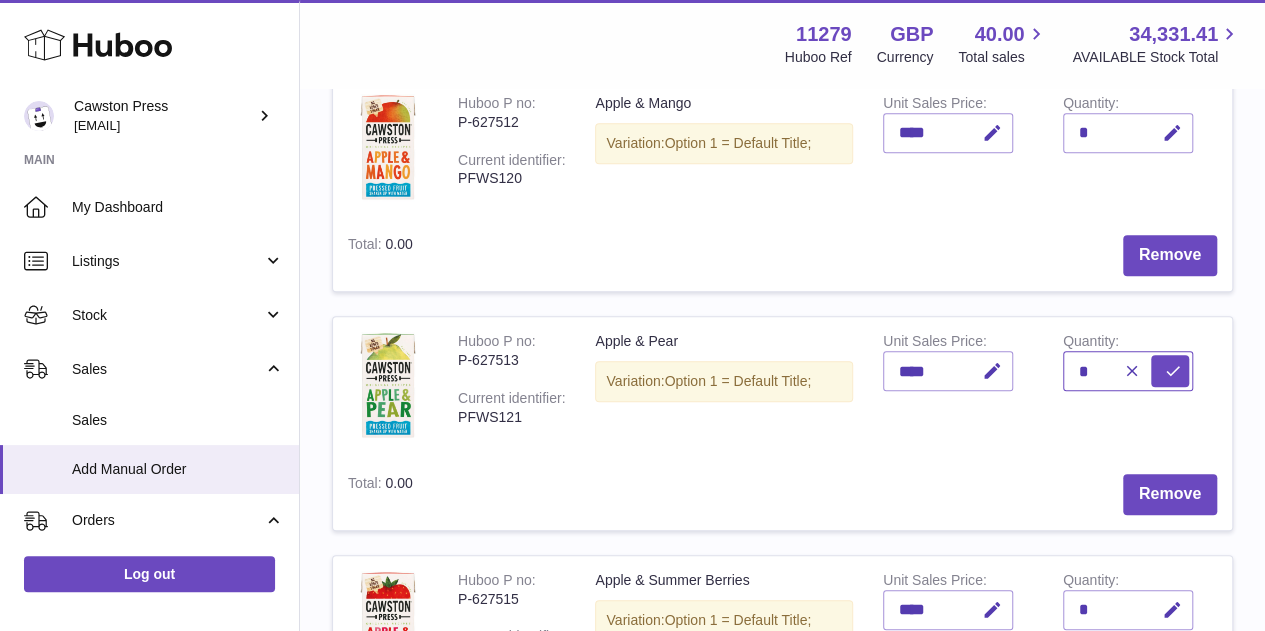 type on "*" 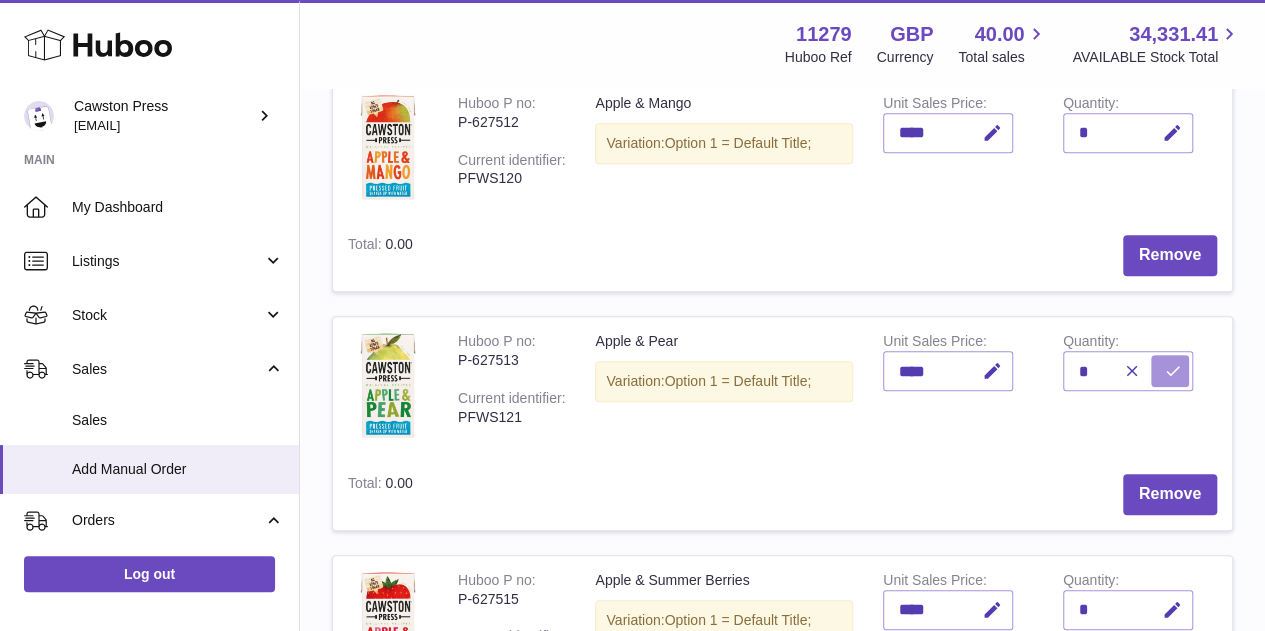 click at bounding box center [1173, 371] 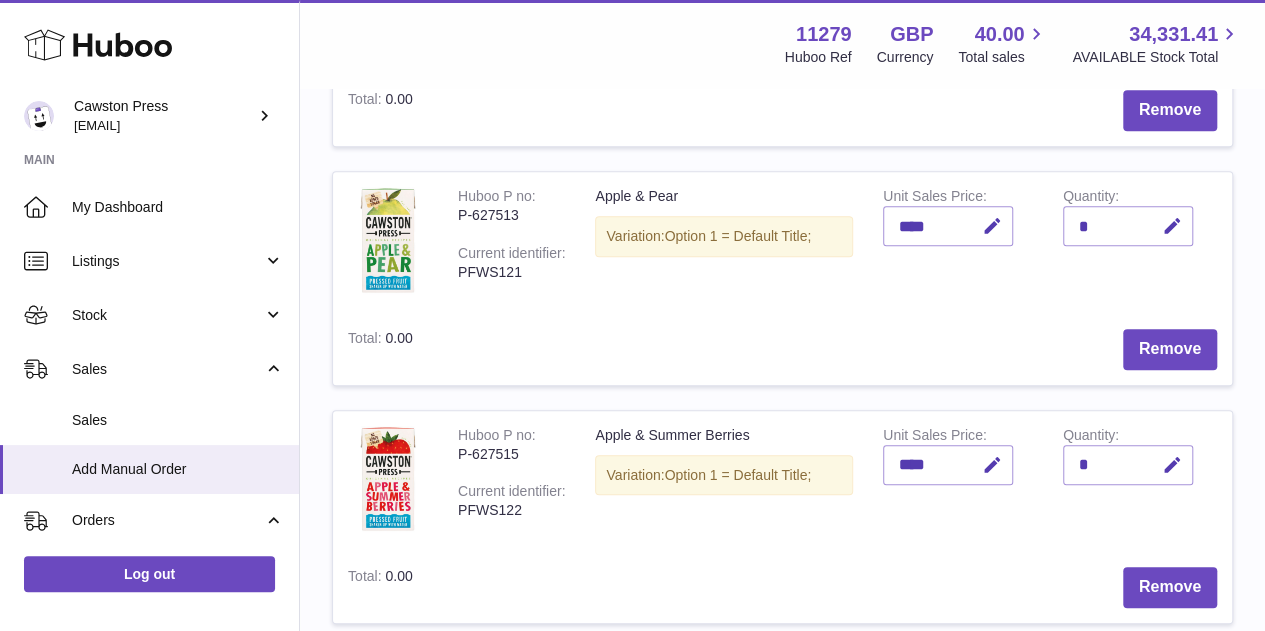 scroll, scrollTop: 692, scrollLeft: 0, axis: vertical 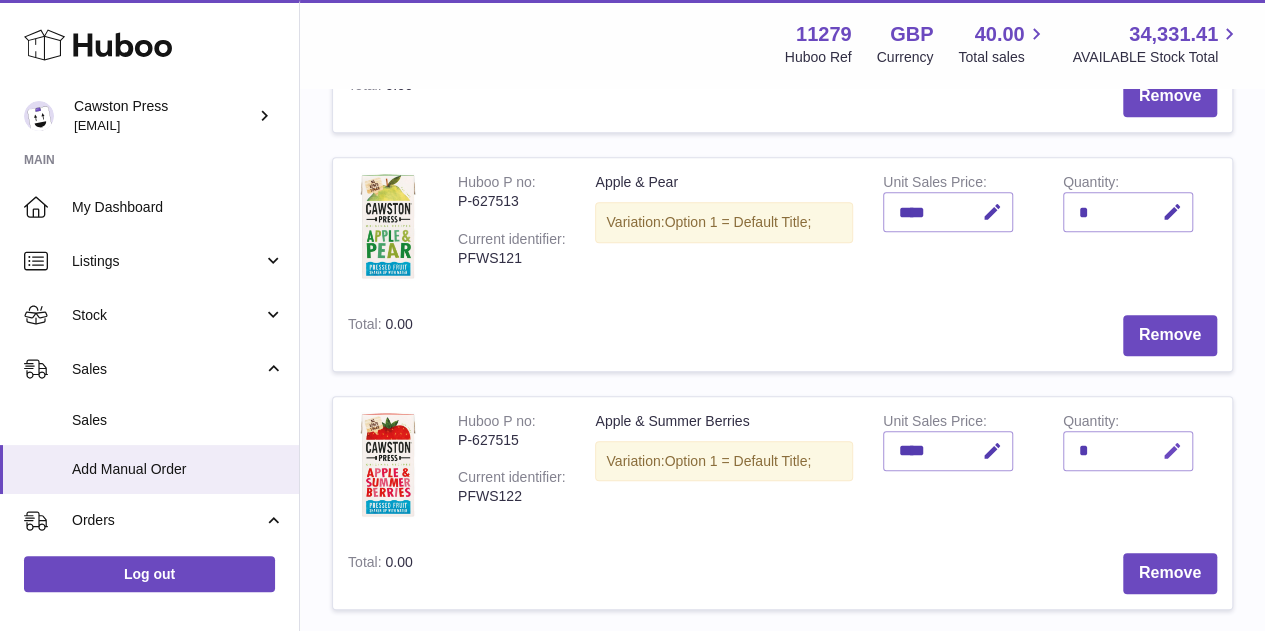 click at bounding box center [1172, 451] 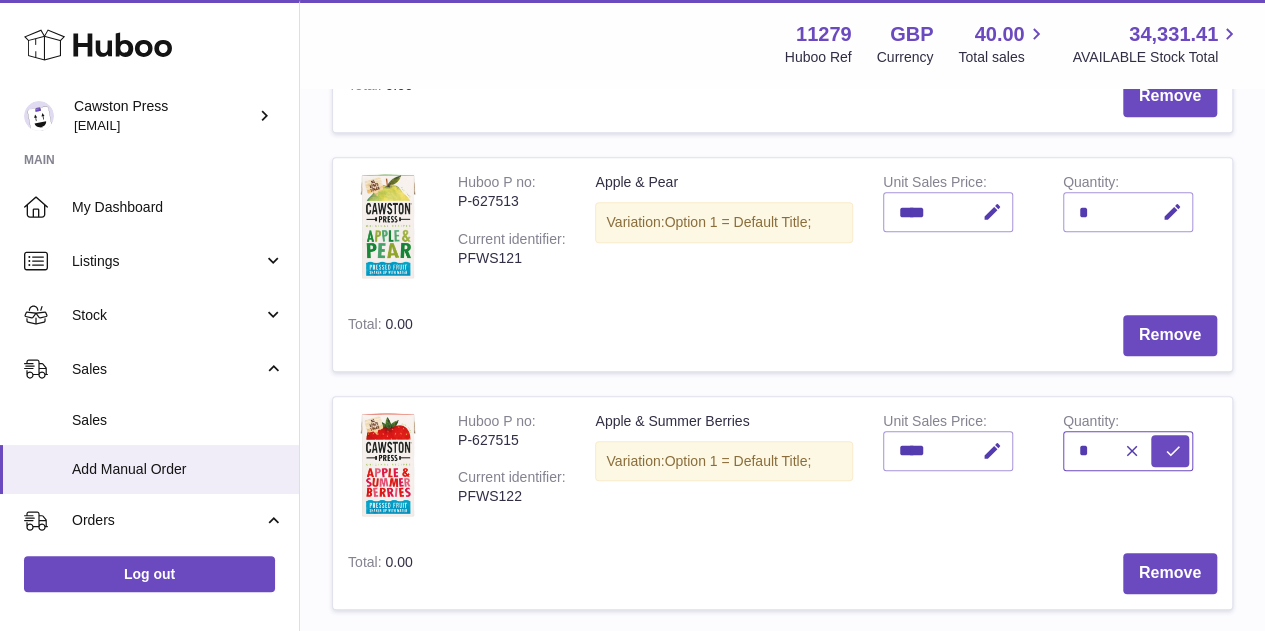 type on "*" 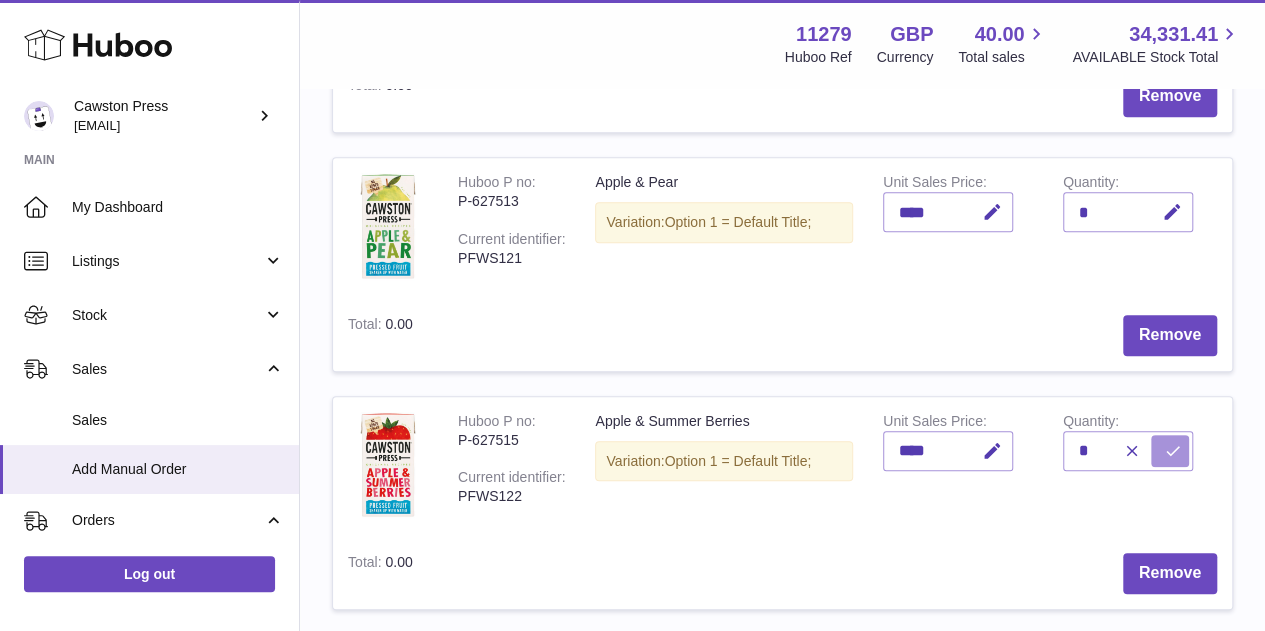 click at bounding box center [1173, 451] 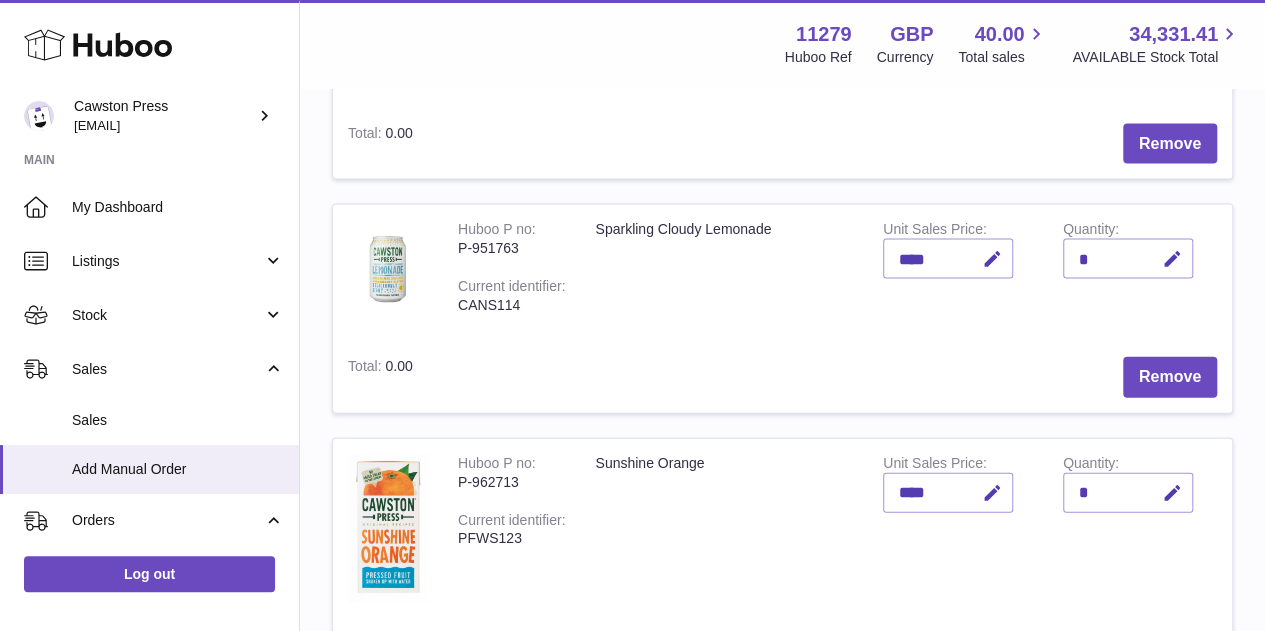 scroll, scrollTop: 2076, scrollLeft: 0, axis: vertical 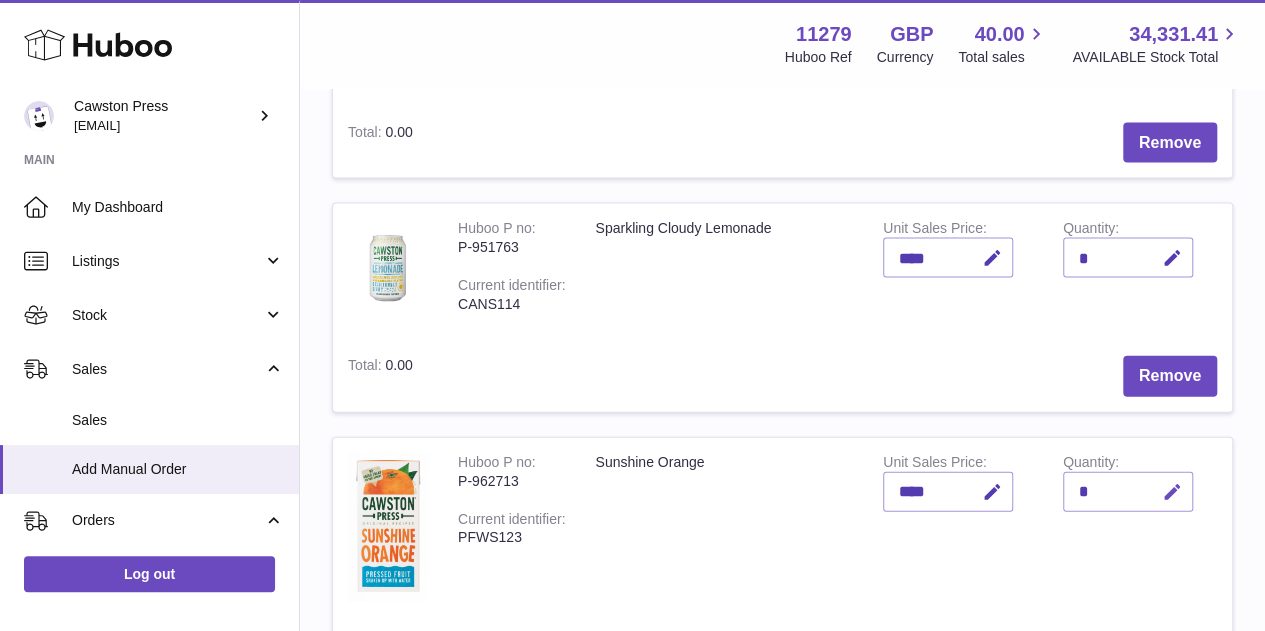 click at bounding box center (1169, 492) 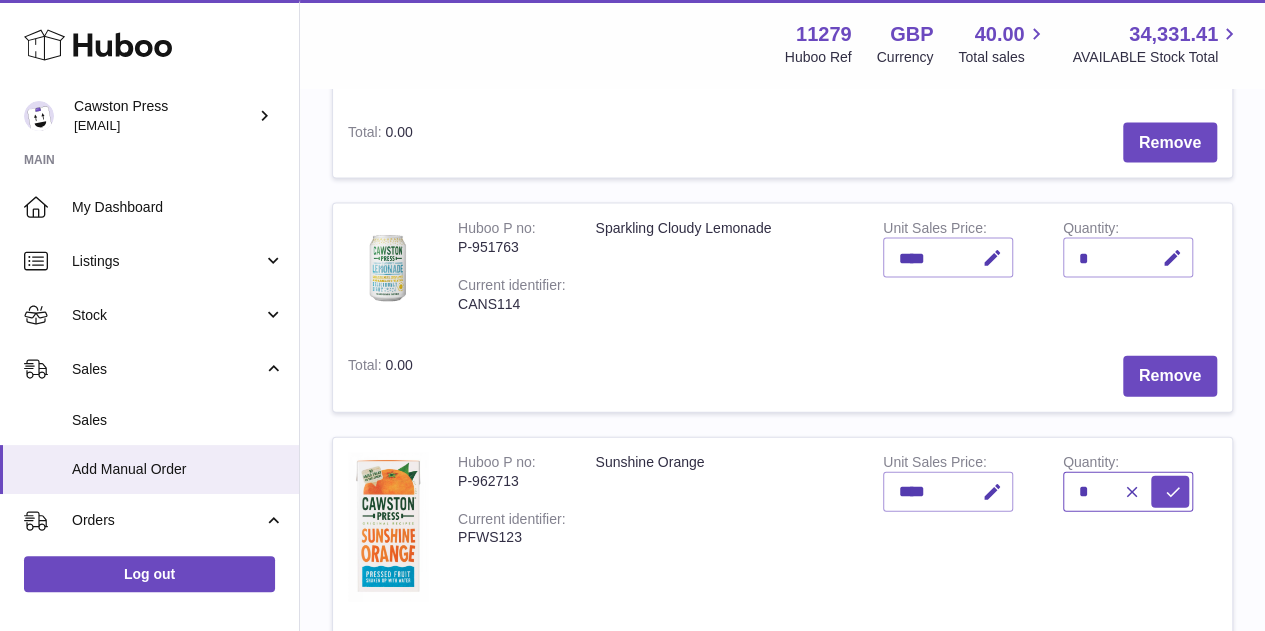 type on "*" 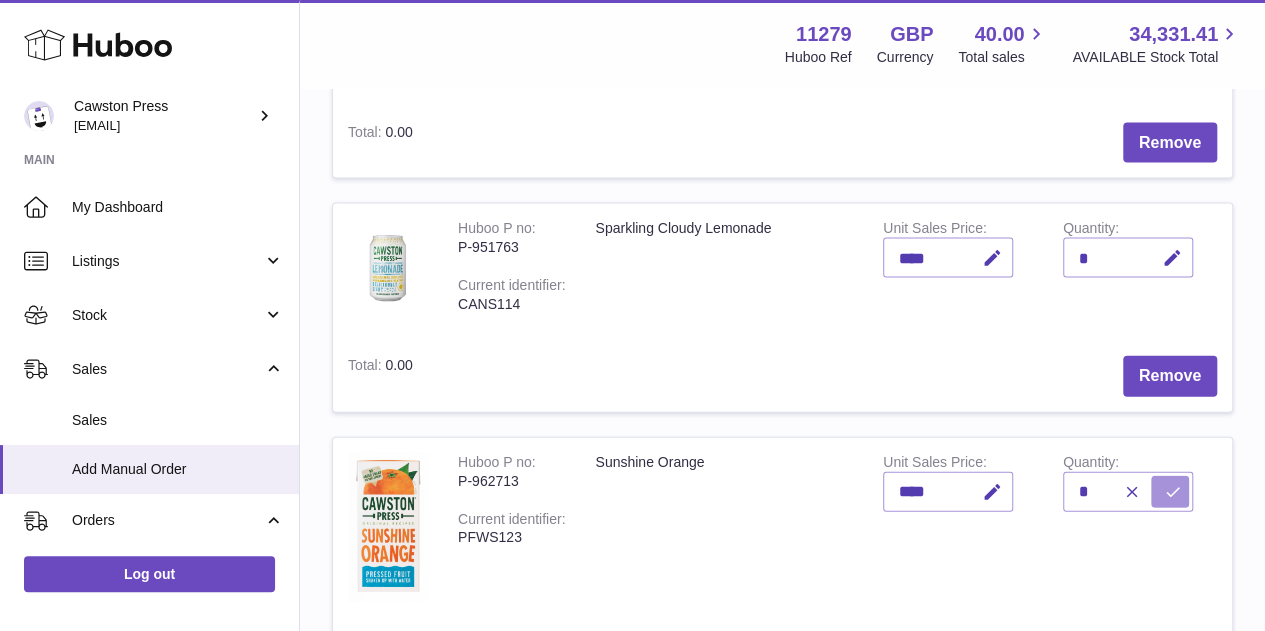 click at bounding box center [1170, 492] 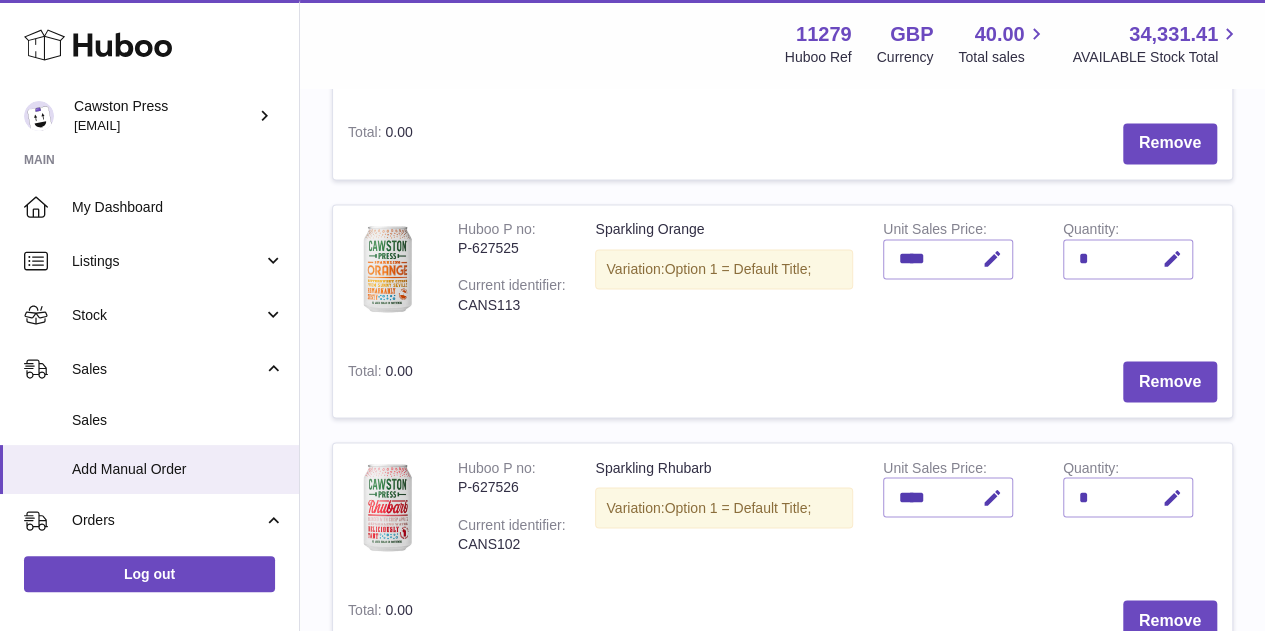 scroll, scrollTop: 1598, scrollLeft: 0, axis: vertical 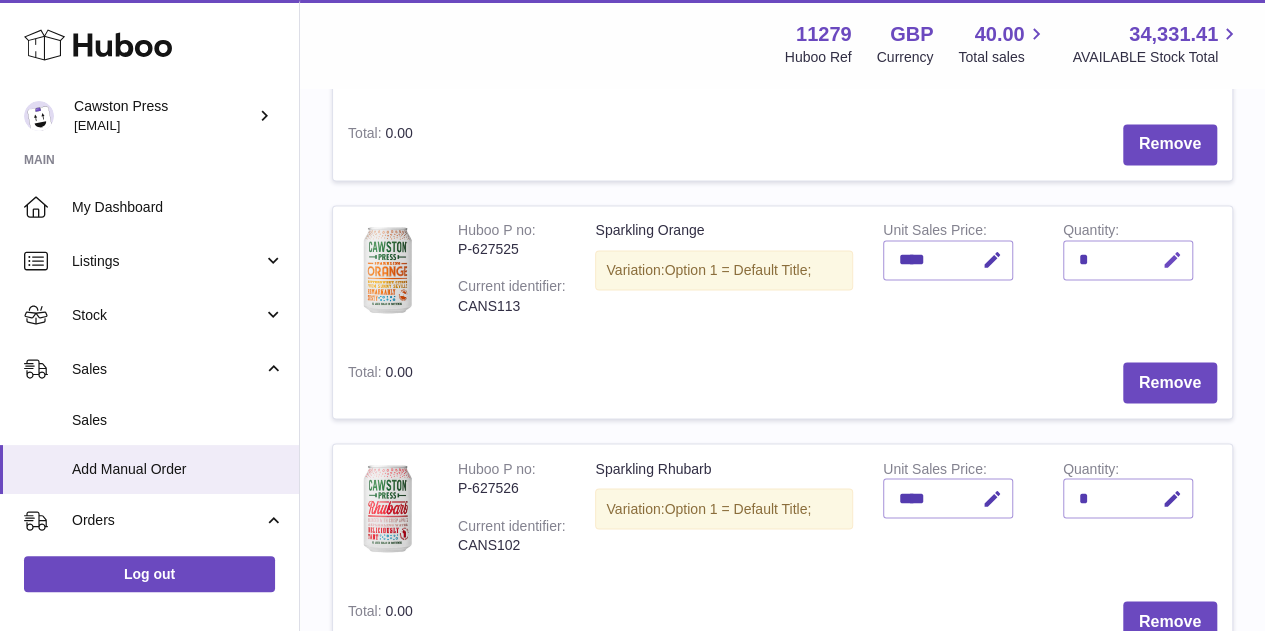 click at bounding box center (1172, 260) 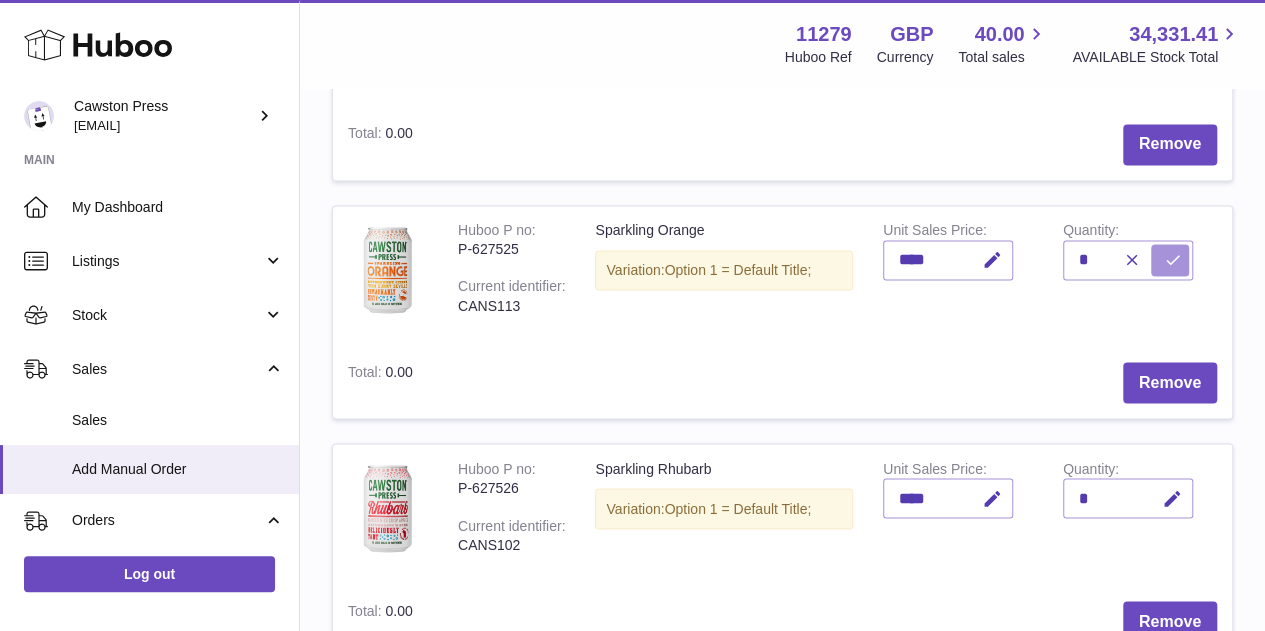 click at bounding box center [1173, 260] 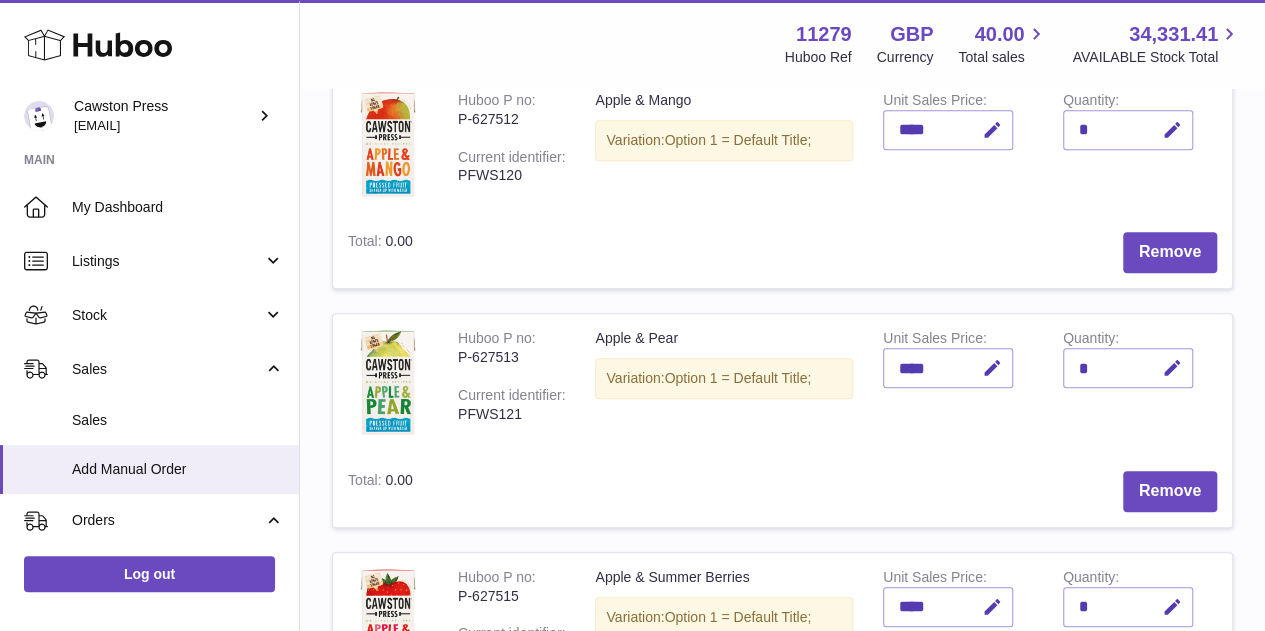 scroll, scrollTop: 532, scrollLeft: 0, axis: vertical 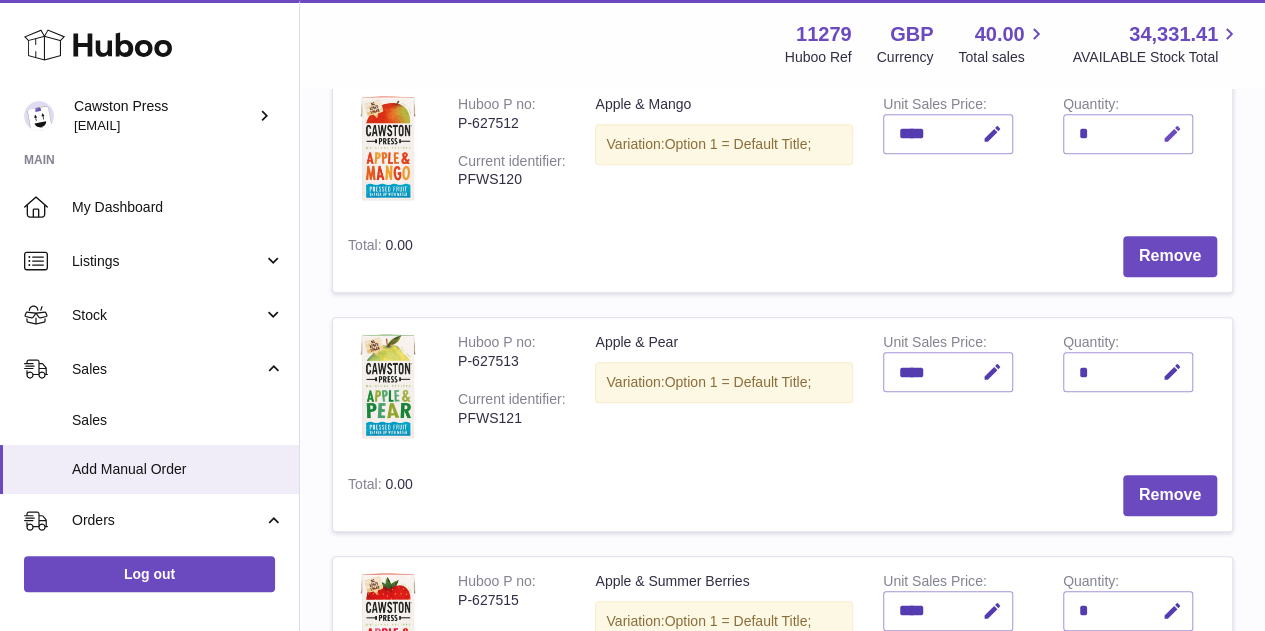 click at bounding box center (1172, 134) 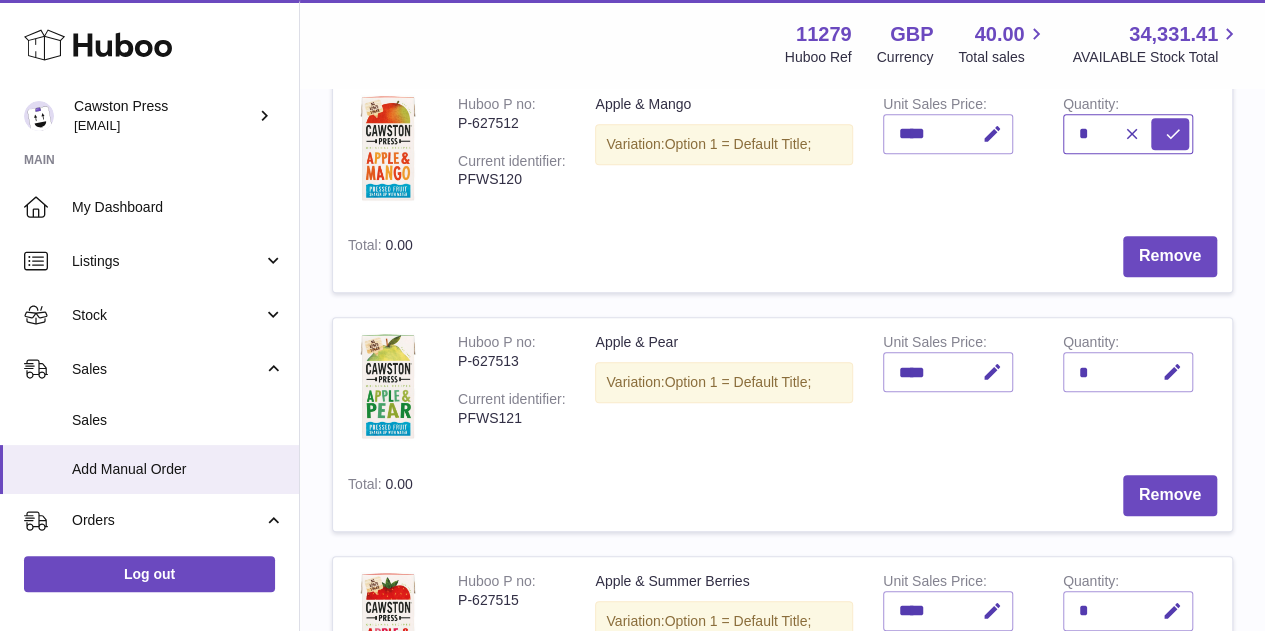 type on "*" 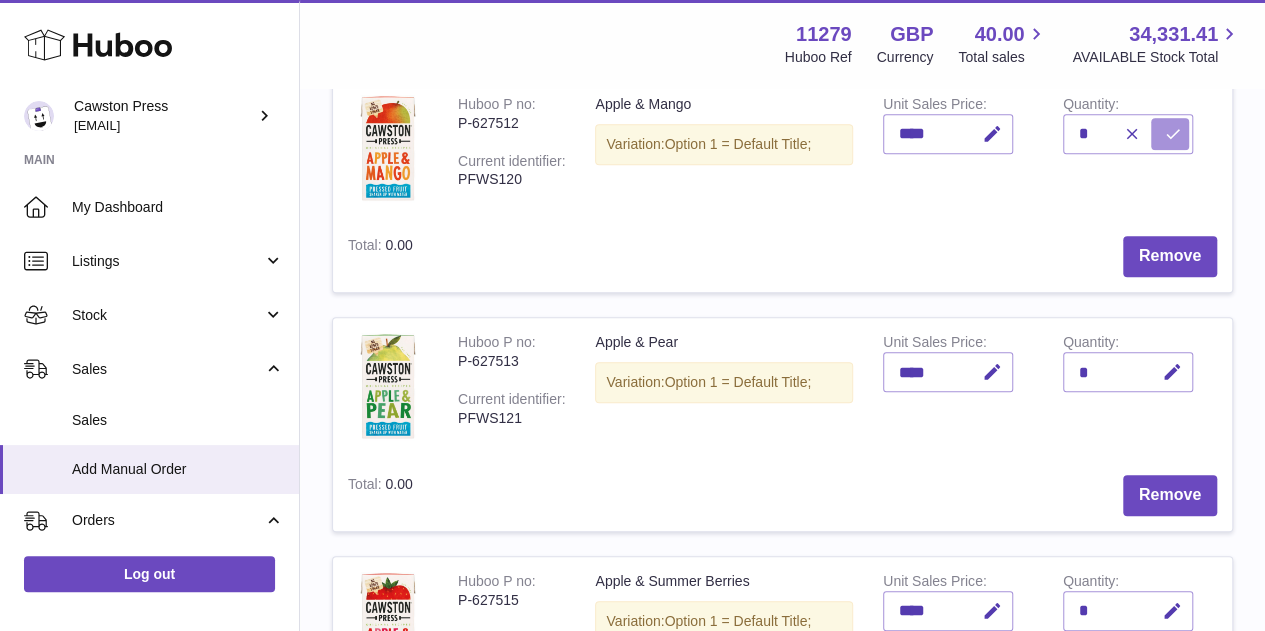 click at bounding box center (1173, 134) 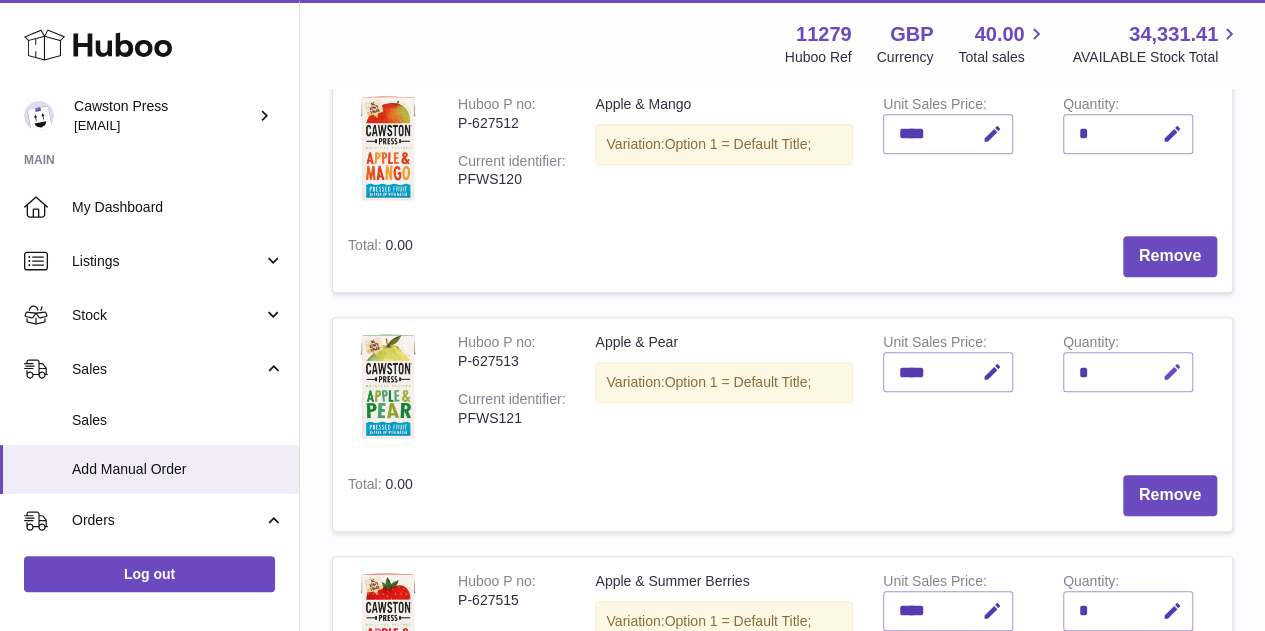 click at bounding box center (1172, 372) 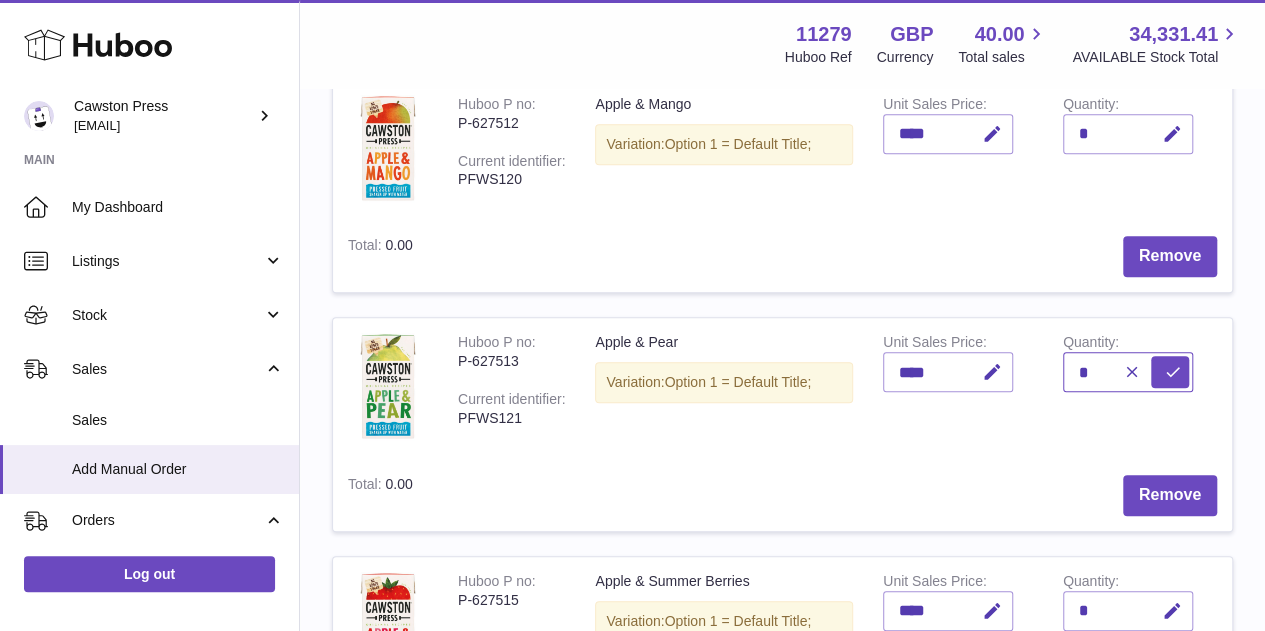 type on "*" 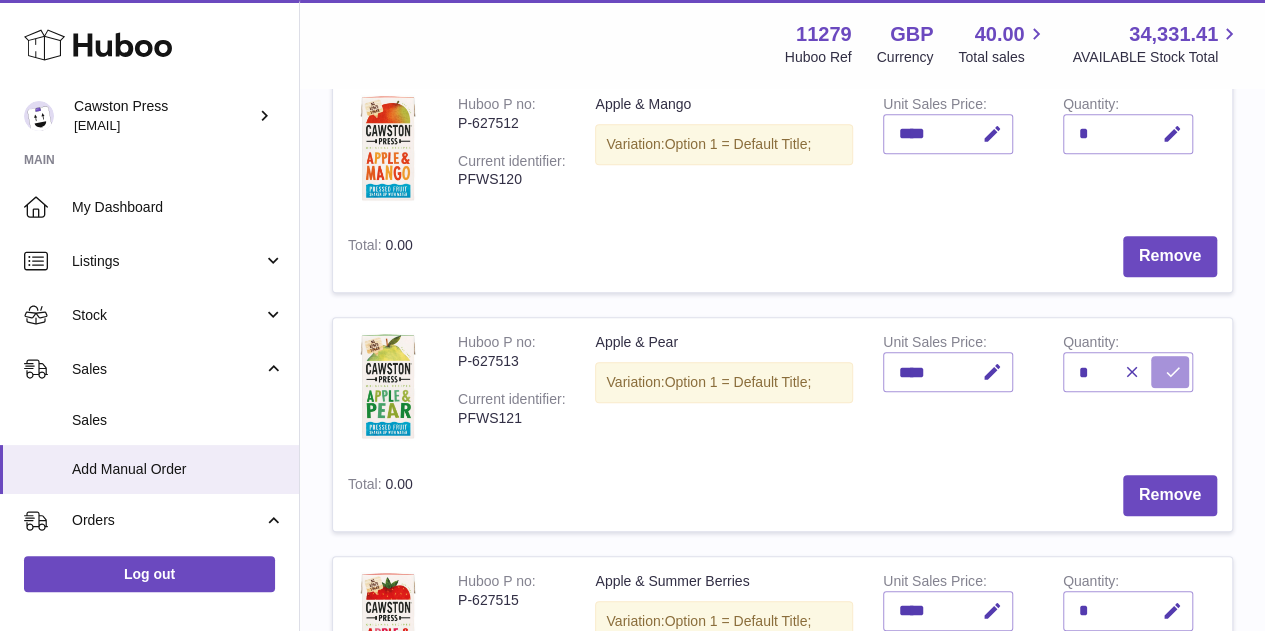 click at bounding box center (1173, 372) 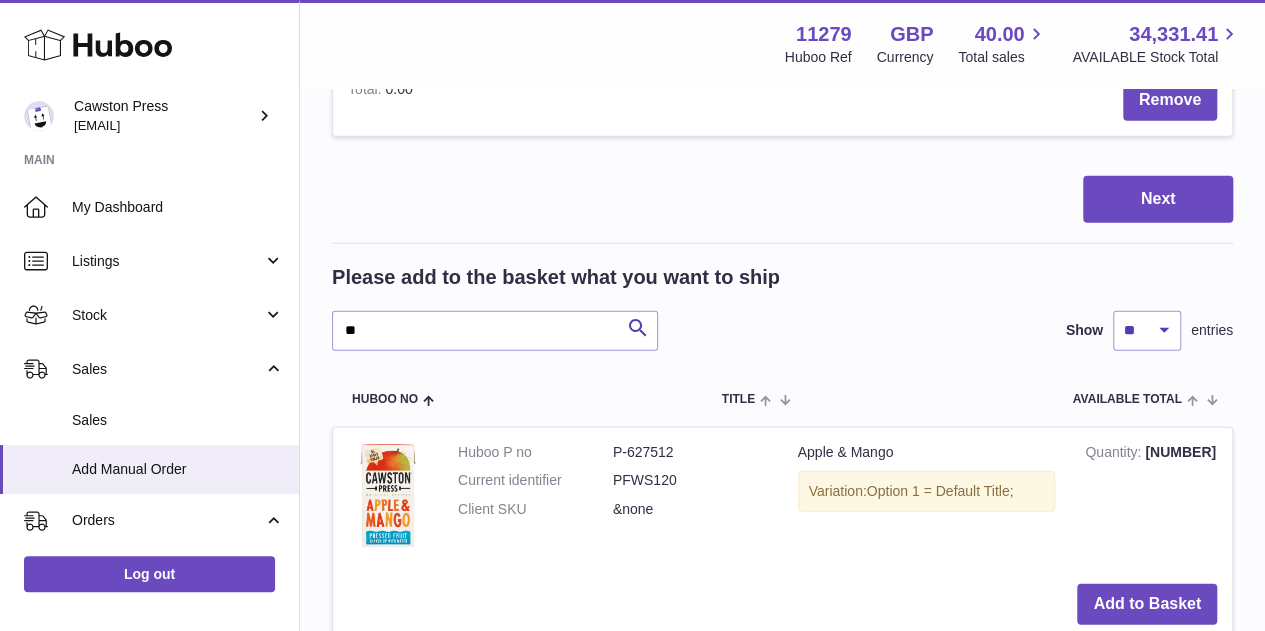 scroll, scrollTop: 2662, scrollLeft: 0, axis: vertical 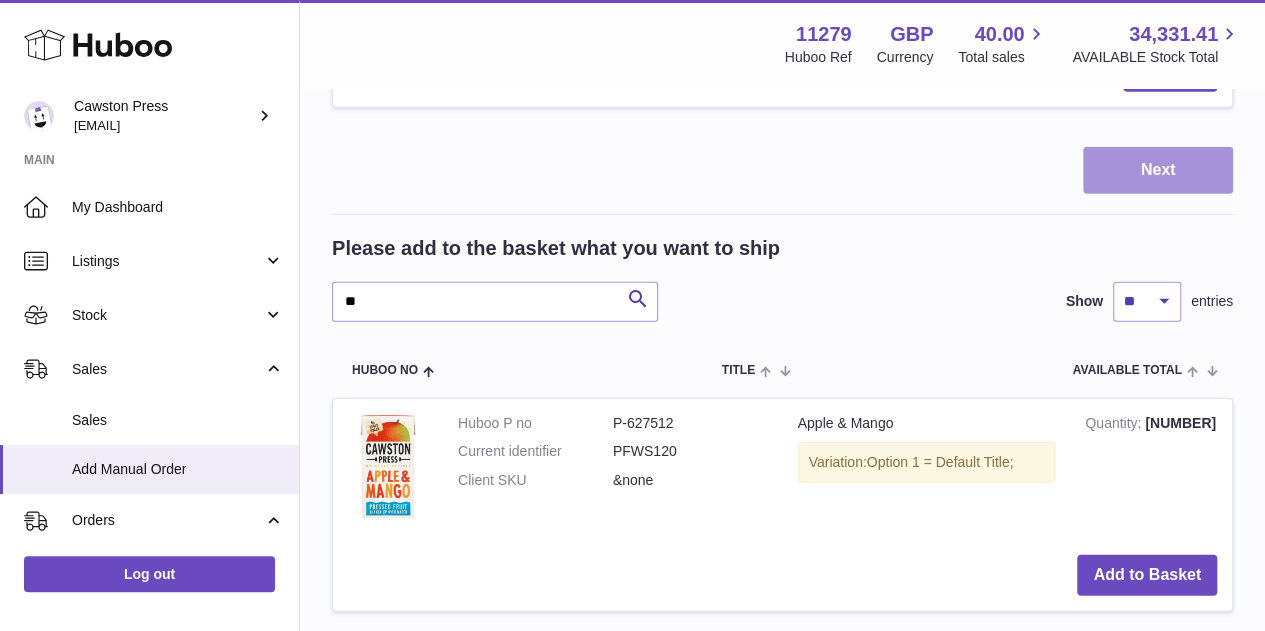 click on "Next" at bounding box center (1158, 170) 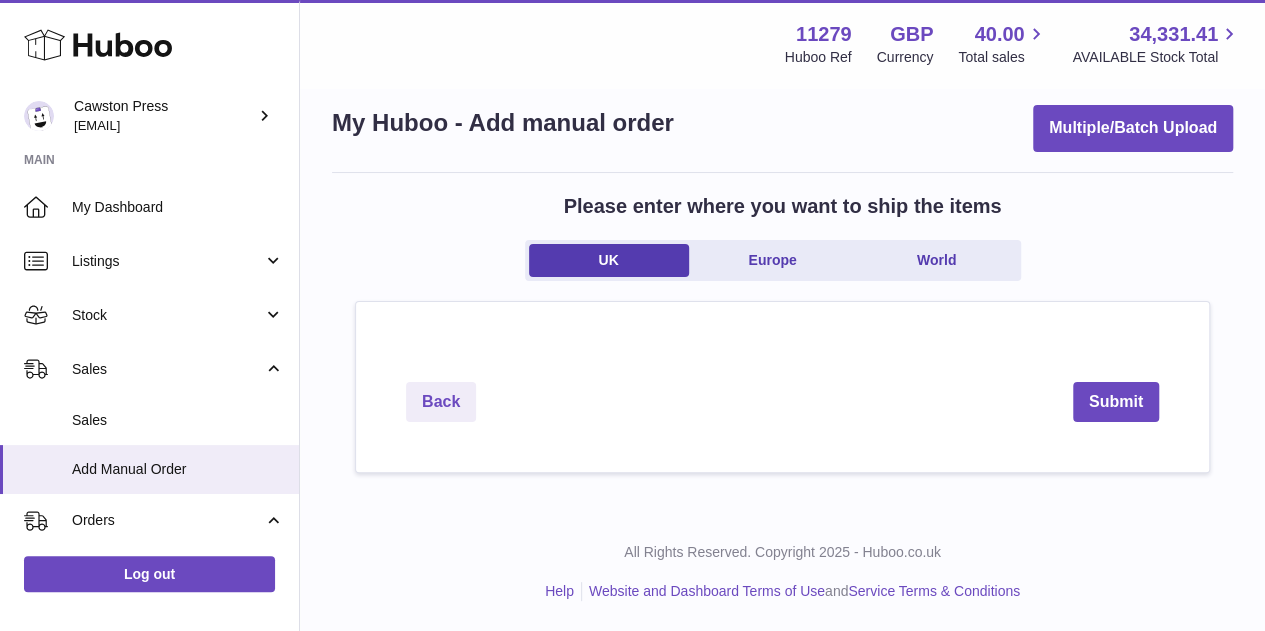 scroll, scrollTop: 0, scrollLeft: 0, axis: both 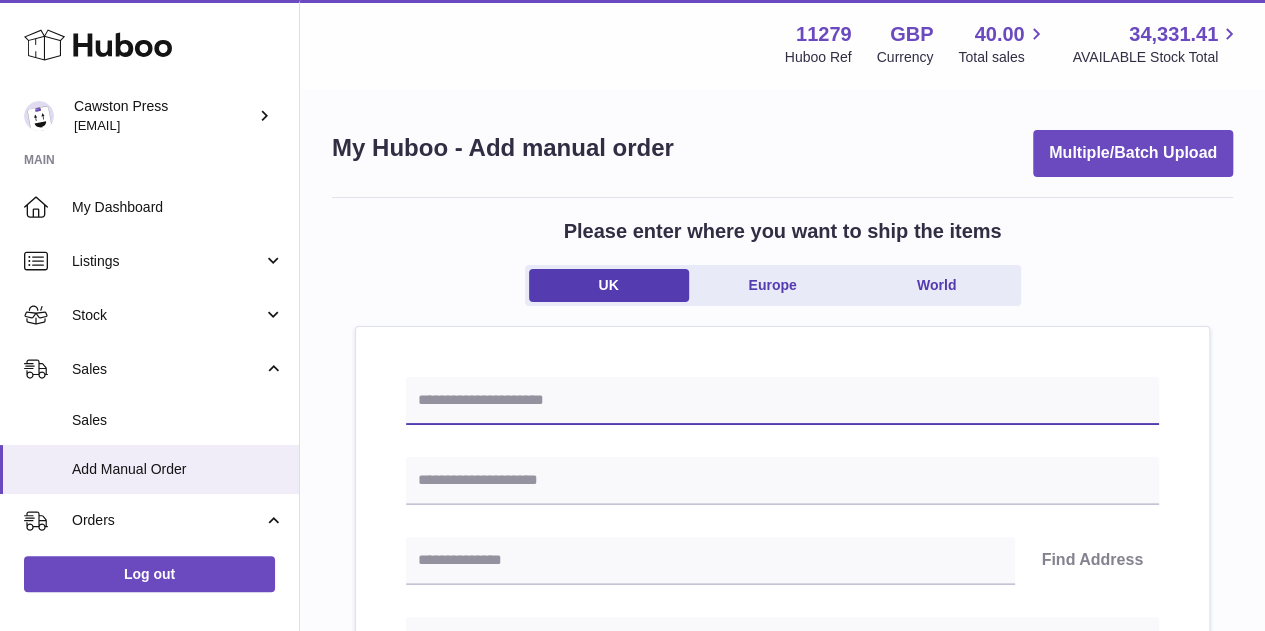 click at bounding box center (782, 401) 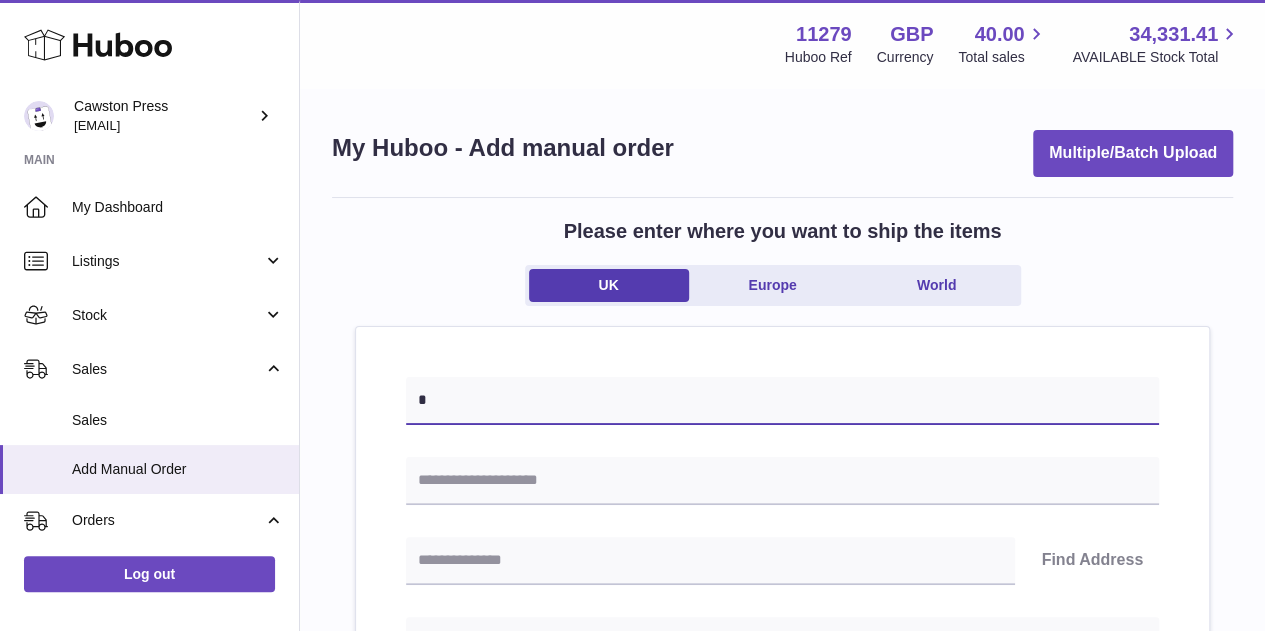 click on "*" at bounding box center [782, 401] 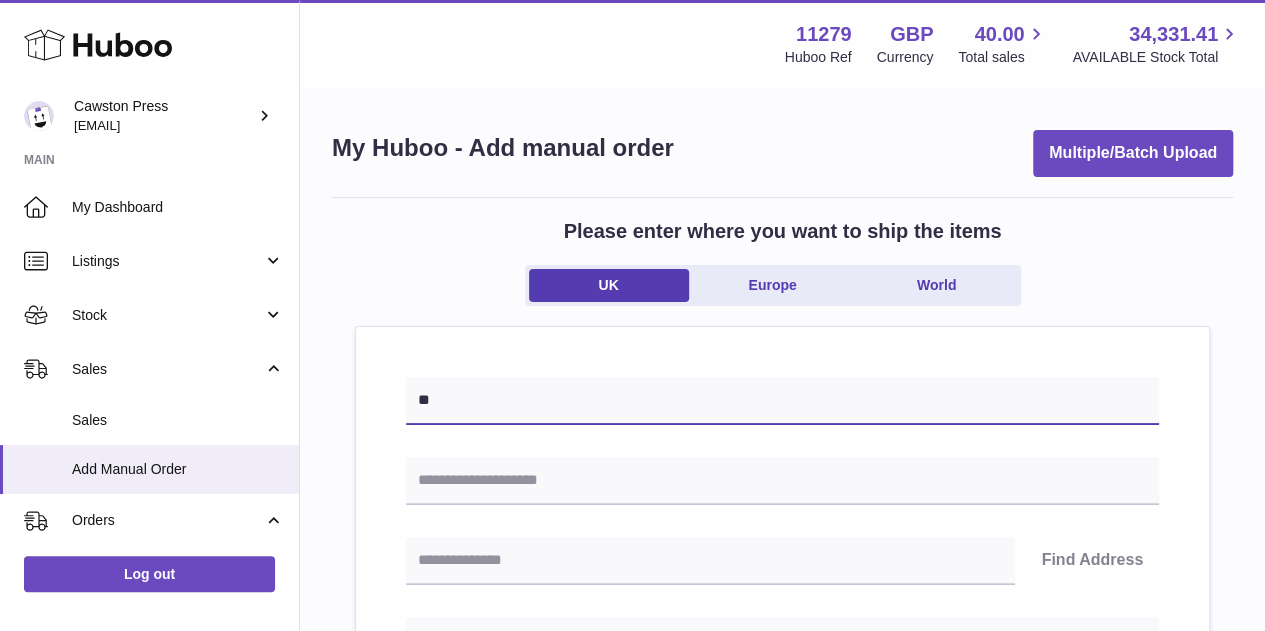 type on "*" 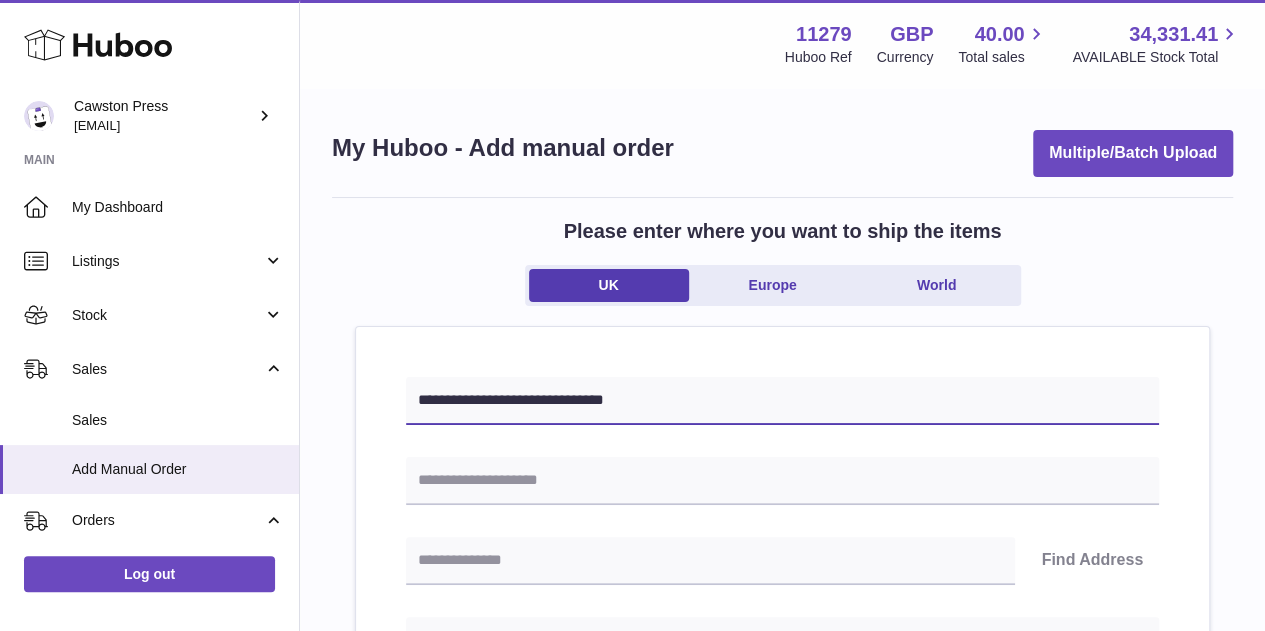 scroll, scrollTop: 101, scrollLeft: 0, axis: vertical 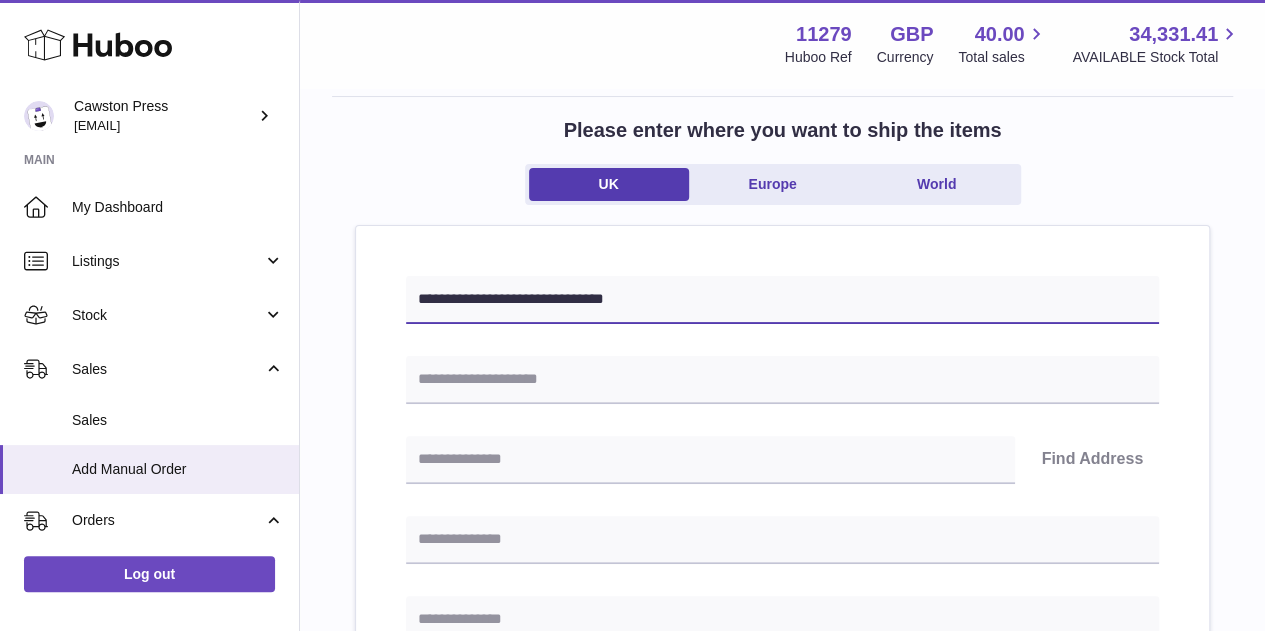 type on "**********" 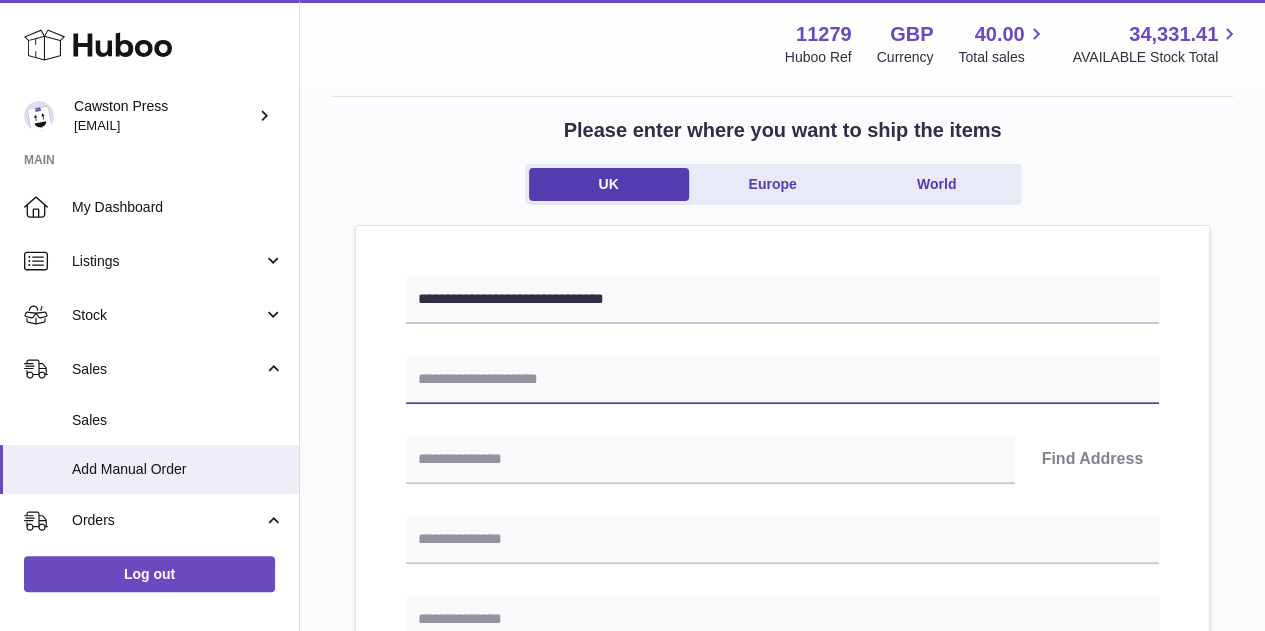 click at bounding box center [782, 380] 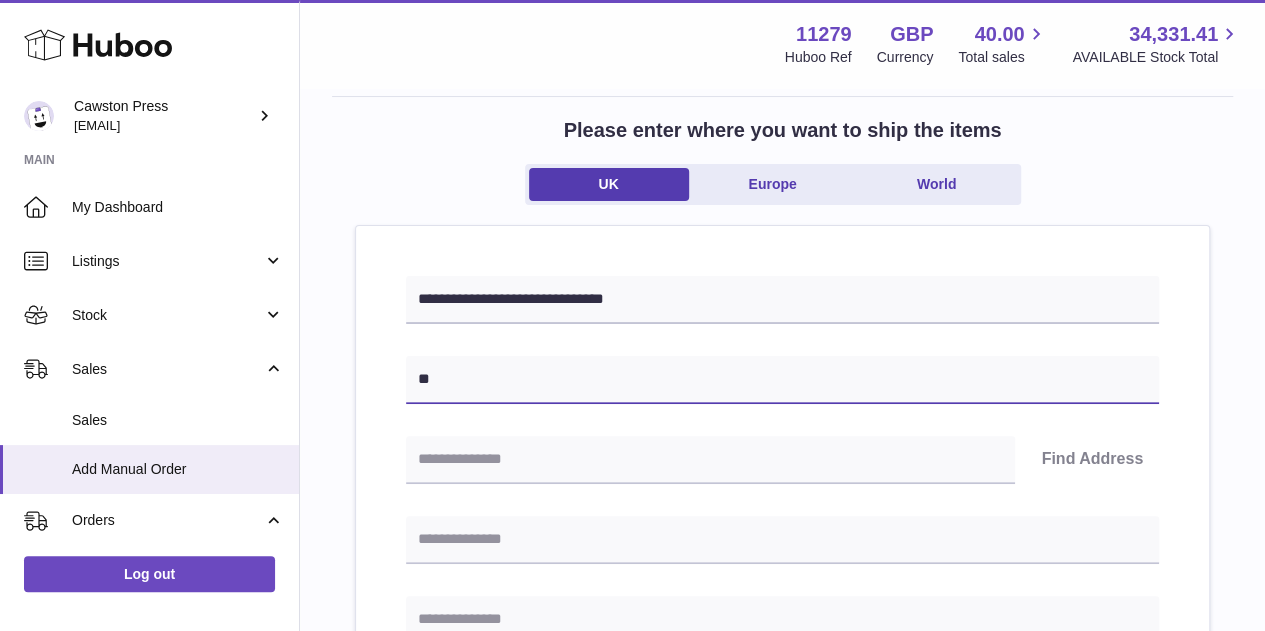 type on "*" 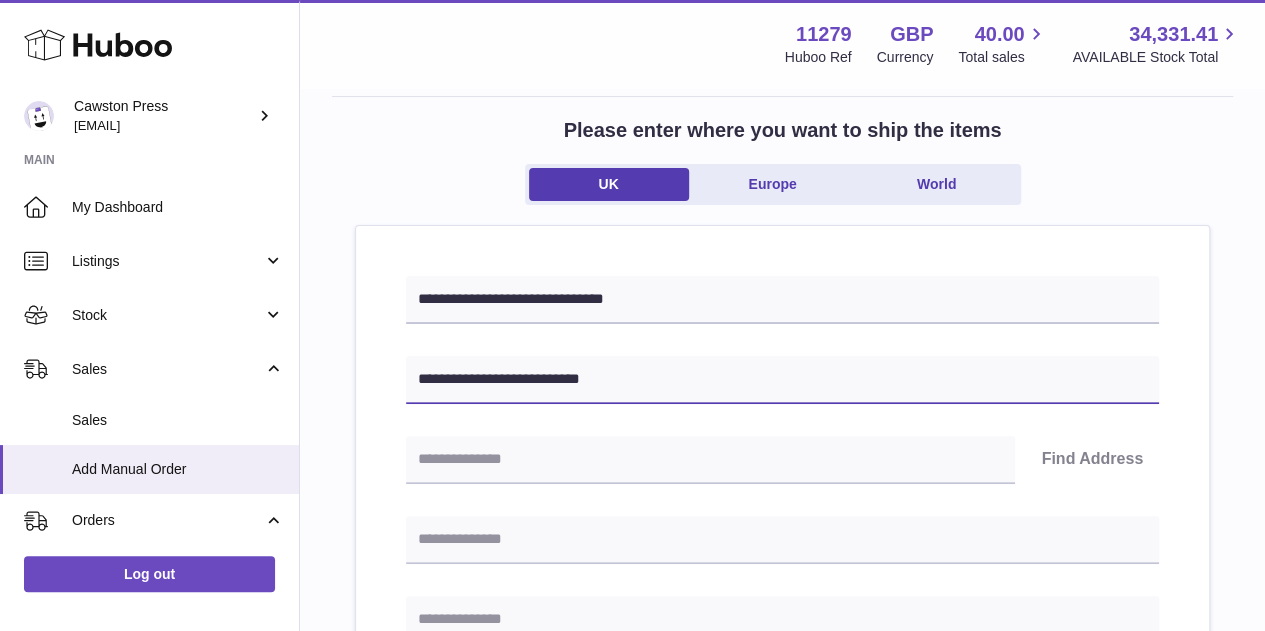 type on "**********" 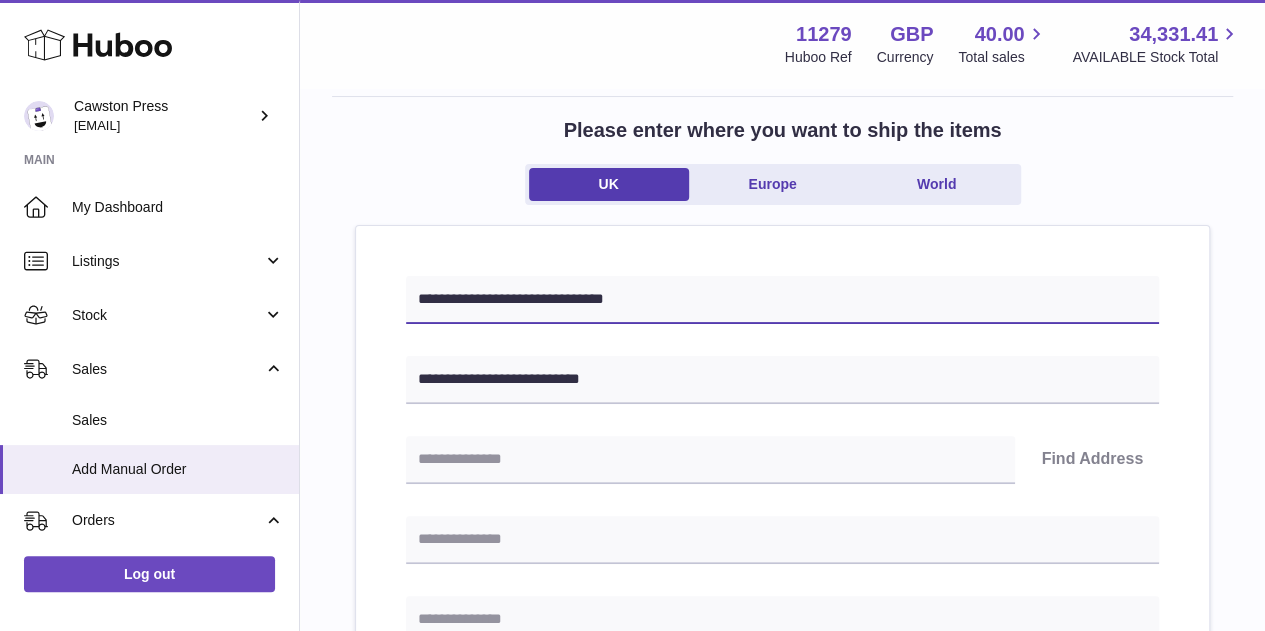 click on "**********" at bounding box center [782, 300] 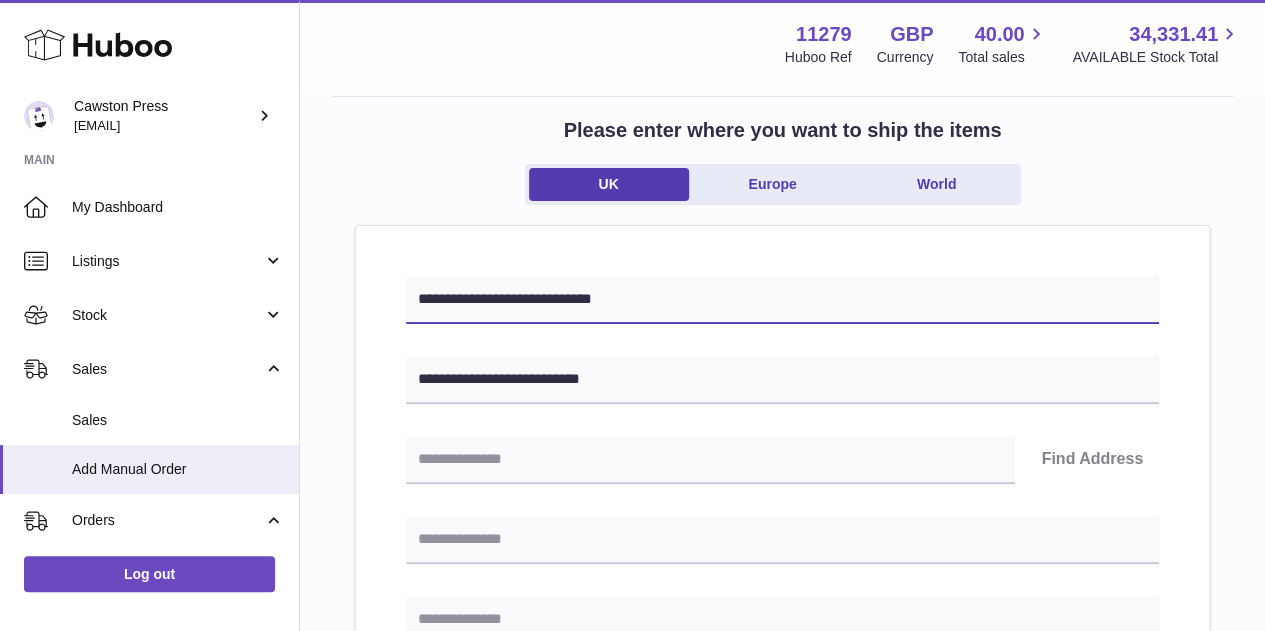 type on "**********" 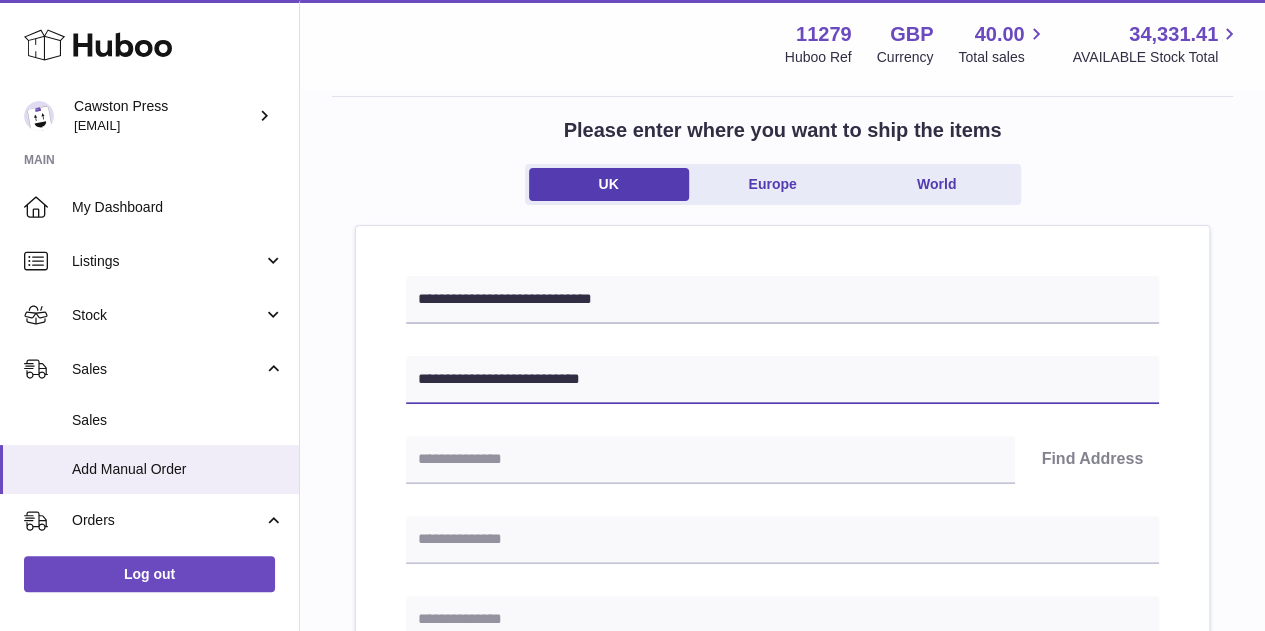 drag, startPoint x: 633, startPoint y: 381, endPoint x: 550, endPoint y: 366, distance: 84.34453 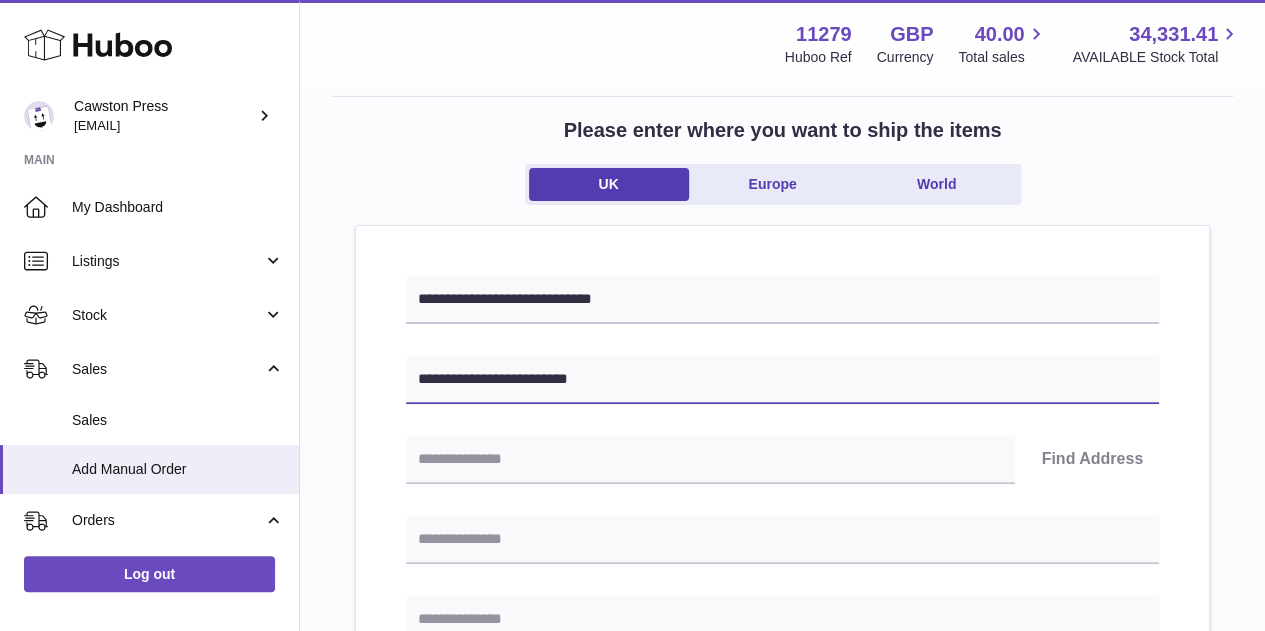 type on "**********" 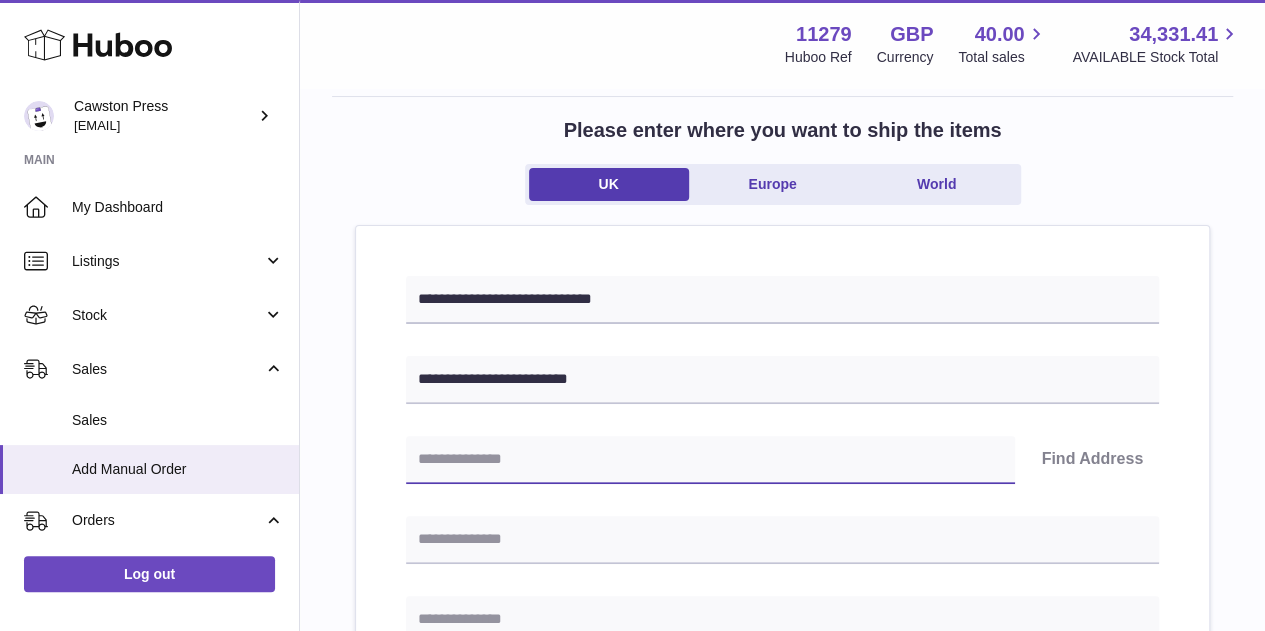 click at bounding box center [710, 460] 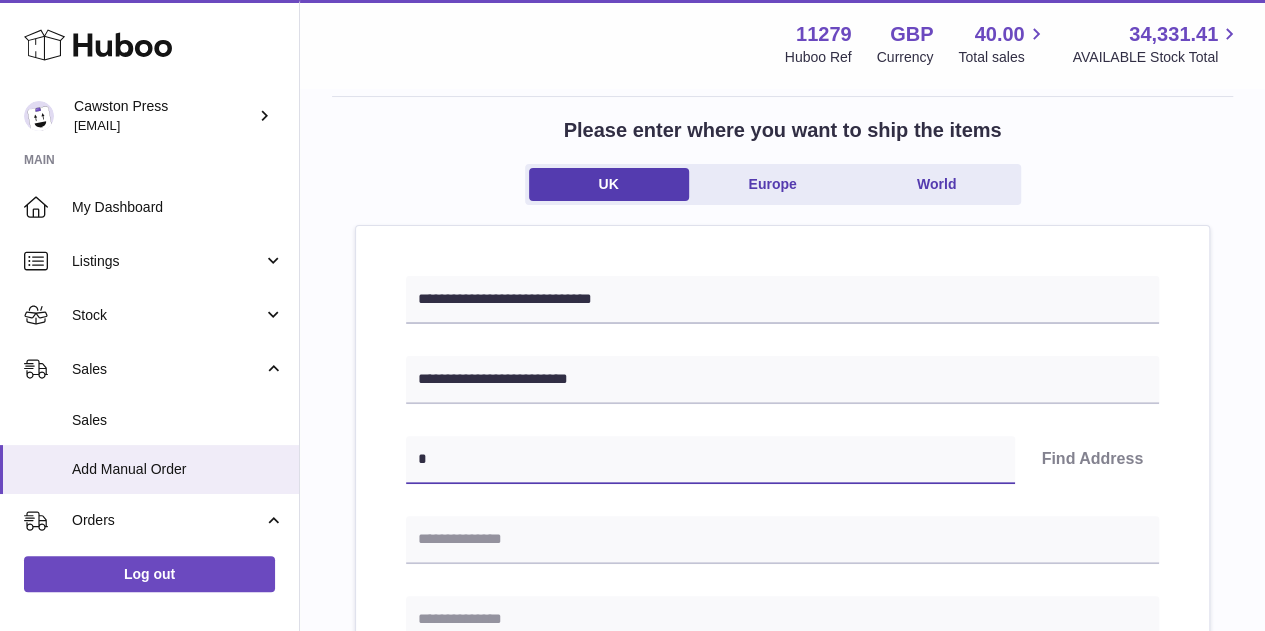 drag, startPoint x: 550, startPoint y: 455, endPoint x: 566, endPoint y: 396, distance: 61.13101 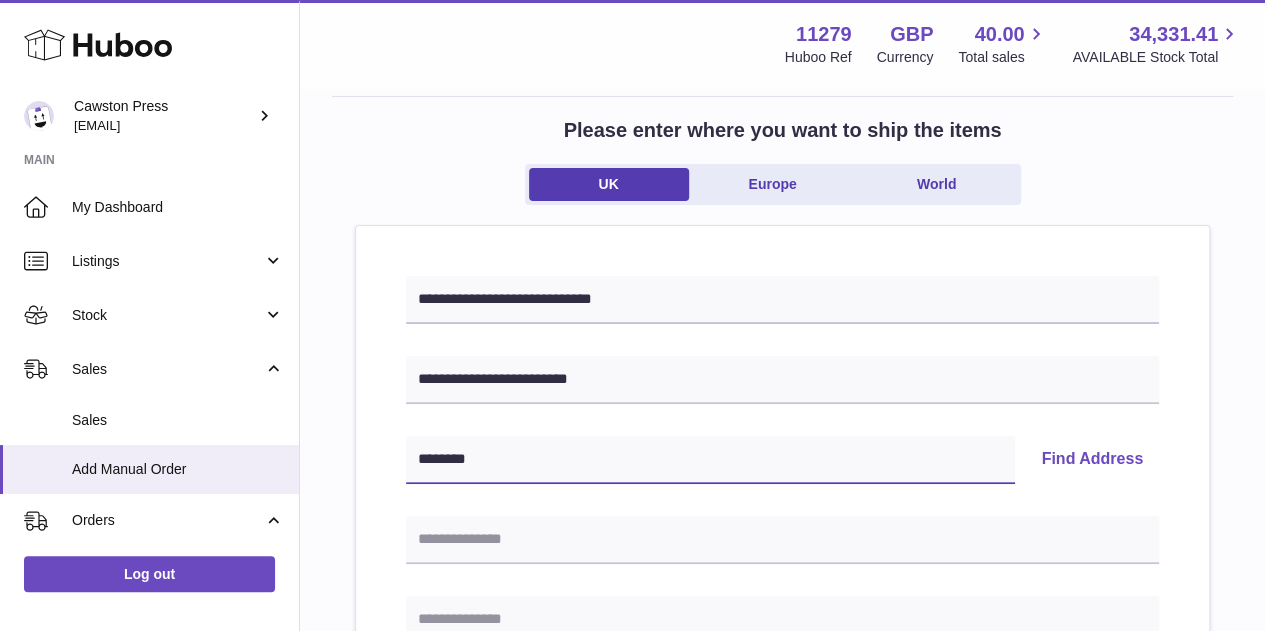 type on "********" 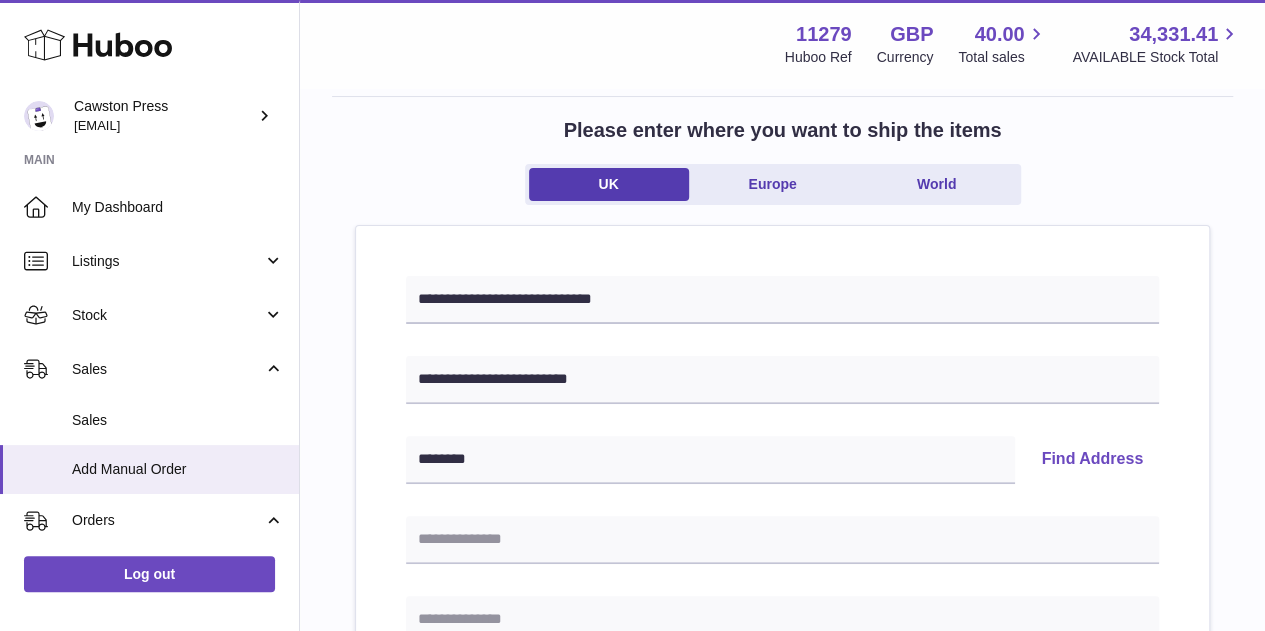 click on "Find Address" at bounding box center (1092, 460) 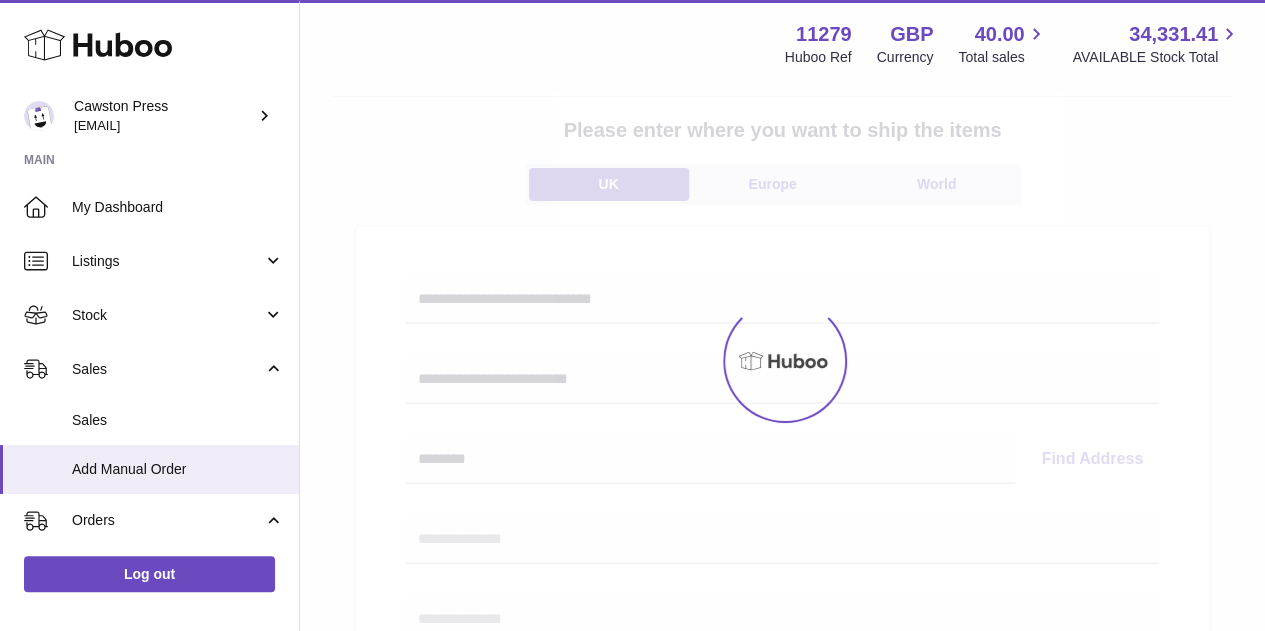 select 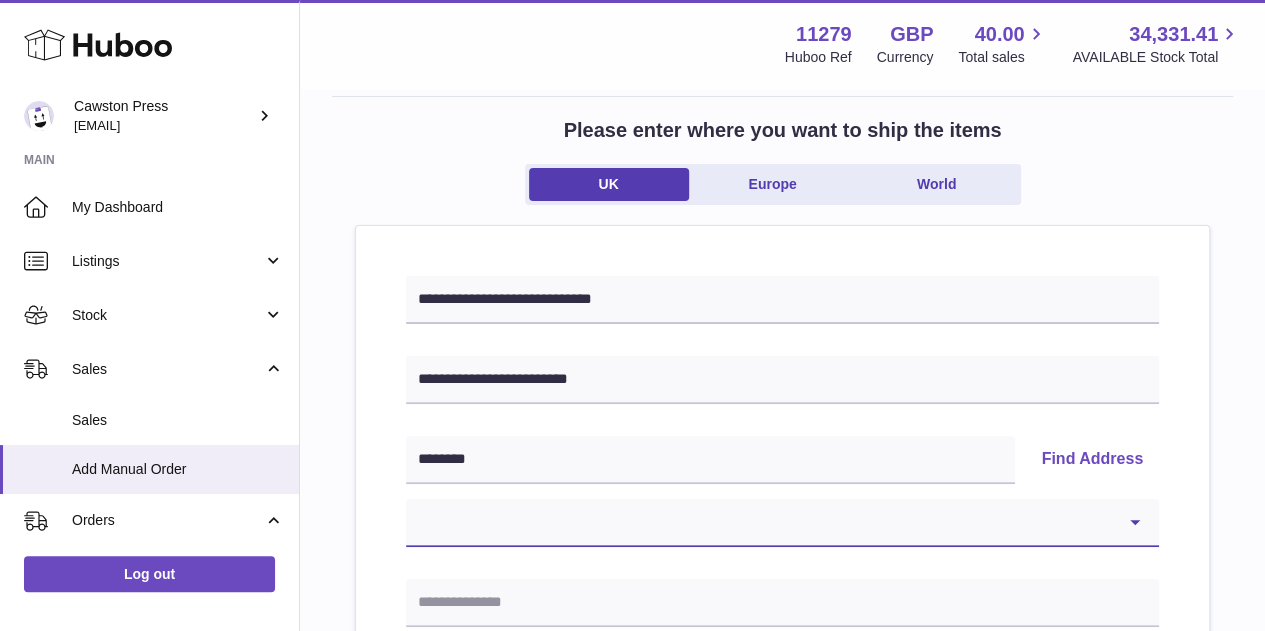 click on "**********" at bounding box center (782, 523) 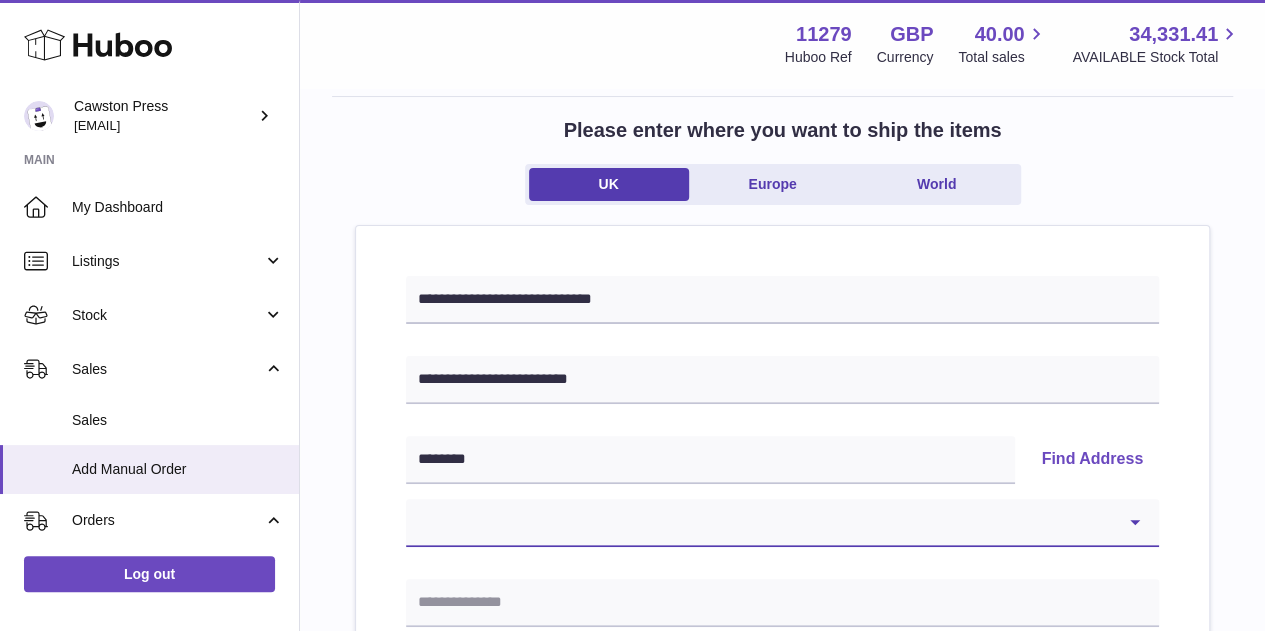 scroll, scrollTop: 256, scrollLeft: 0, axis: vertical 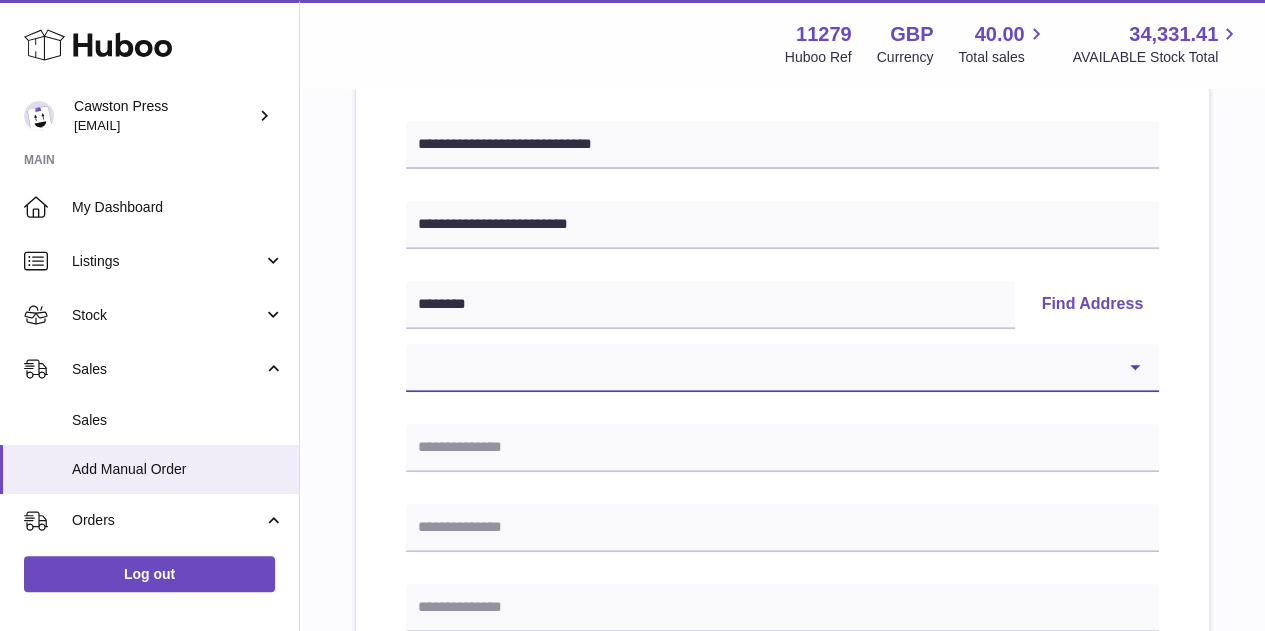 click on "**********" at bounding box center [782, 368] 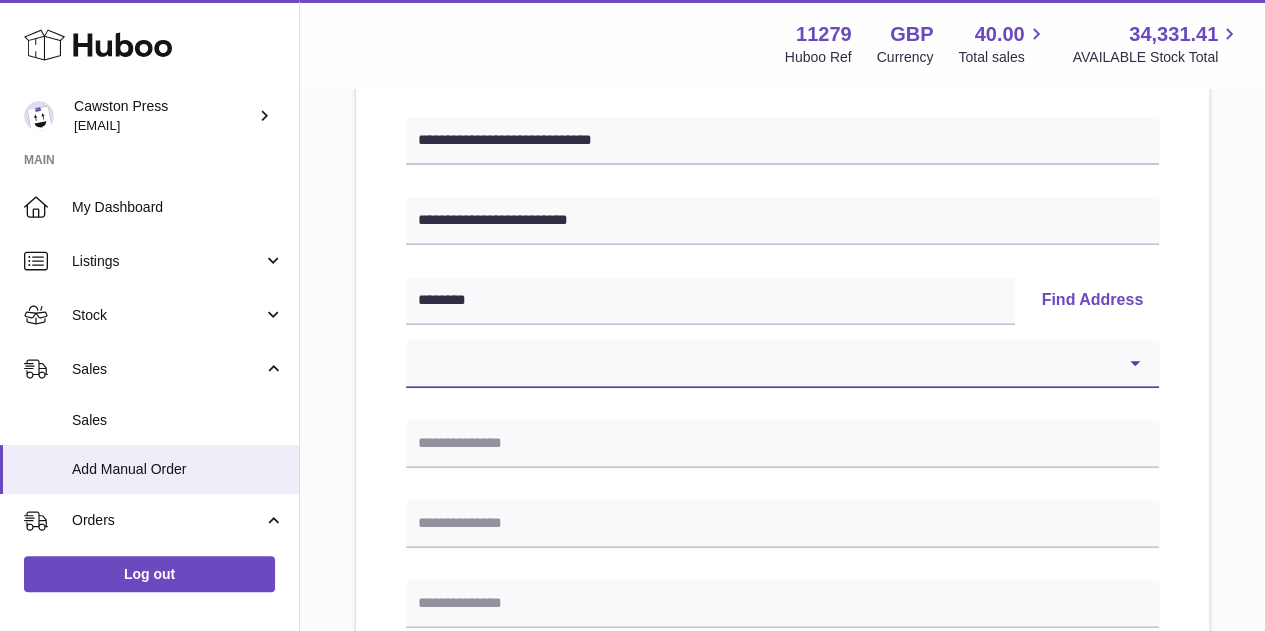 scroll, scrollTop: 259, scrollLeft: 0, axis: vertical 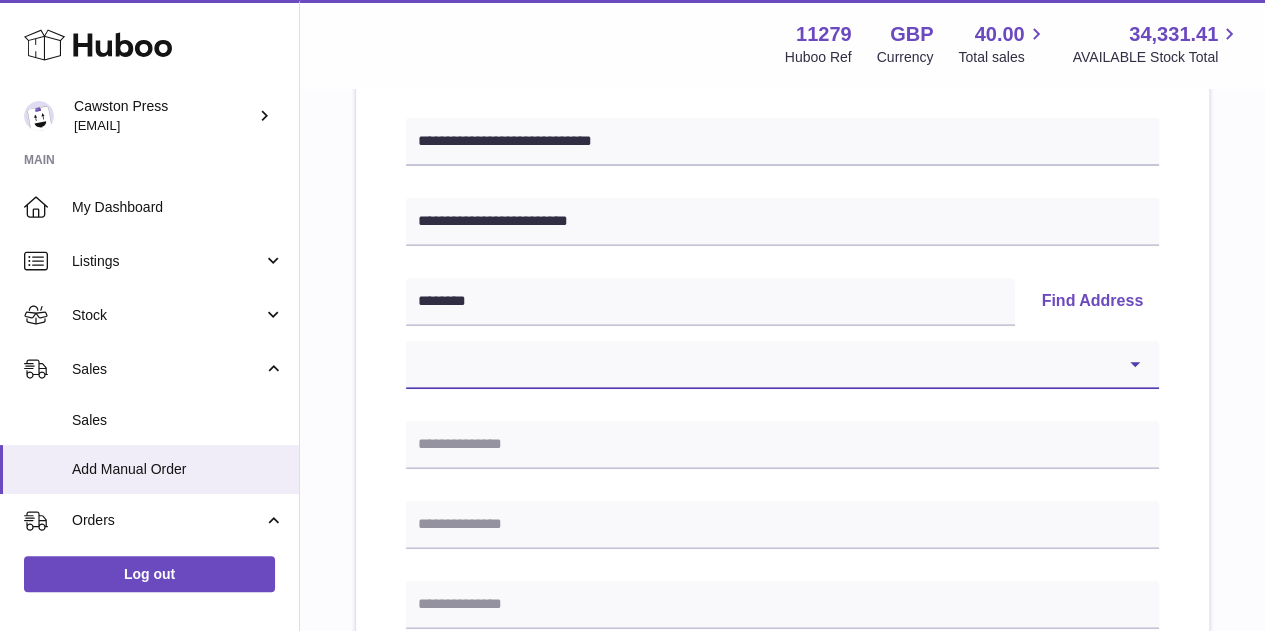 click on "**********" at bounding box center [782, 365] 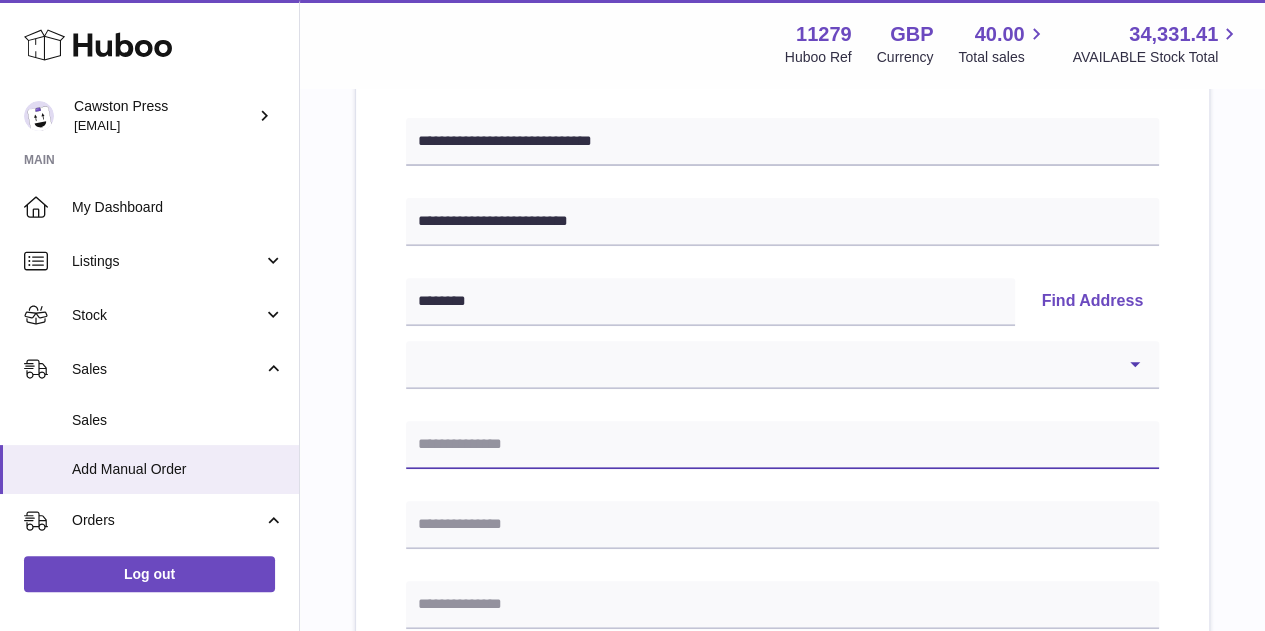 click at bounding box center (782, 445) 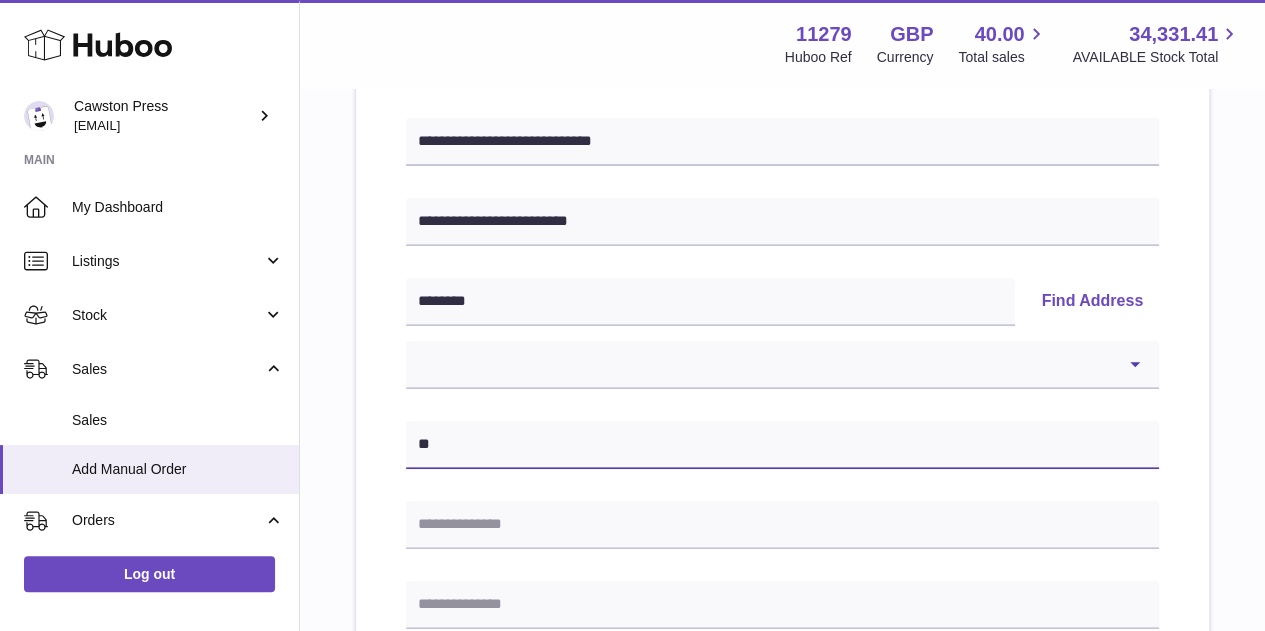 type on "*" 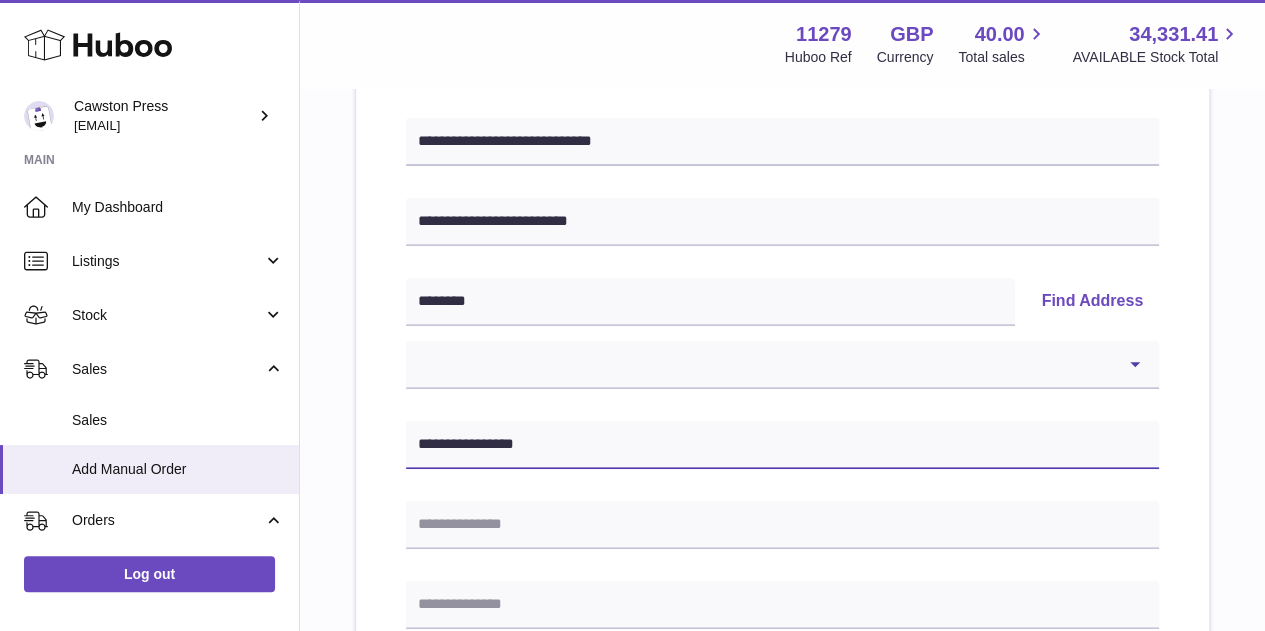 type on "**********" 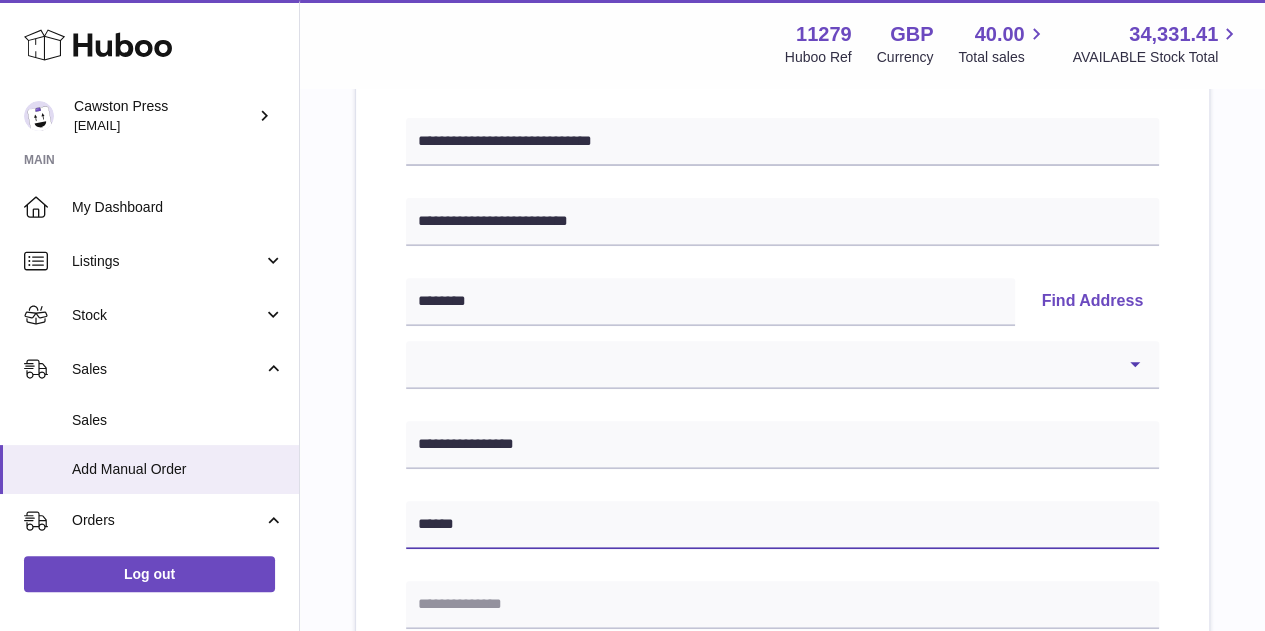 type on "******" 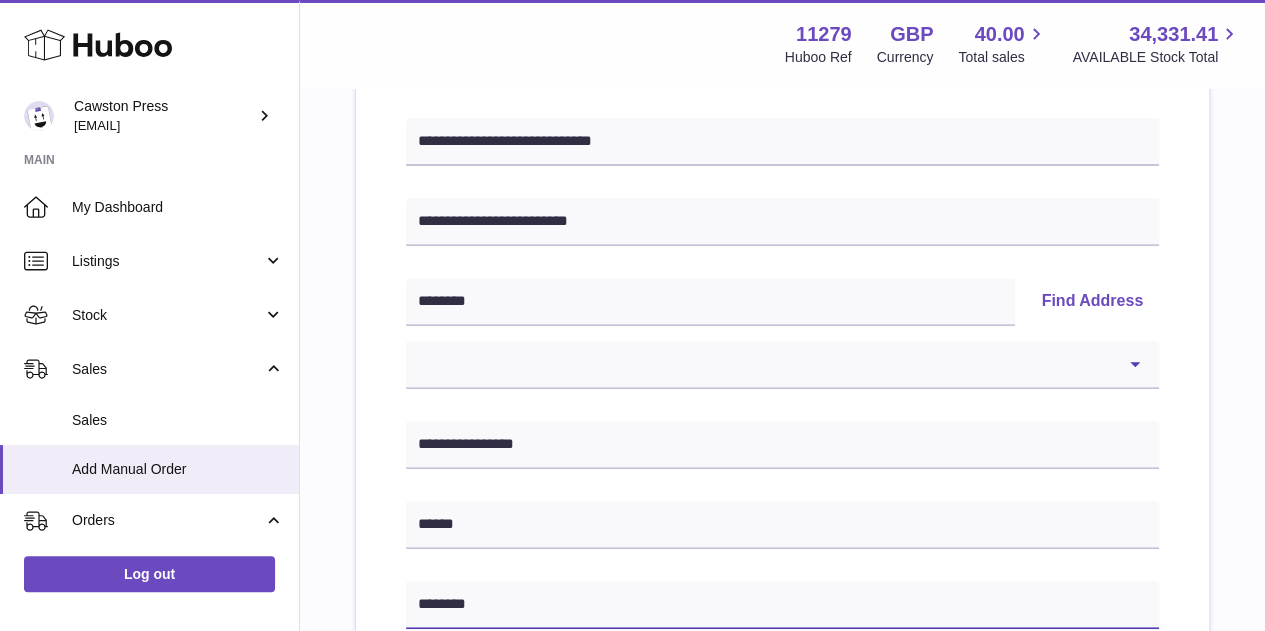 type on "********" 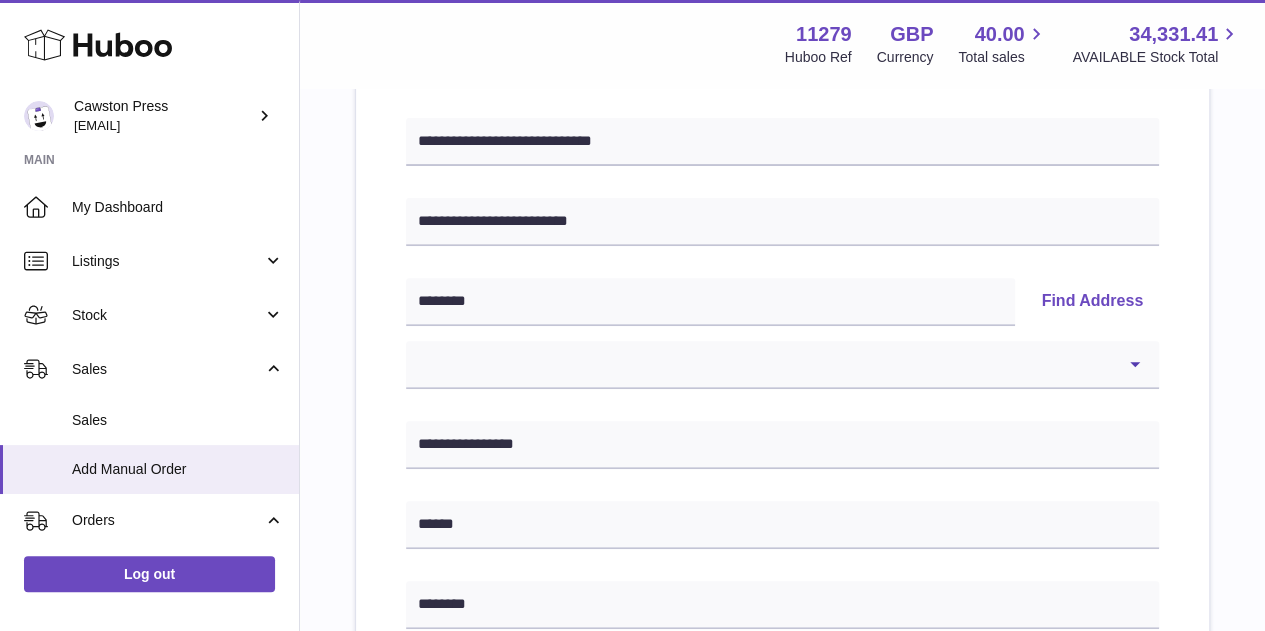 scroll, scrollTop: 627, scrollLeft: 0, axis: vertical 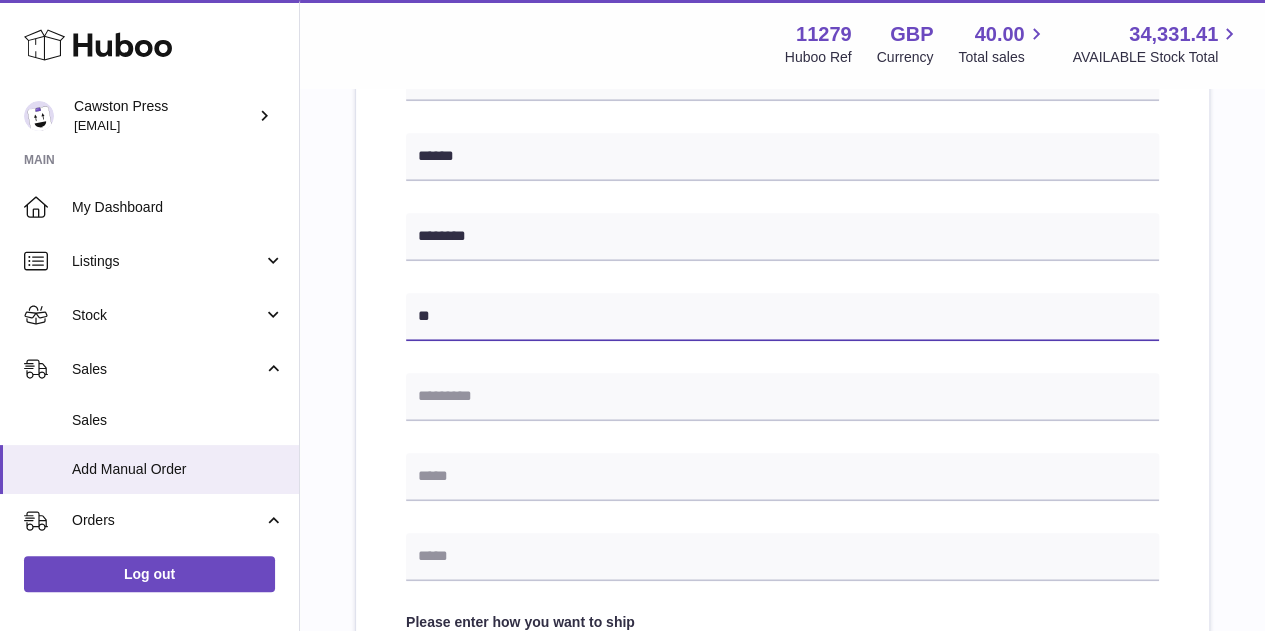 type on "*" 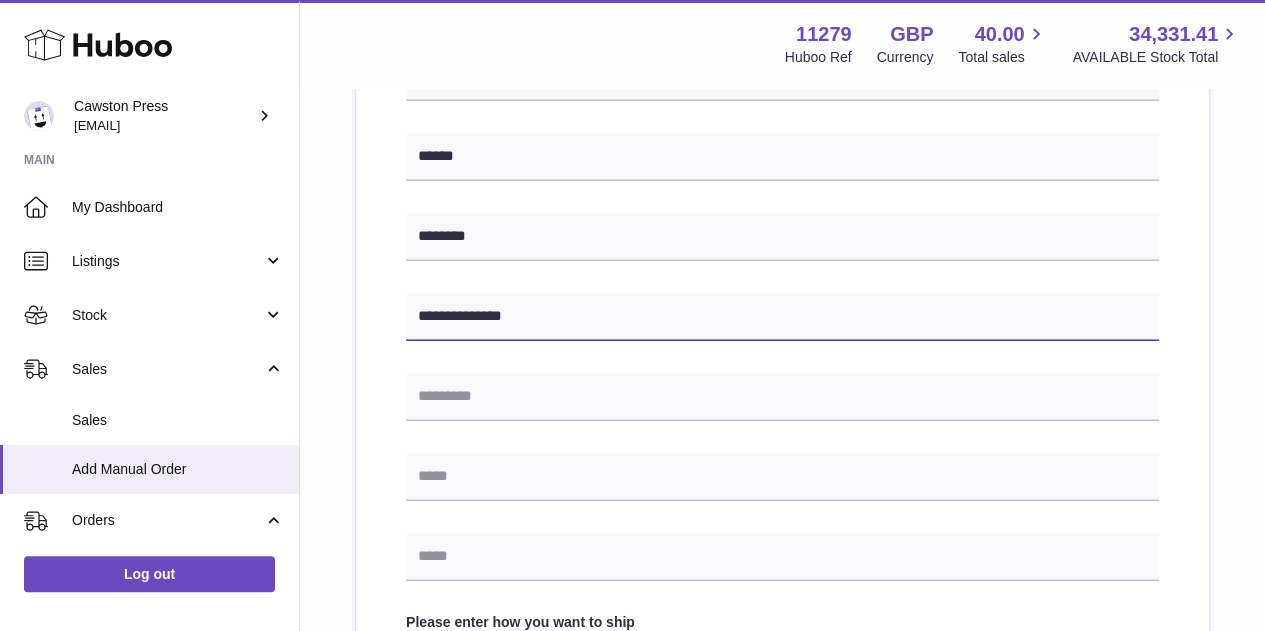 type on "**********" 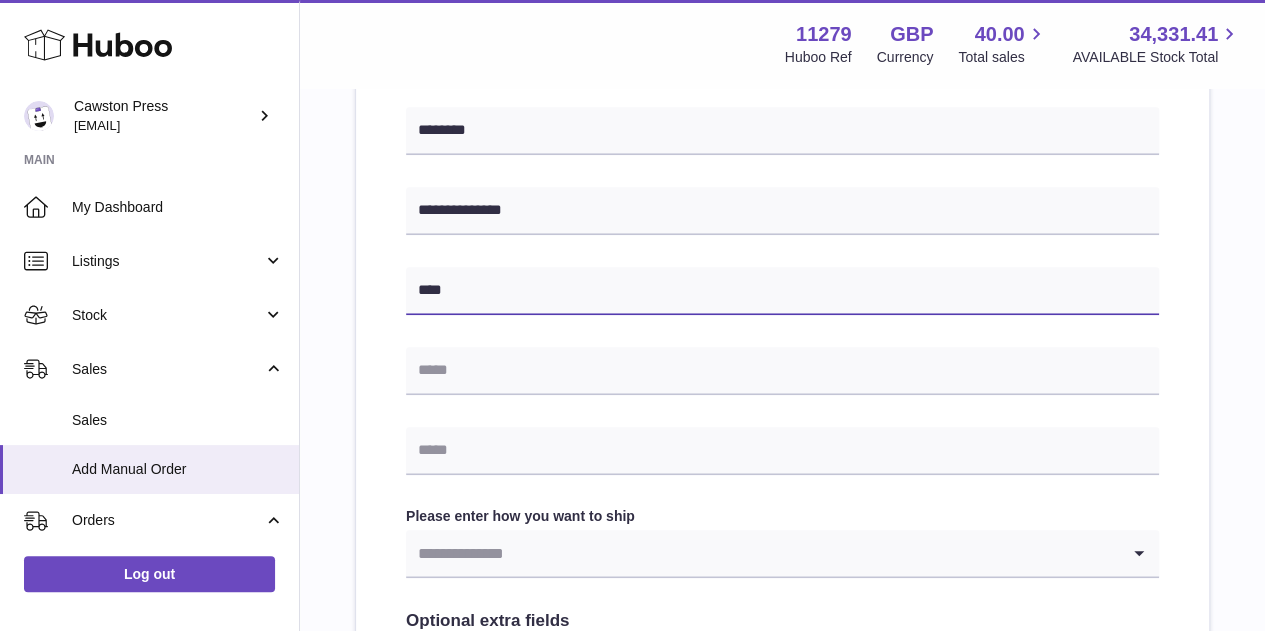 scroll, scrollTop: 734, scrollLeft: 0, axis: vertical 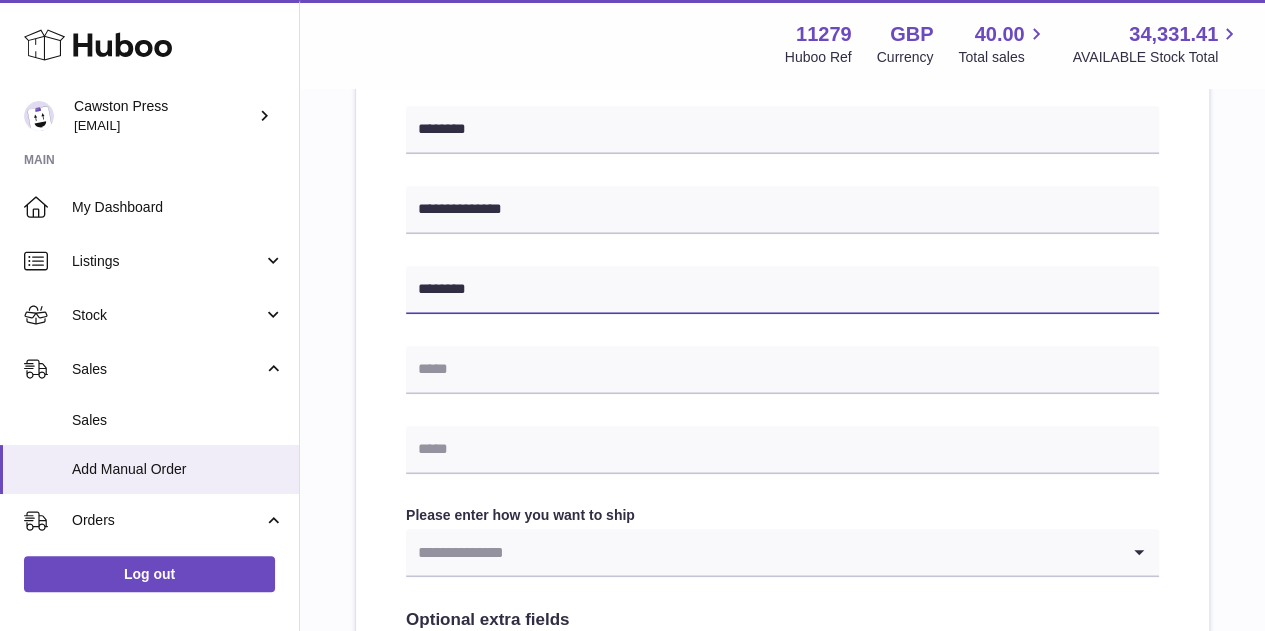 type on "********" 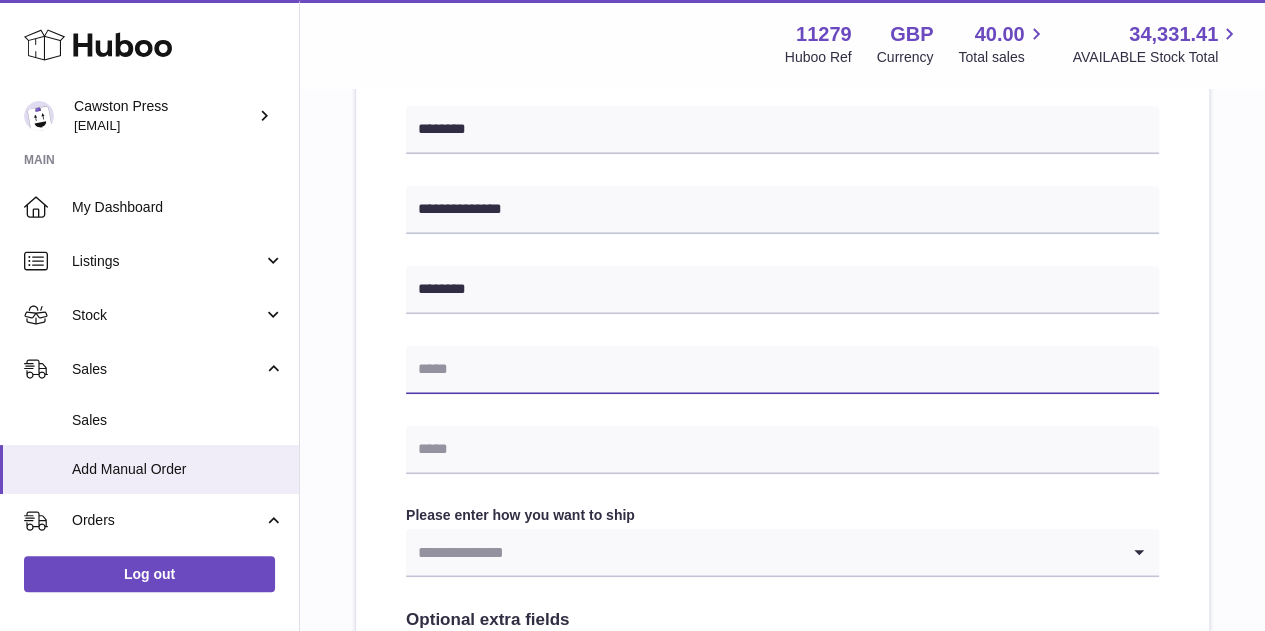 click at bounding box center (782, 370) 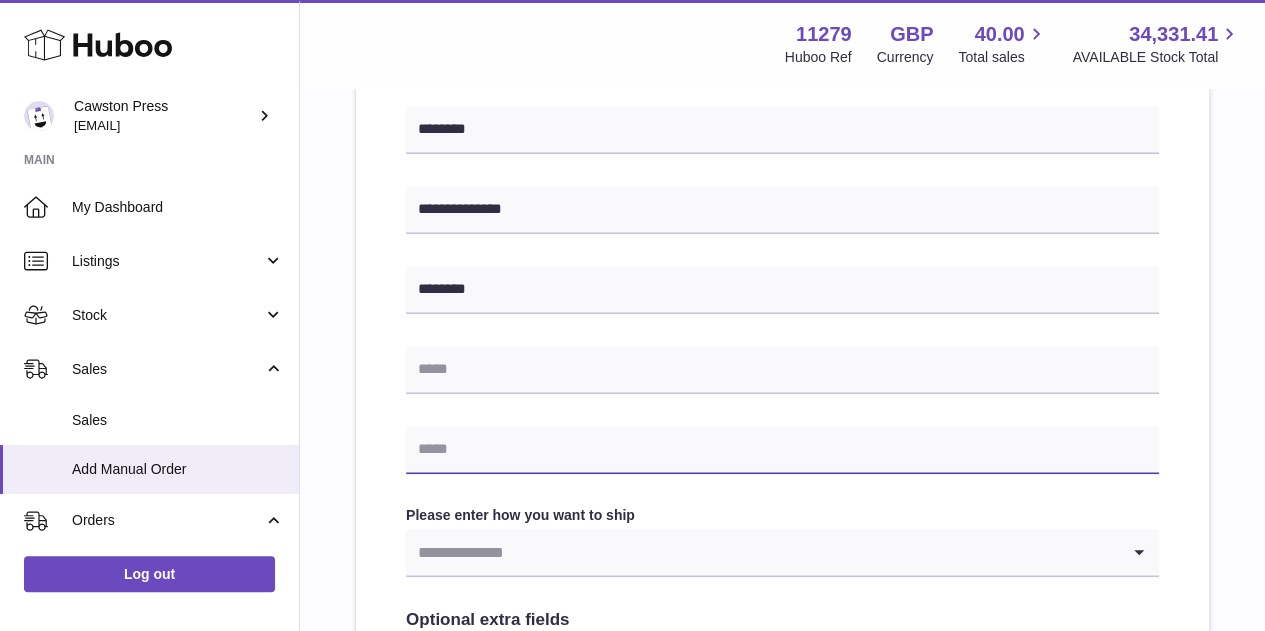 click at bounding box center (782, 450) 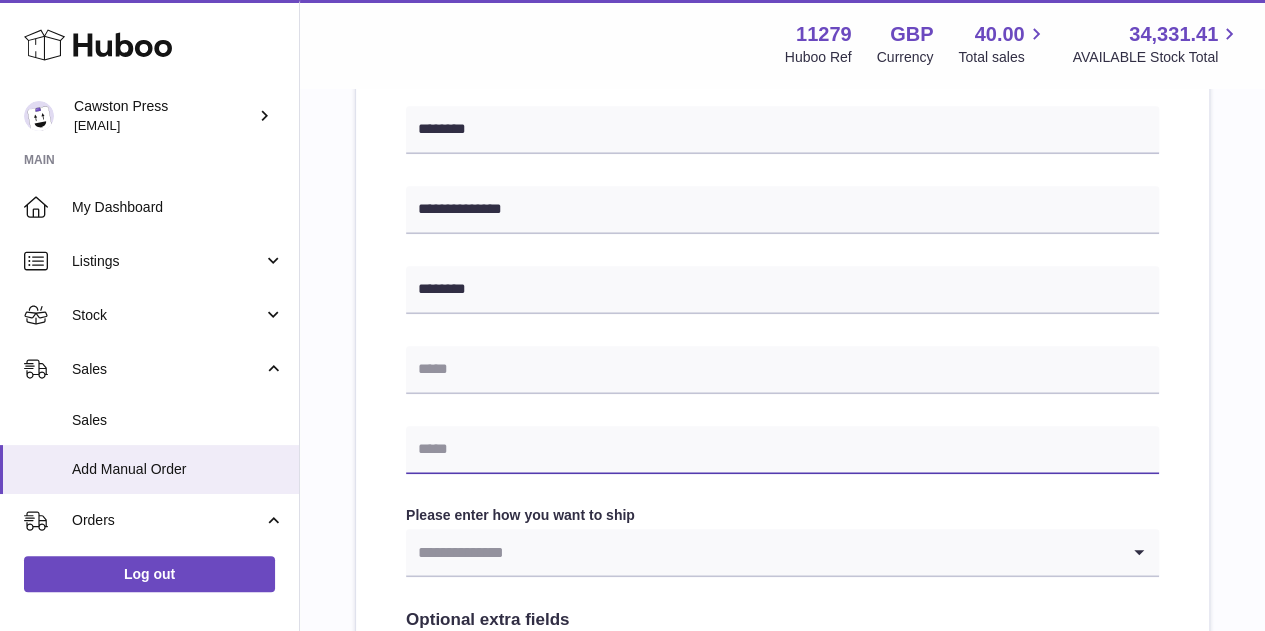 paste on "**********" 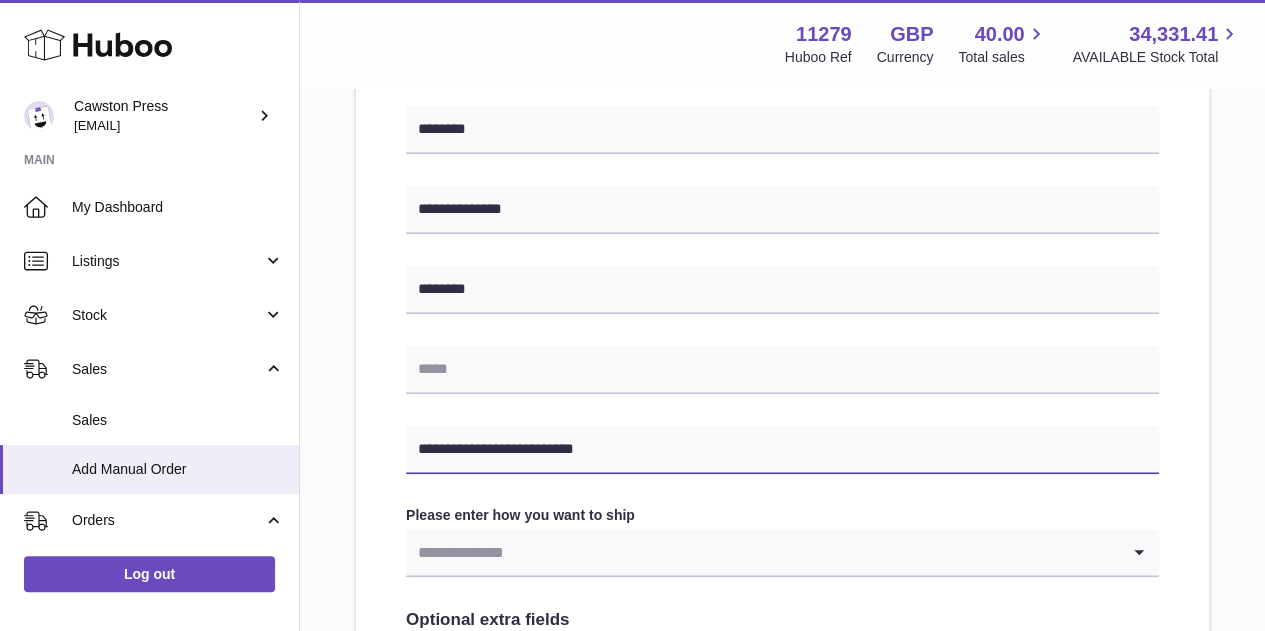 type on "**********" 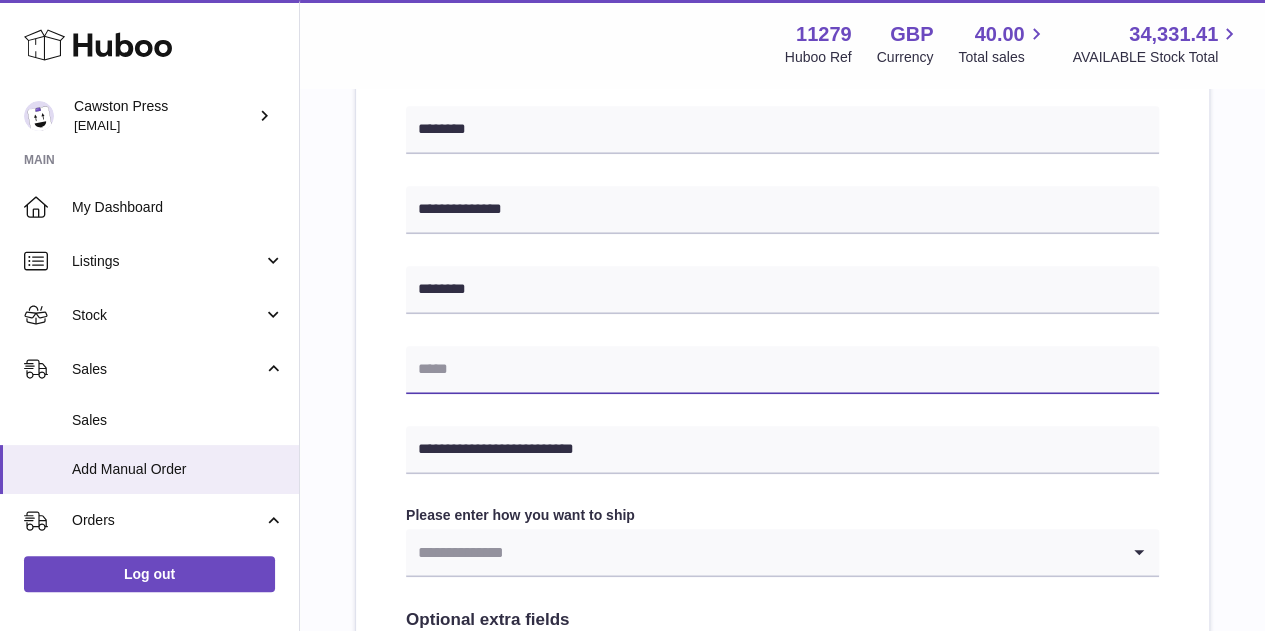 click at bounding box center [782, 370] 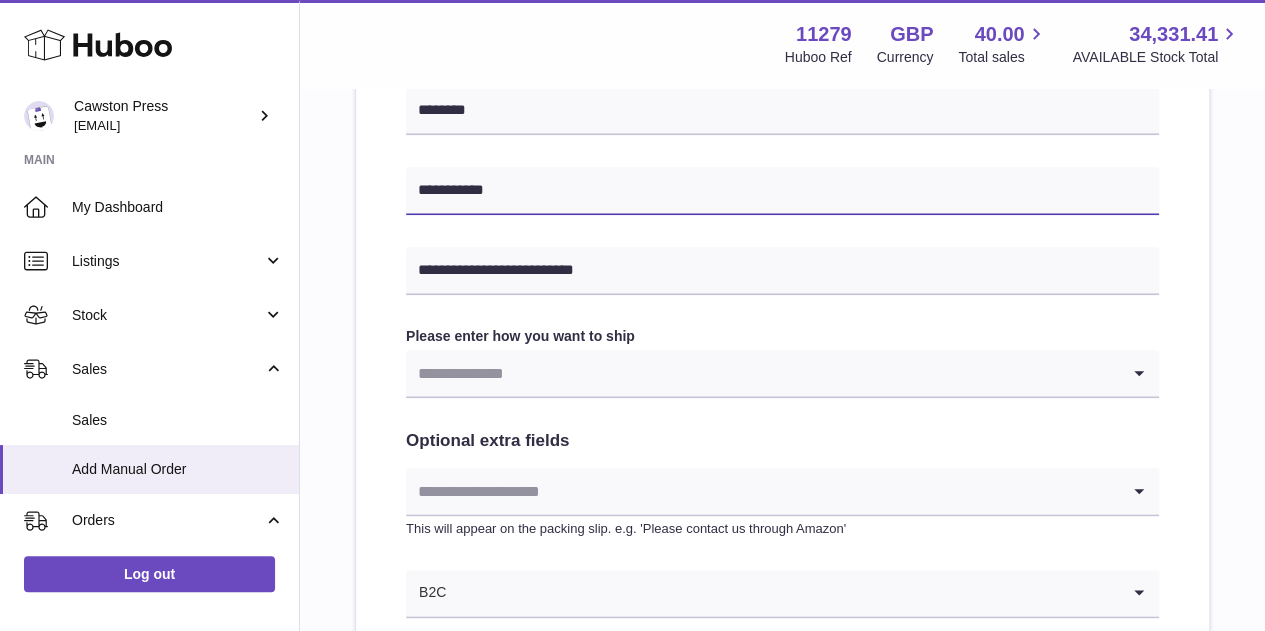 scroll, scrollTop: 914, scrollLeft: 0, axis: vertical 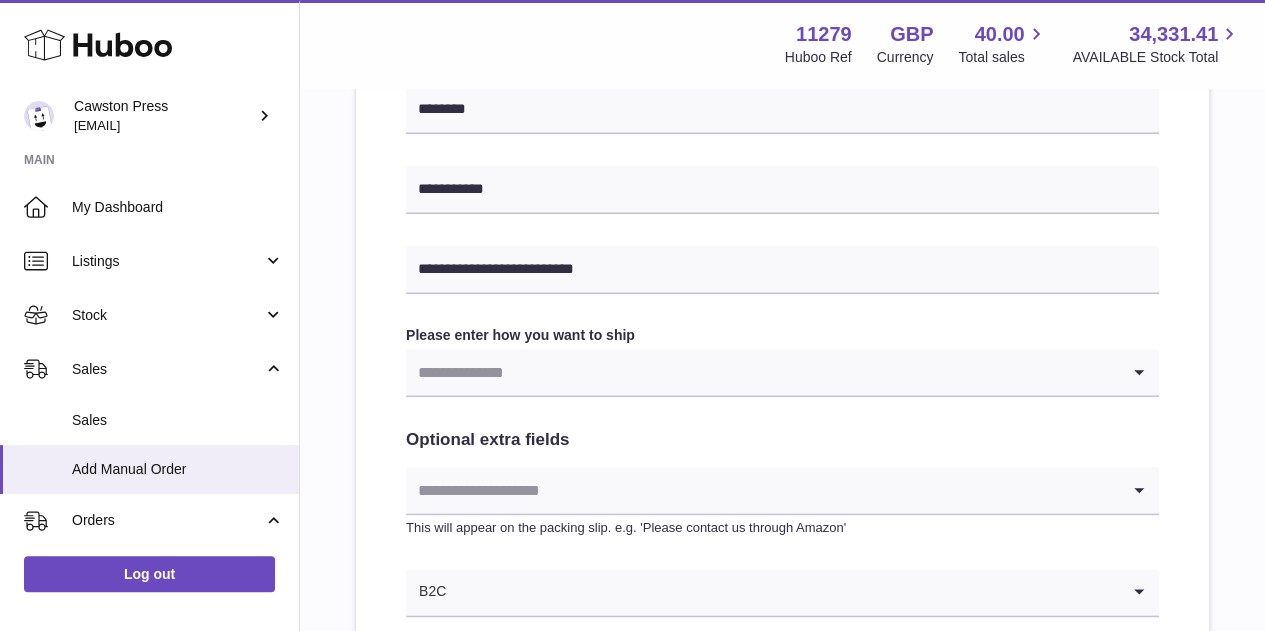 click at bounding box center [762, 372] 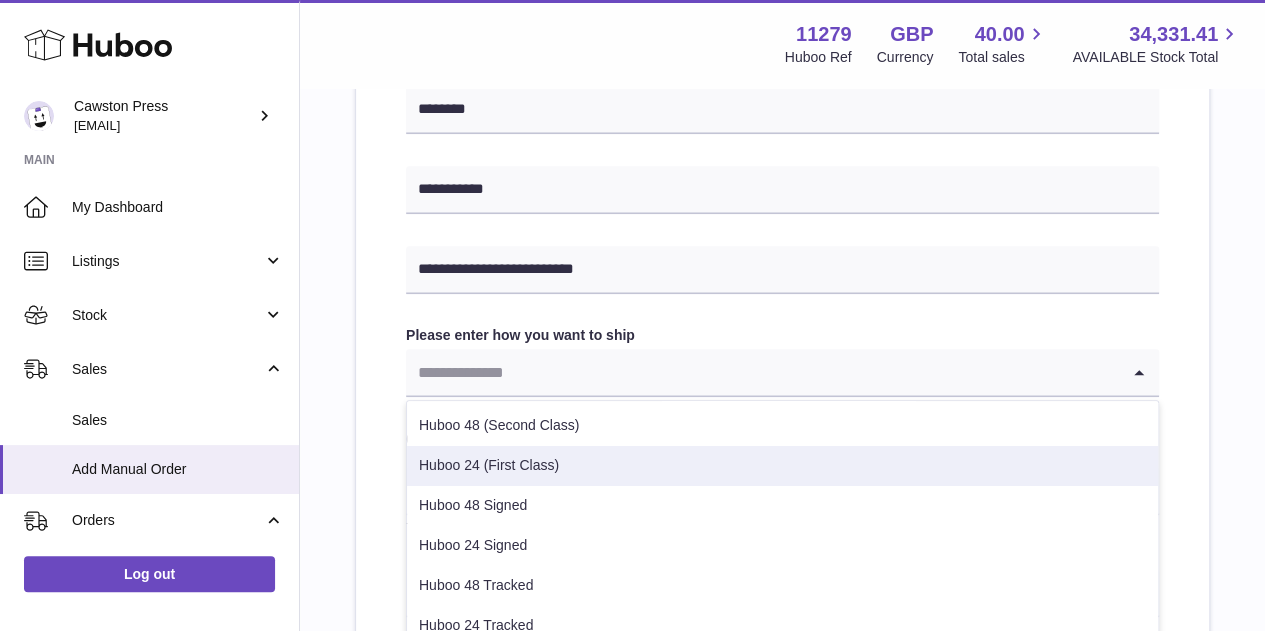 click on "Huboo 24 (First Class)" at bounding box center (782, 466) 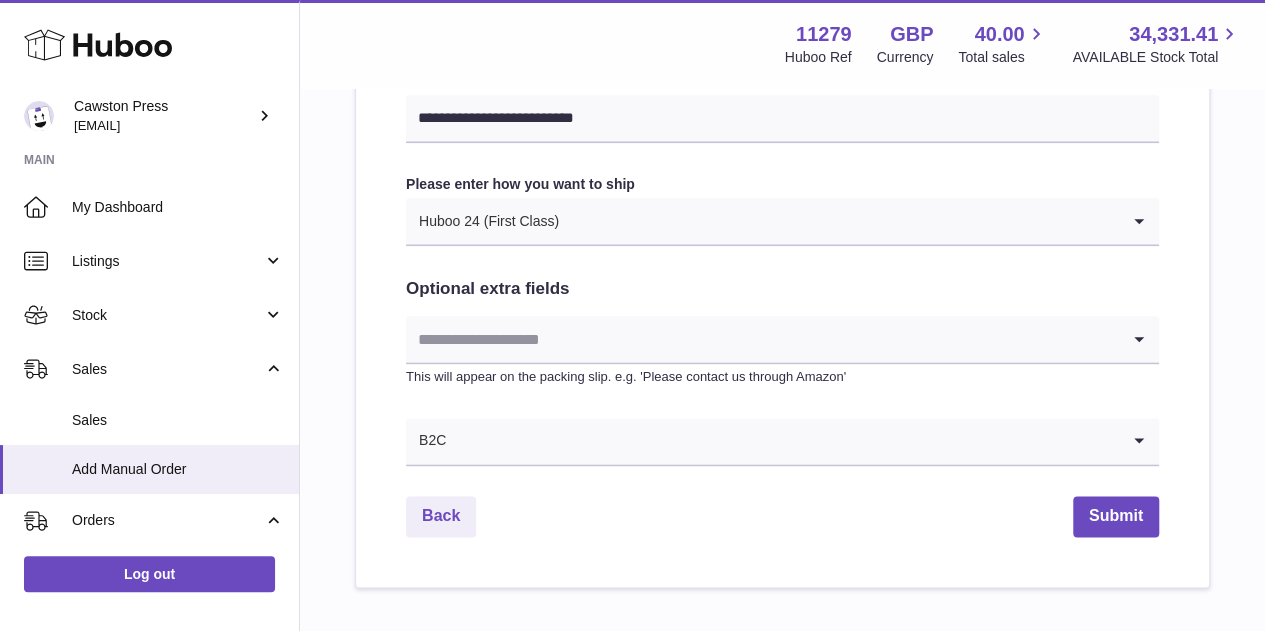 scroll, scrollTop: 1072, scrollLeft: 0, axis: vertical 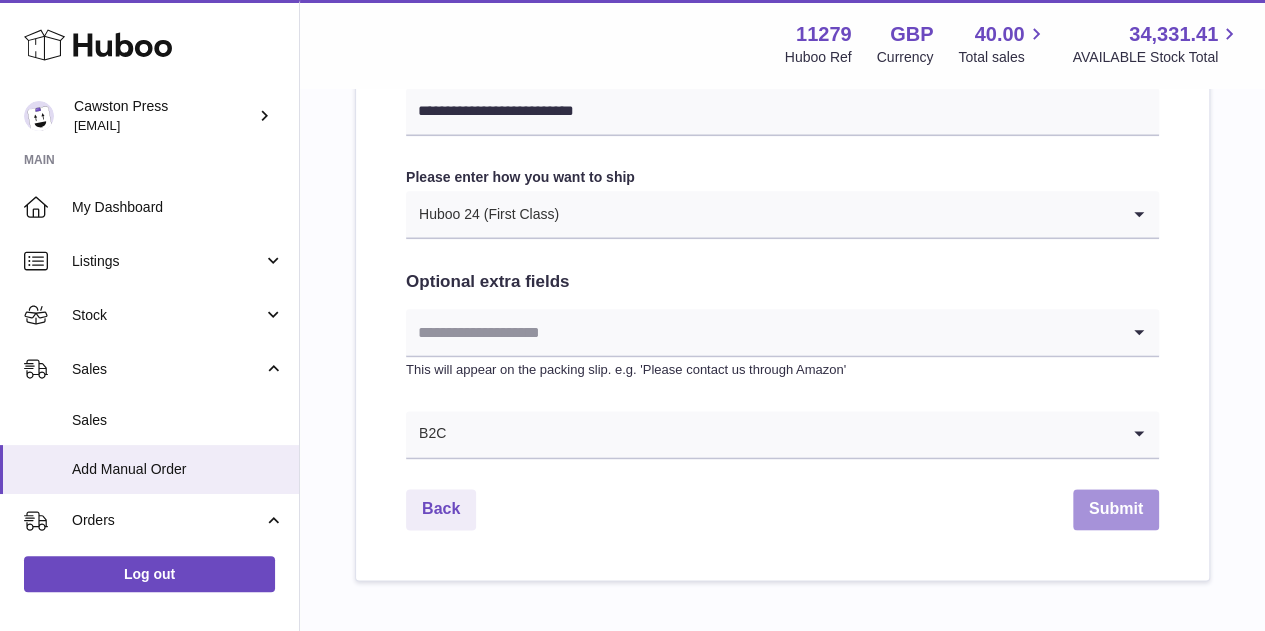 click on "Submit" at bounding box center [1116, 509] 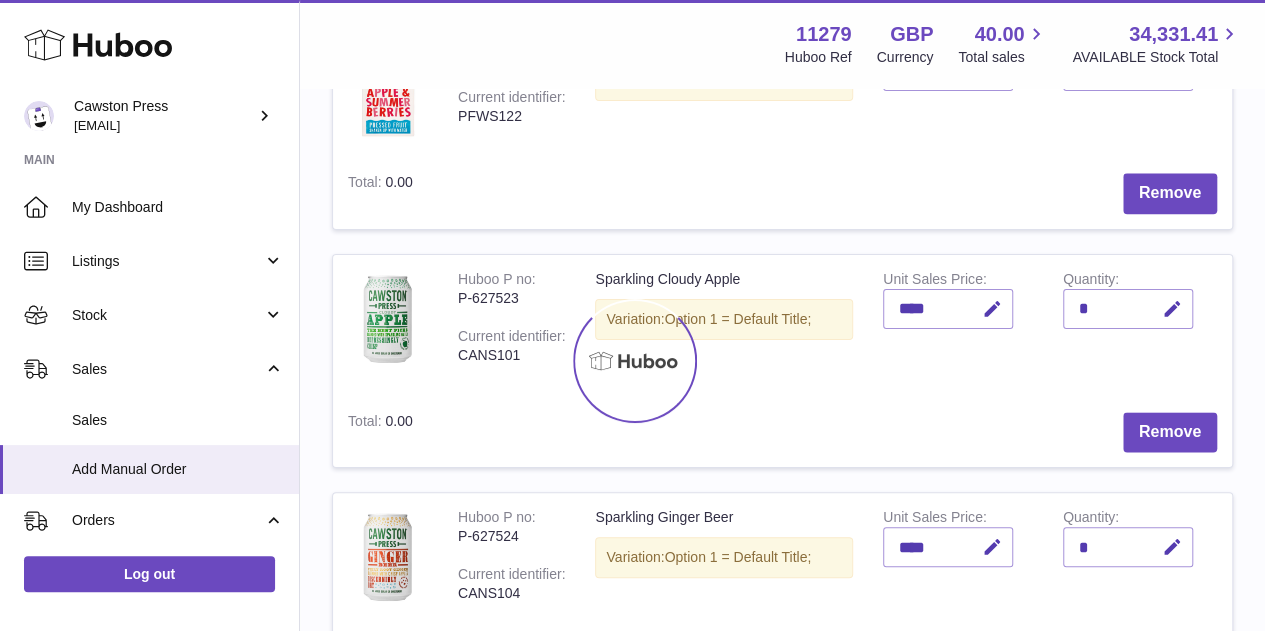 scroll, scrollTop: 0, scrollLeft: 0, axis: both 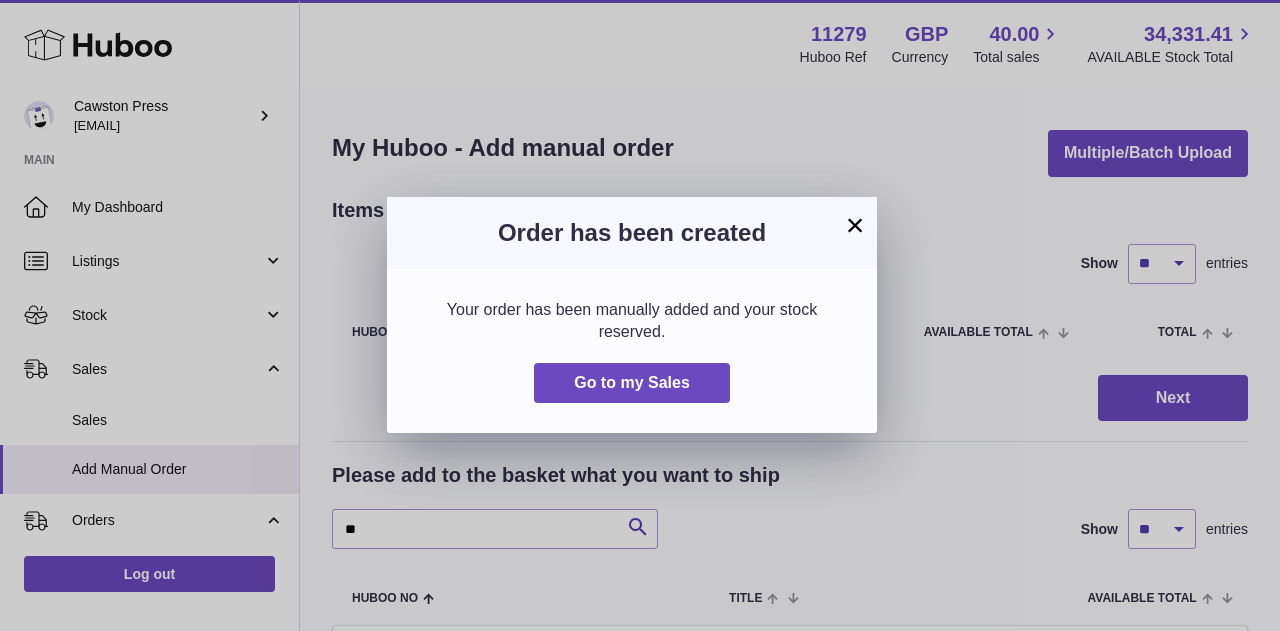 click on "×" at bounding box center [855, 225] 